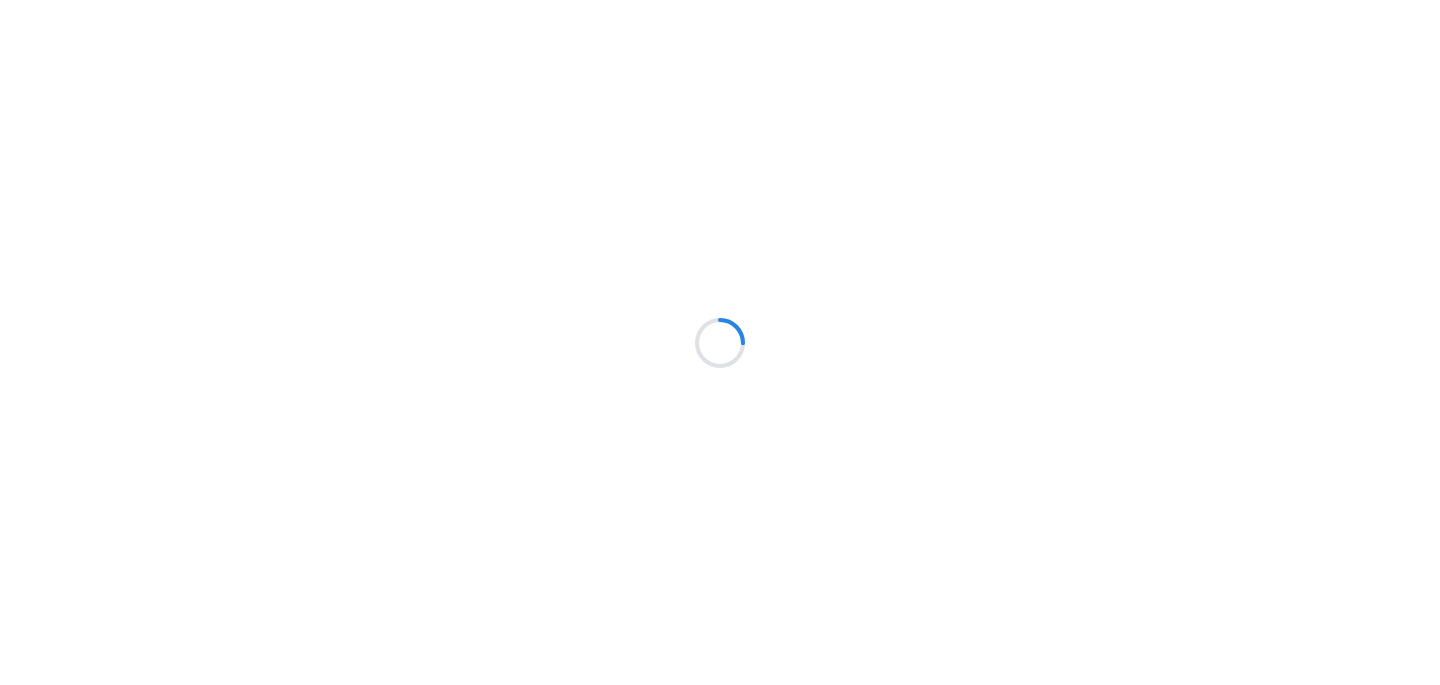scroll, scrollTop: 0, scrollLeft: 0, axis: both 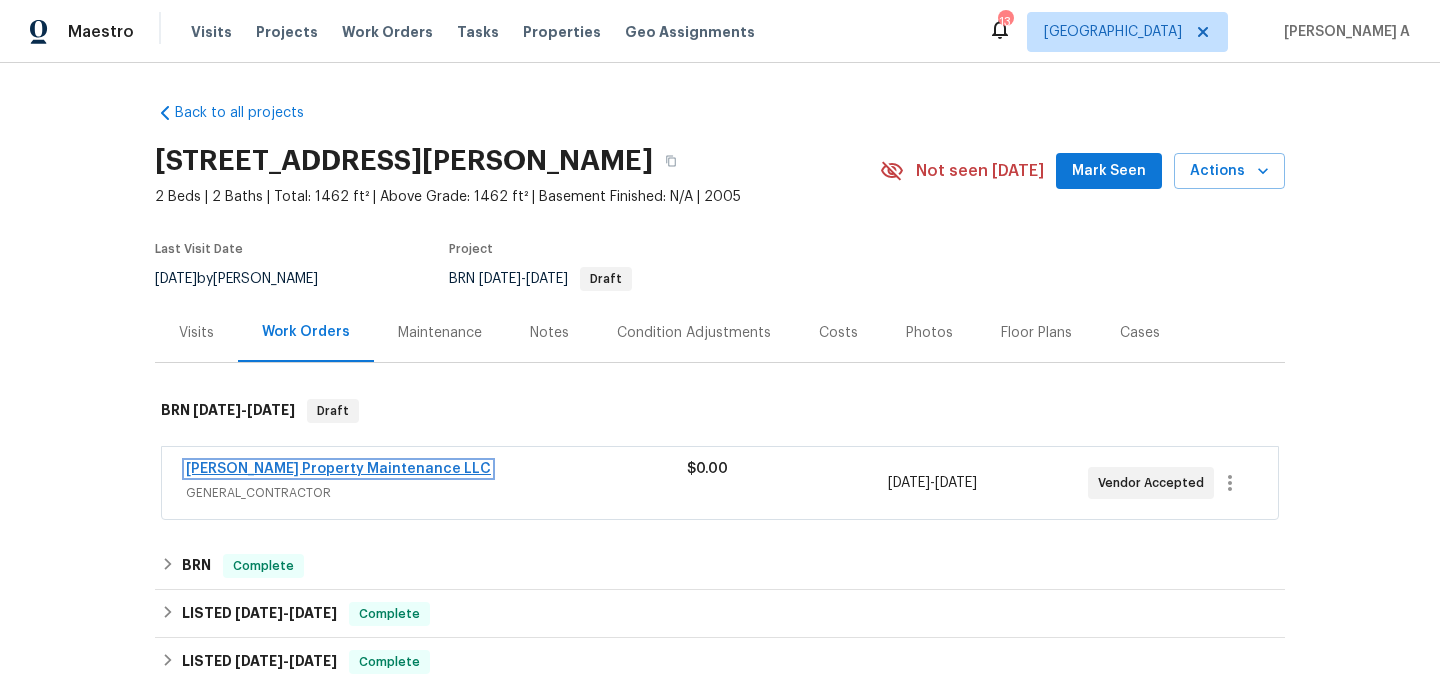 click on "[PERSON_NAME] Property Maintenance LLC" at bounding box center (338, 469) 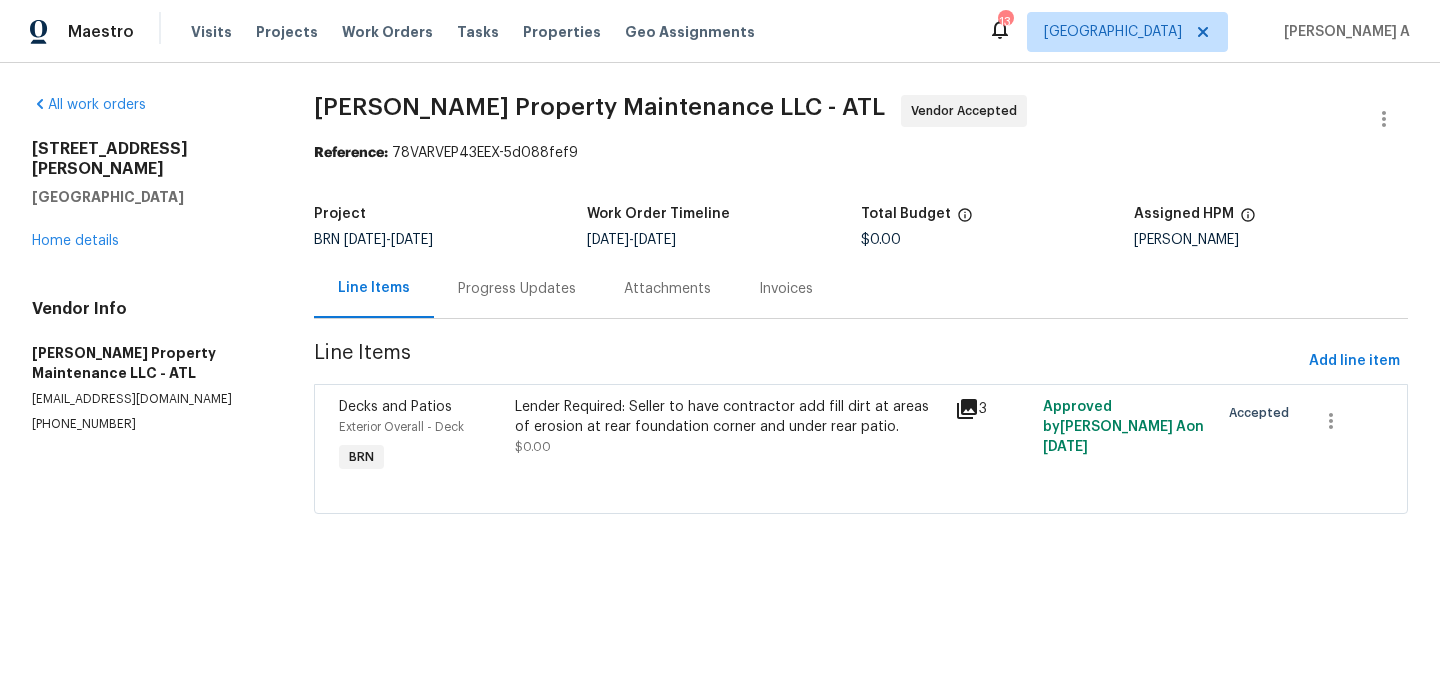 click on "Progress Updates" at bounding box center [517, 288] 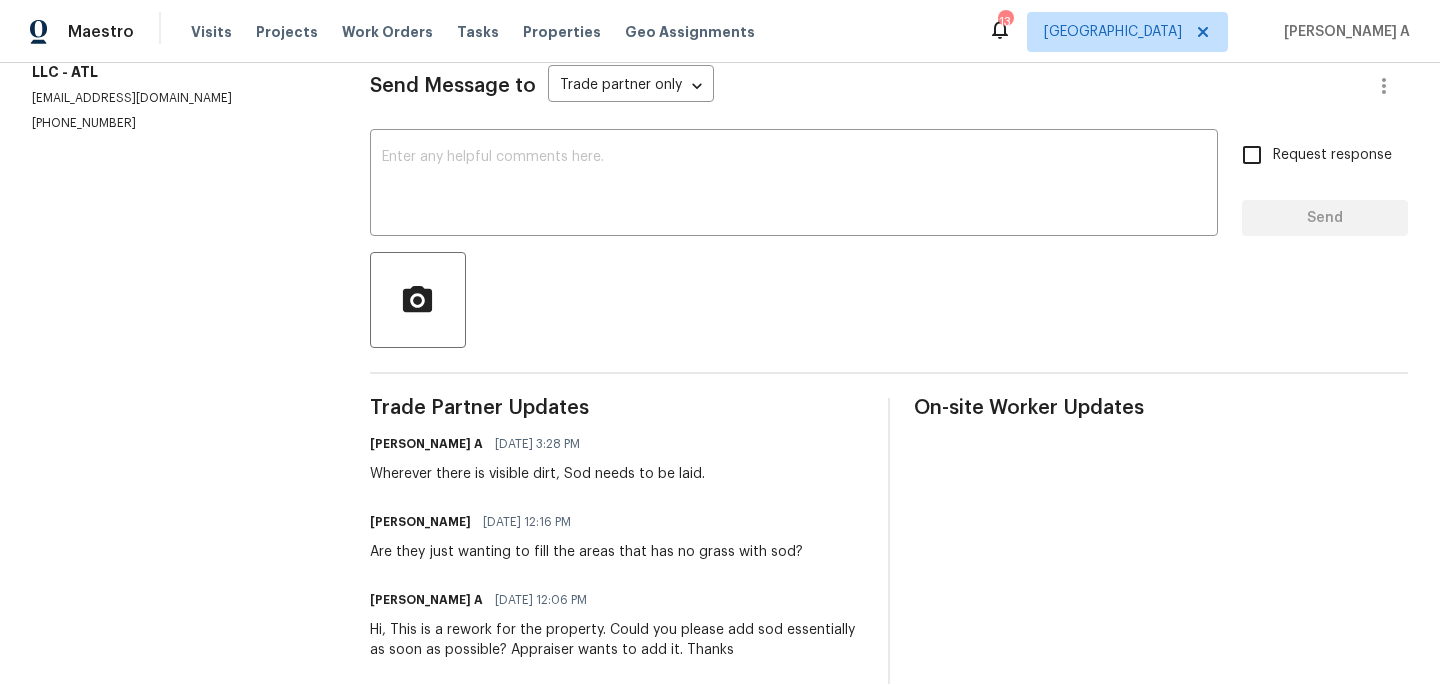 scroll, scrollTop: 312, scrollLeft: 0, axis: vertical 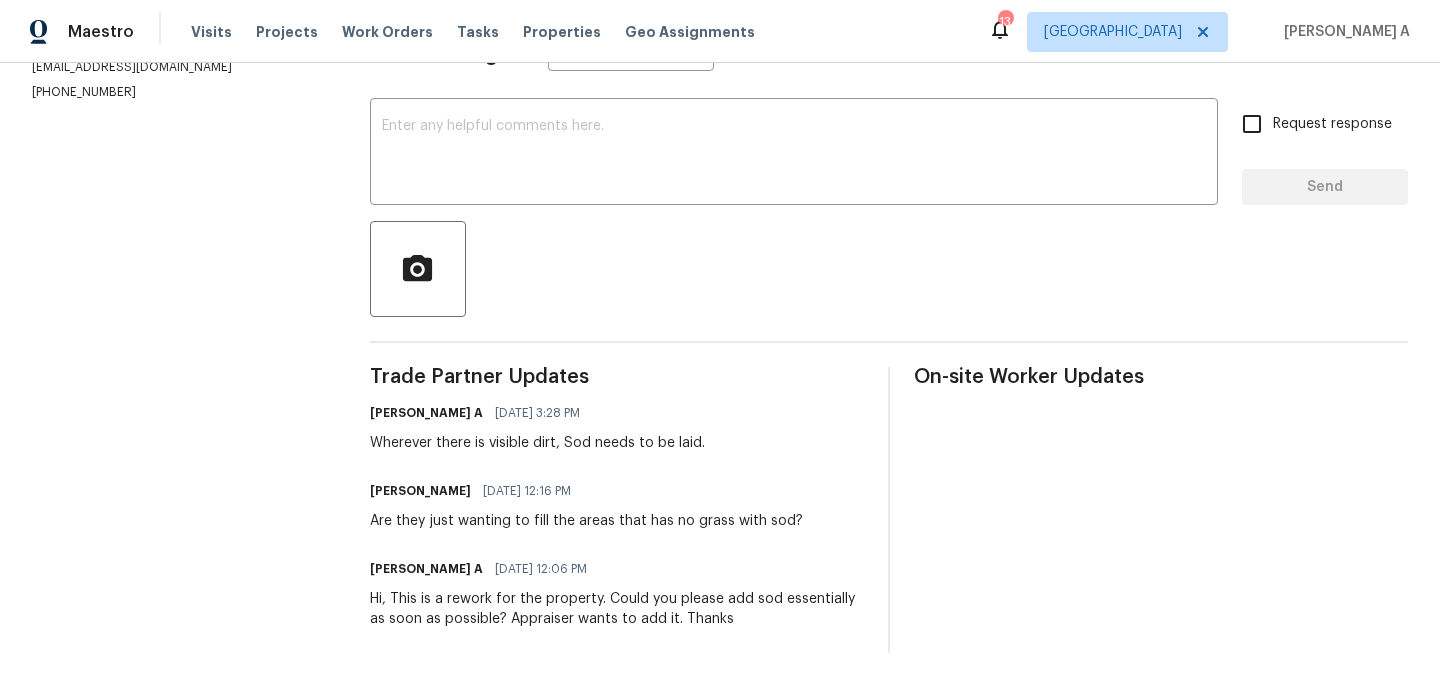 click on "[PERSON_NAME]" at bounding box center (420, 491) 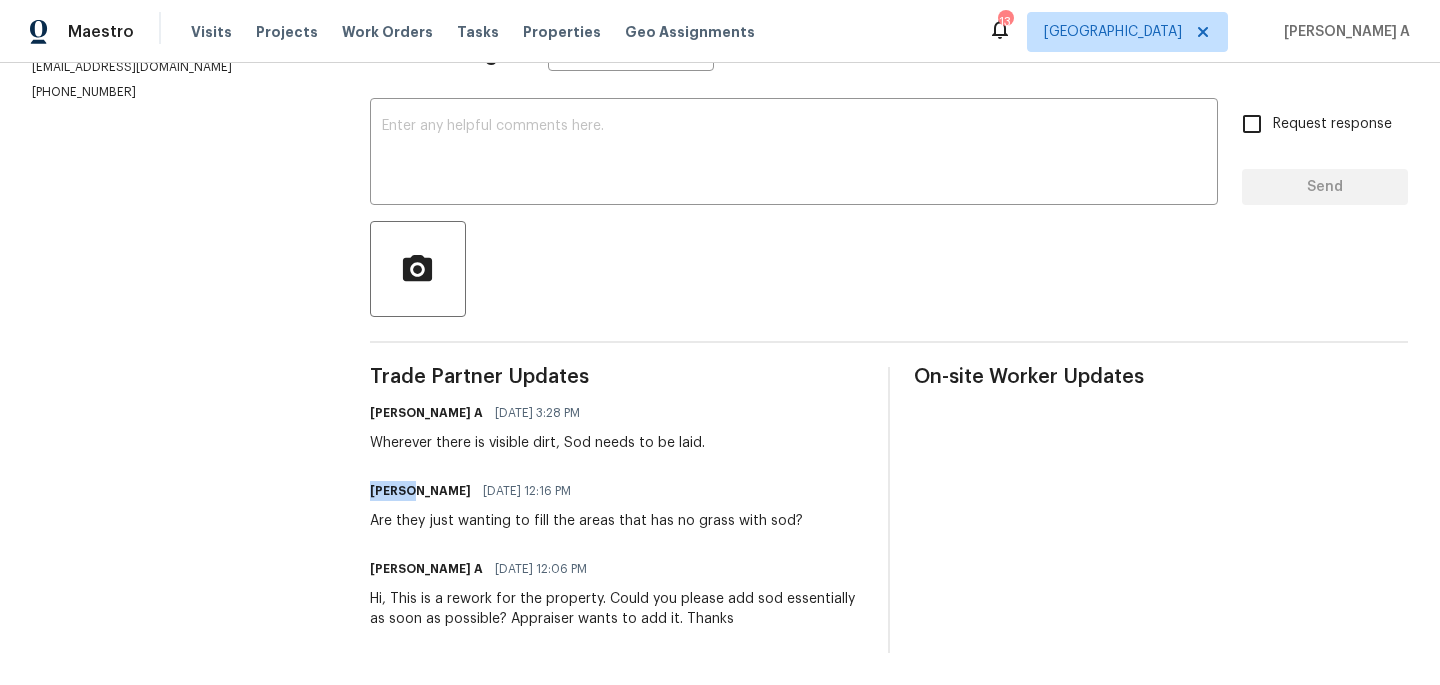 click on "[PERSON_NAME]" at bounding box center (420, 491) 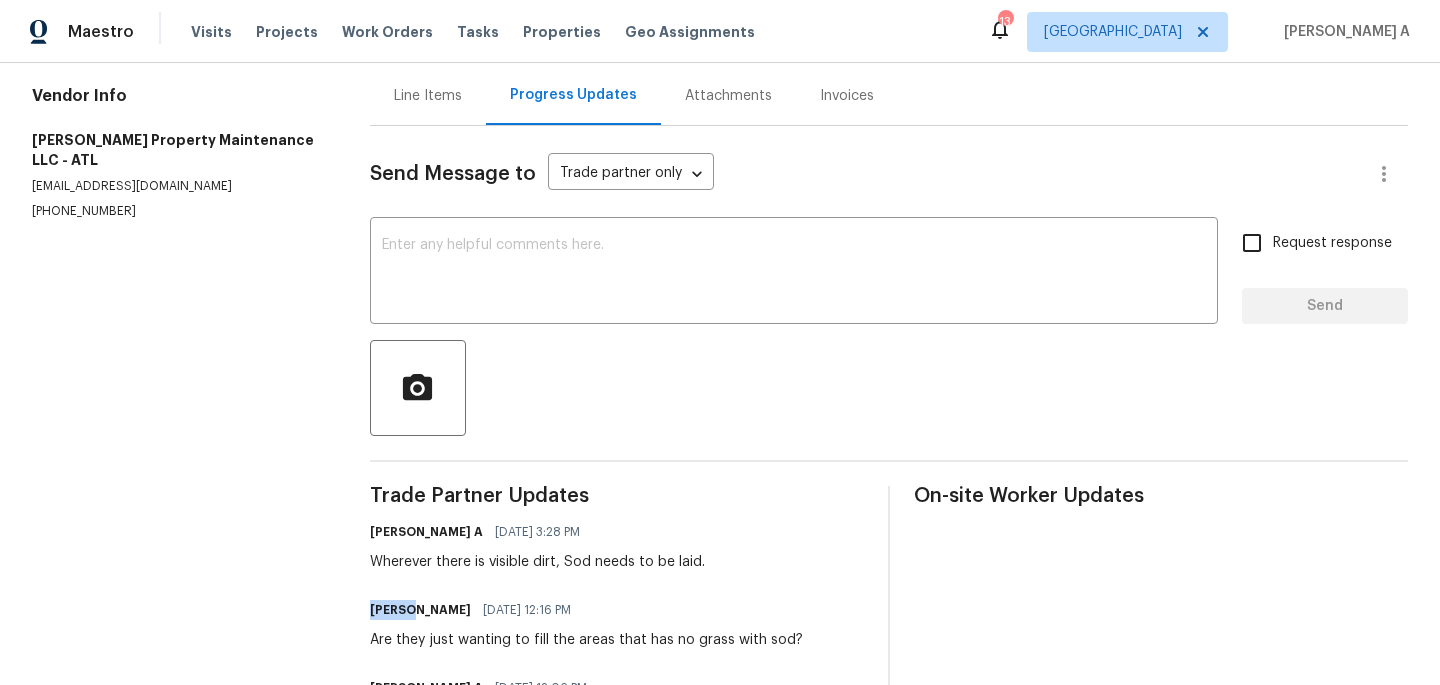 scroll, scrollTop: 98, scrollLeft: 0, axis: vertical 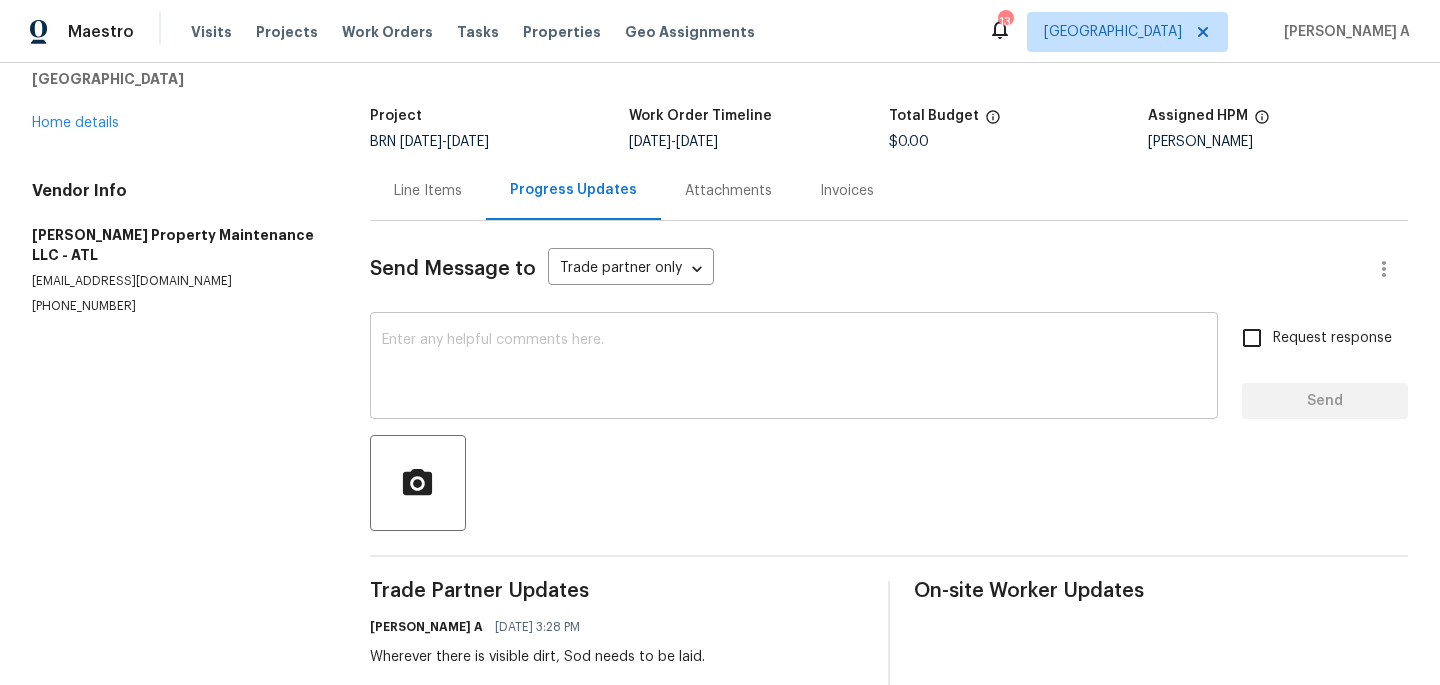 click at bounding box center [794, 368] 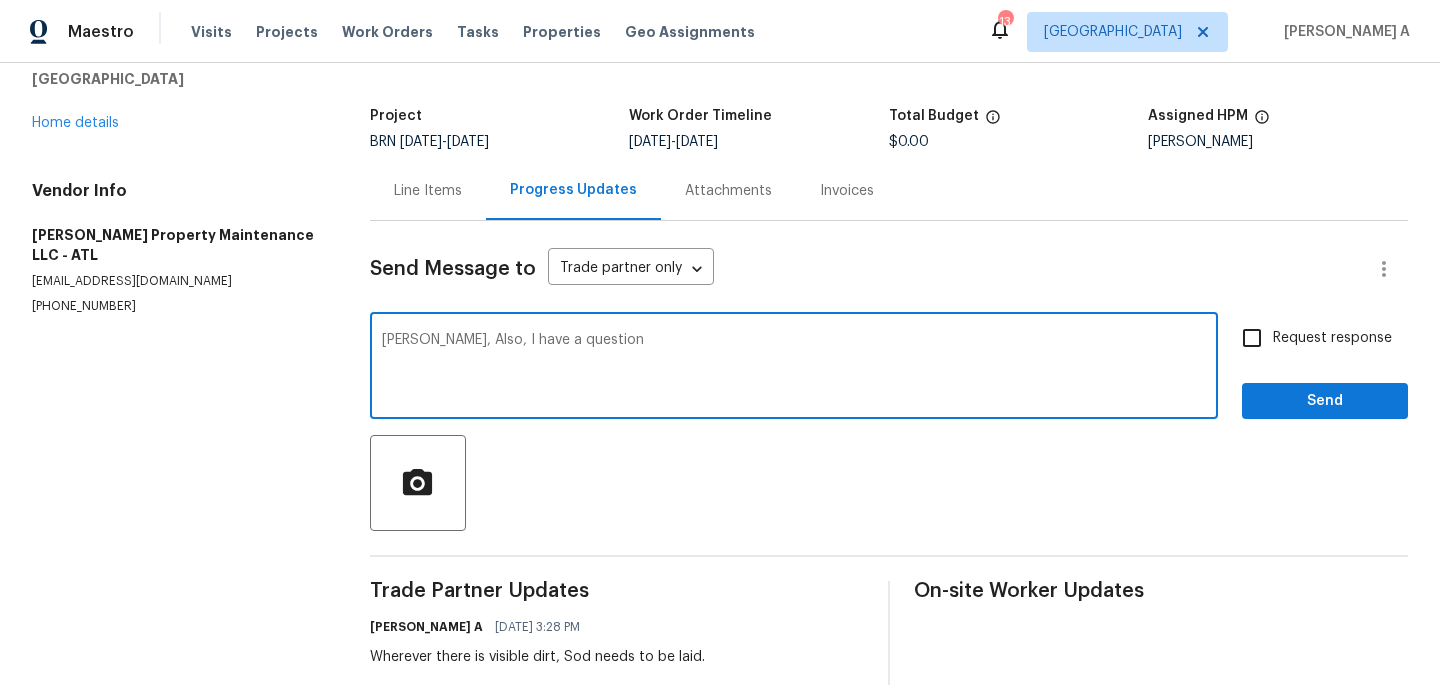 click on "[PERSON_NAME], Also, I have a question" at bounding box center (794, 368) 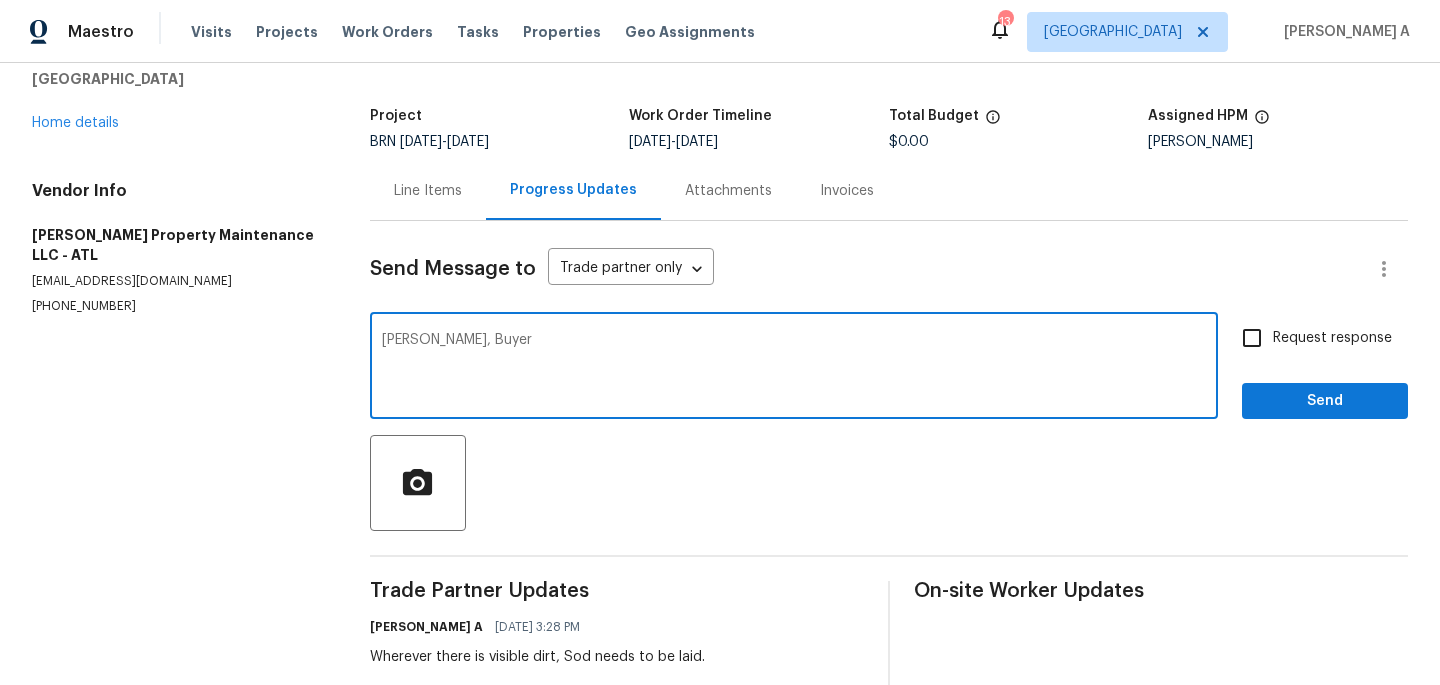 paste on "the appraiser might flag the gutter portion because the rain will still wash away the dirt under the sod, with it draining right there." 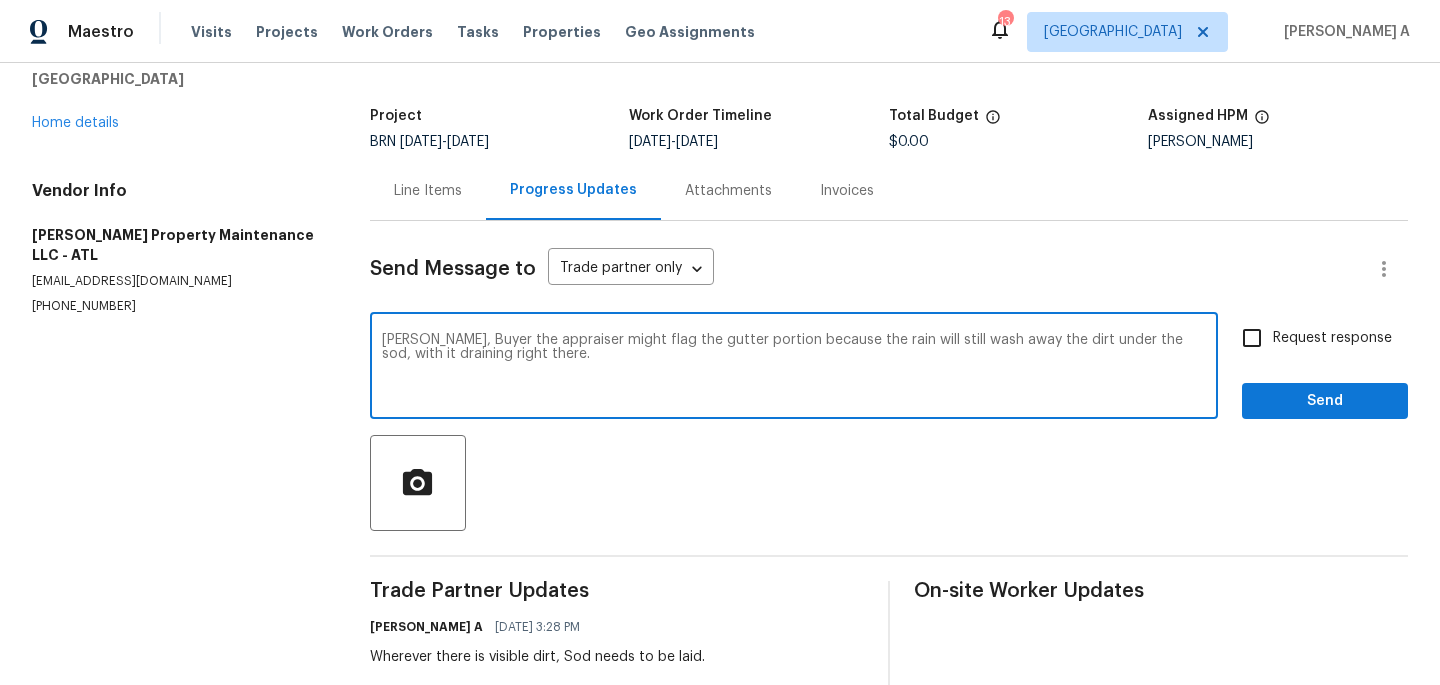 click on "[PERSON_NAME], Buyer the appraiser might flag the gutter portion because the rain will still wash away the dirt under the sod, with it draining right there." at bounding box center (794, 368) 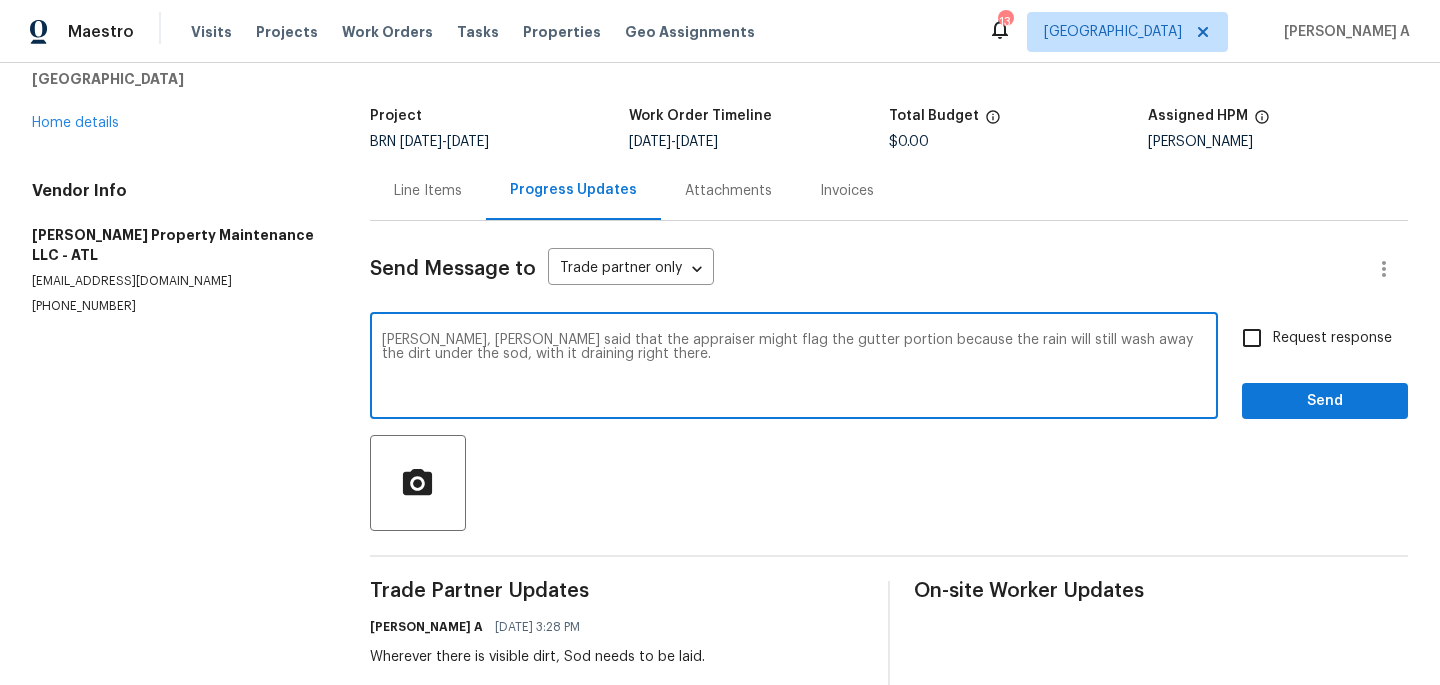 click on "[PERSON_NAME], [PERSON_NAME] said that the appraiser might flag the gutter portion because the rain will still wash away the dirt under the sod, with it draining right there." at bounding box center [794, 368] 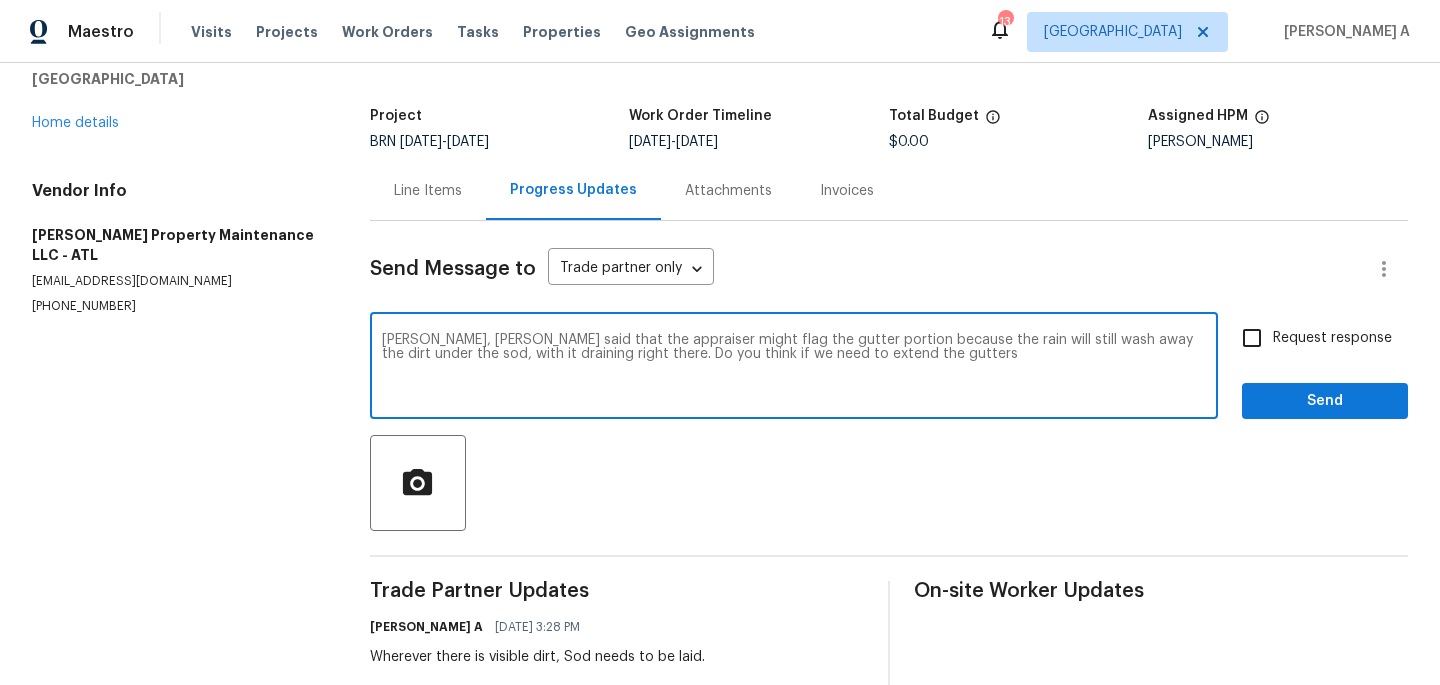 type on "[PERSON_NAME], [PERSON_NAME] said that the appraiser might flag the gutter portion because the rain will still wash away the dirt under the sod, with it draining right there. Do you think if we need to extend the gutters?" 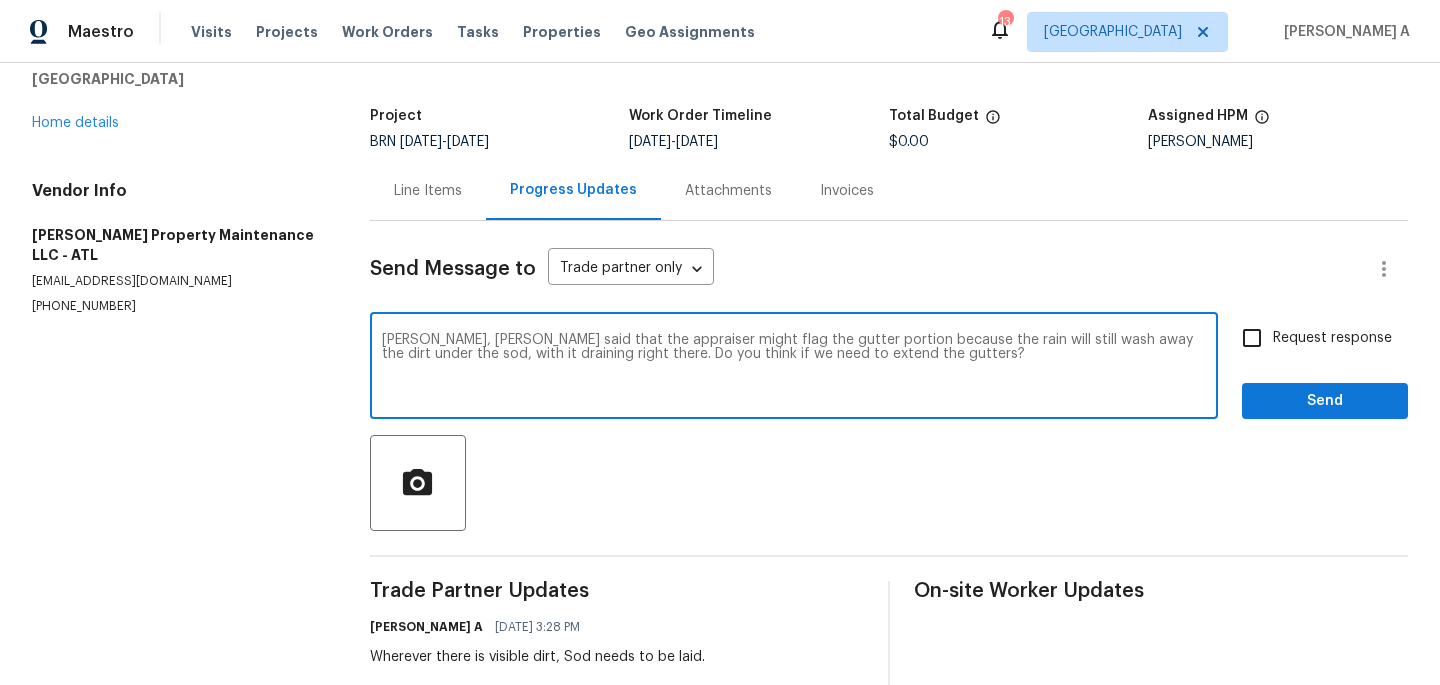 click on "[PERSON_NAME], [PERSON_NAME] said that the appraiser might flag the gutter portion because the rain will still wash away the dirt under the sod, with it draining right there. Do you think if we need to extend the gutters?" at bounding box center [794, 368] 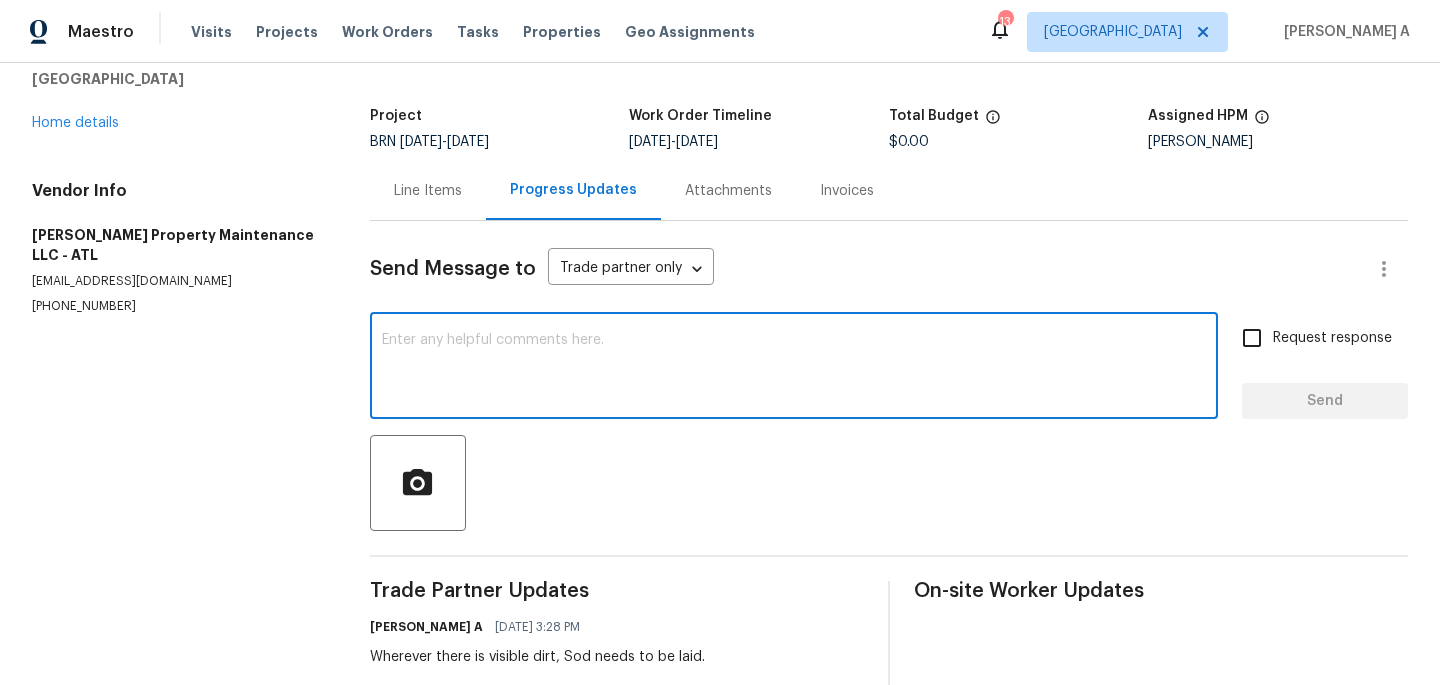 paste on "Hi [PERSON_NAME],
The buyer mentioned that the appraiser might flag the gutter area, as rainwater could still wash away the dirt under the sod due to the current drainage setup. Do you think we should consider extending the gutters to redirect the water flow more effectively?" 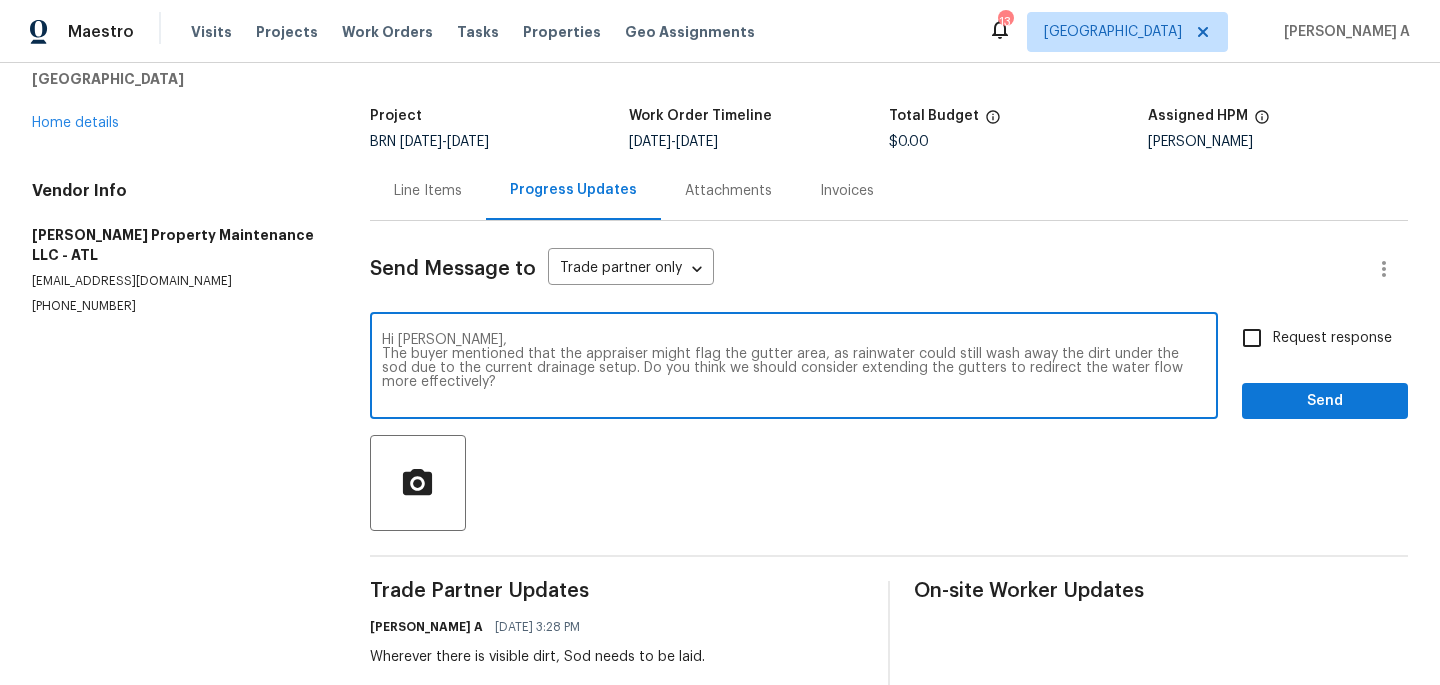 type on "Hi [PERSON_NAME],
The buyer mentioned that the appraiser might flag the gutter area, as rainwater could still wash away the dirt under the sod due to the current drainage setup. Do you think we should consider extending the gutters to redirect the water flow more effectively?" 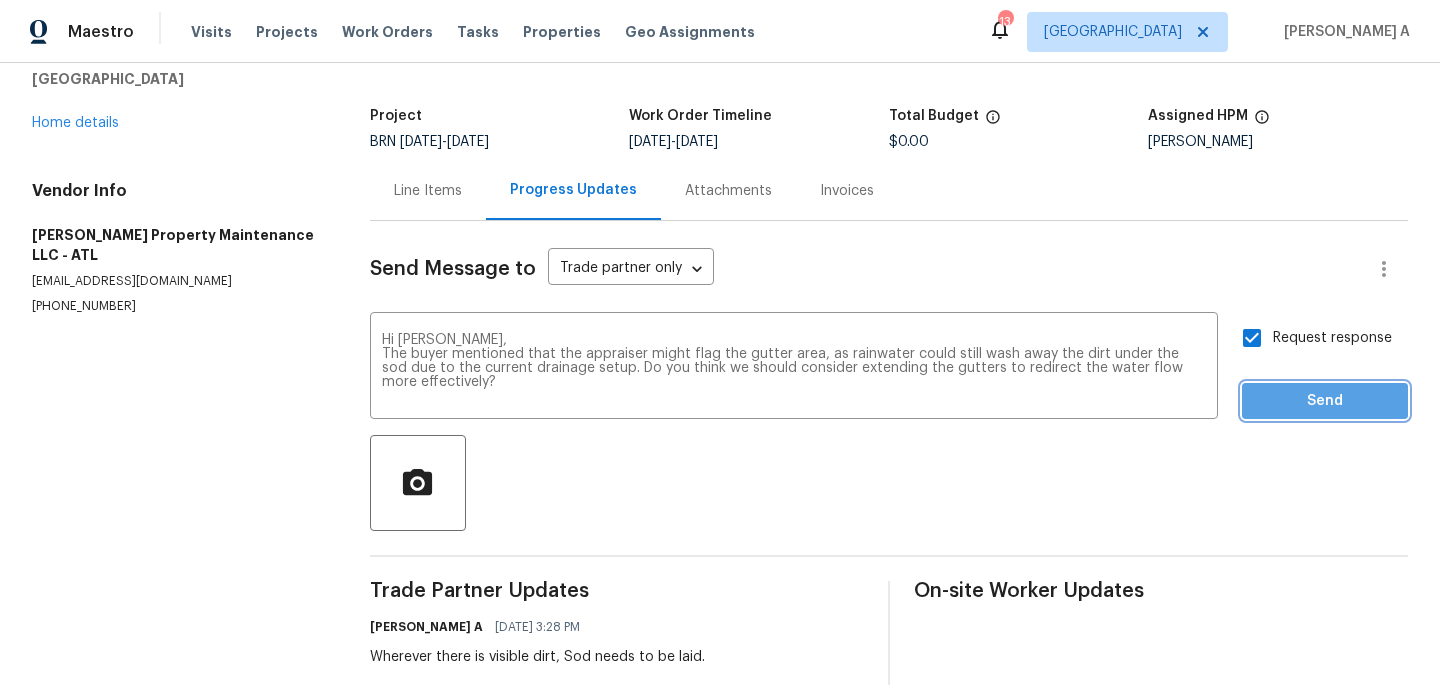 click on "Send" at bounding box center (1325, 401) 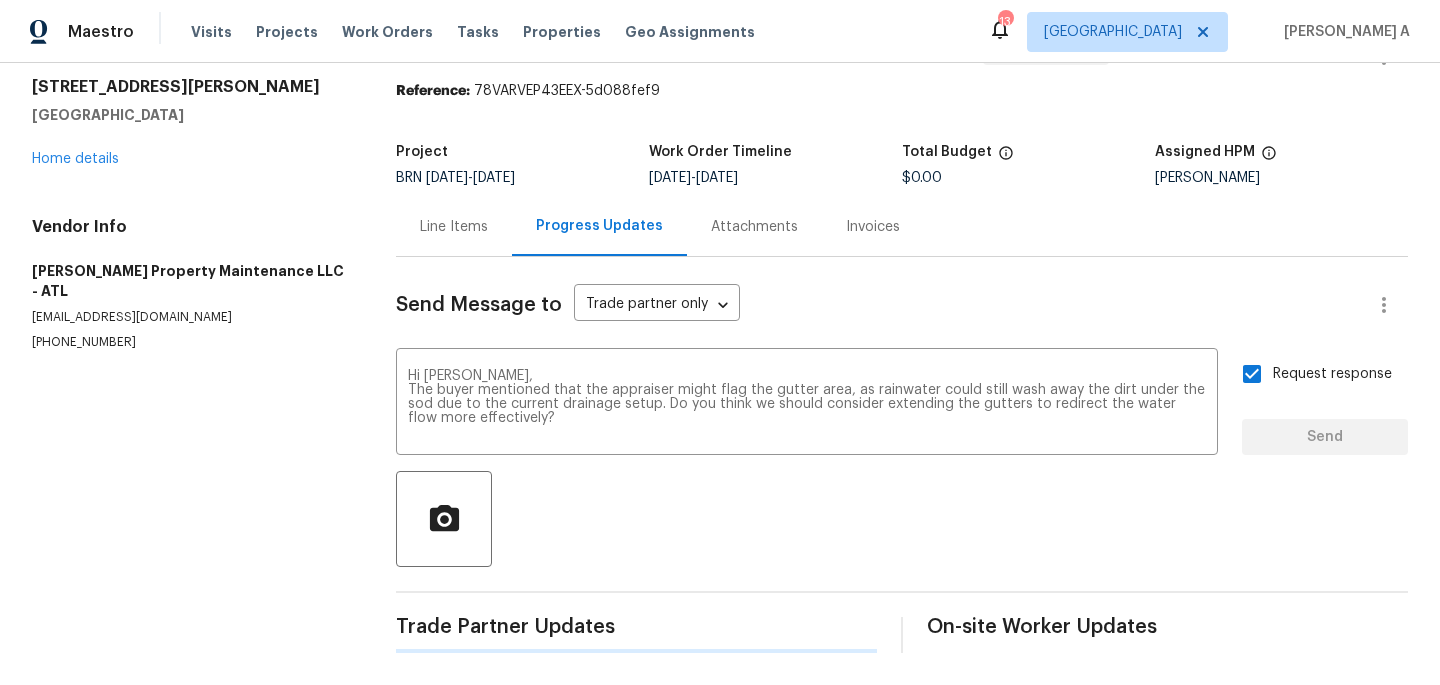 type 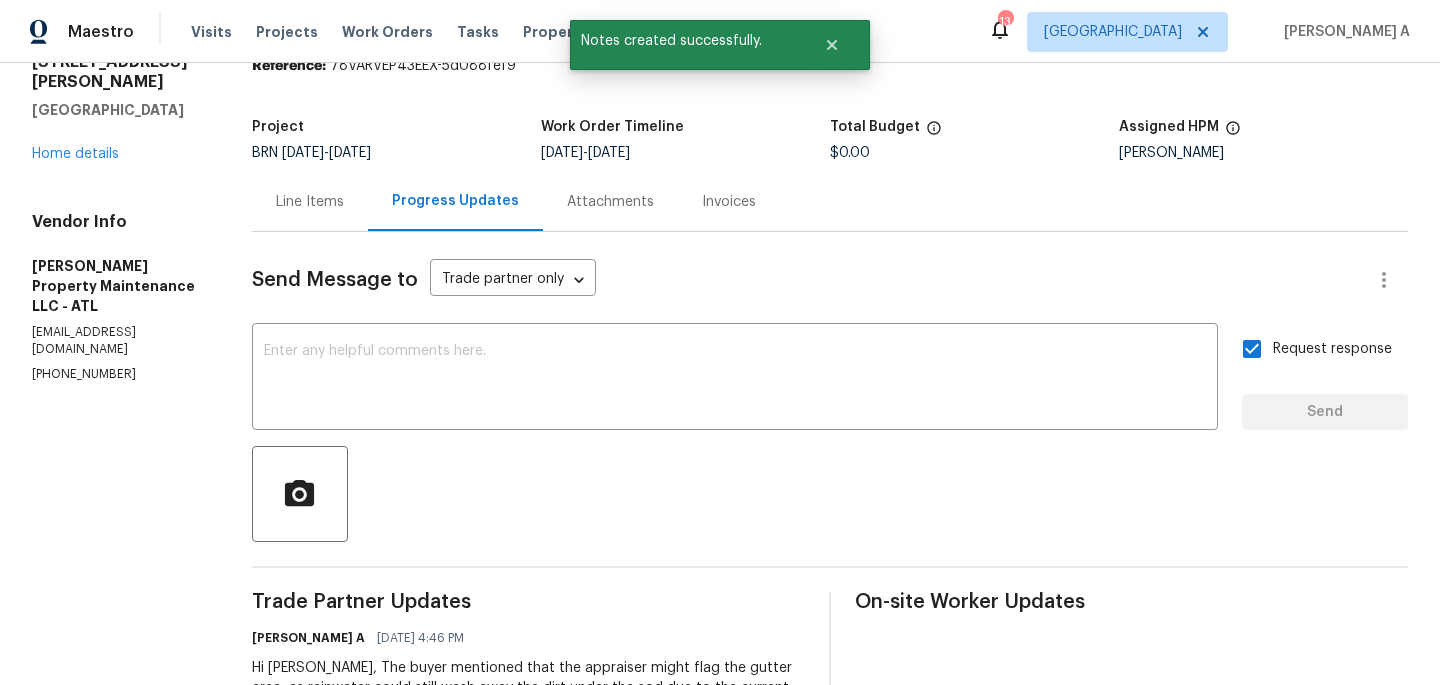 scroll, scrollTop: 0, scrollLeft: 0, axis: both 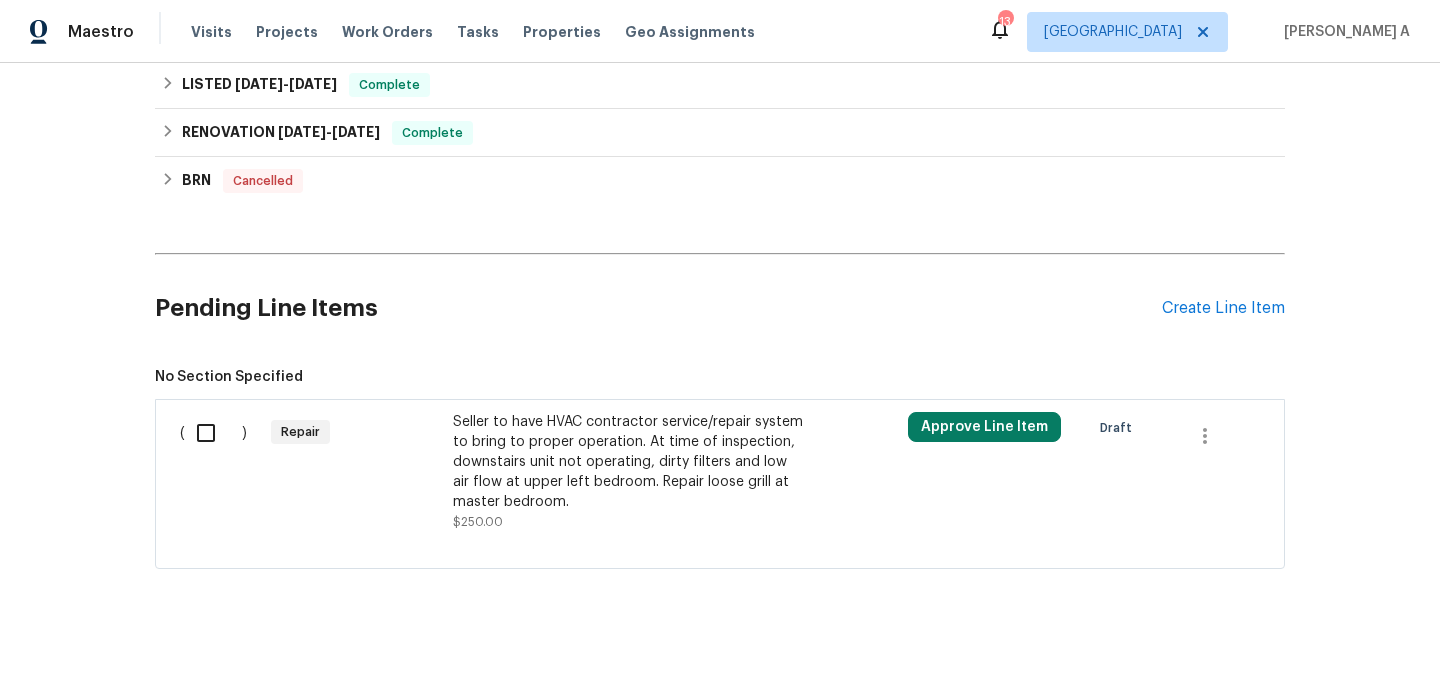 click on "Seller to have HVAC contractor service/repair system to bring to proper operation. At time of inspection, downstairs unit not operating, dirty filters and low air flow at upper left bedroom. Repair loose grill at master bedroom." at bounding box center (629, 462) 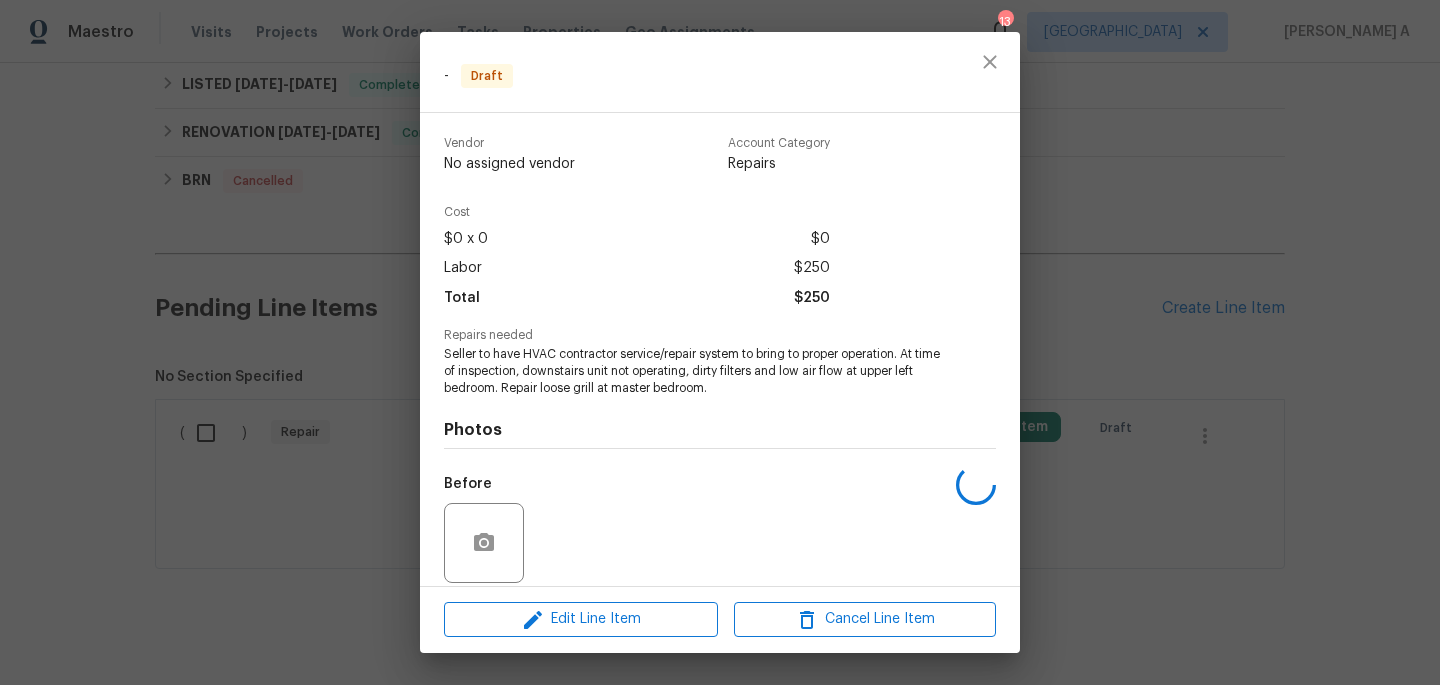 scroll, scrollTop: 147, scrollLeft: 0, axis: vertical 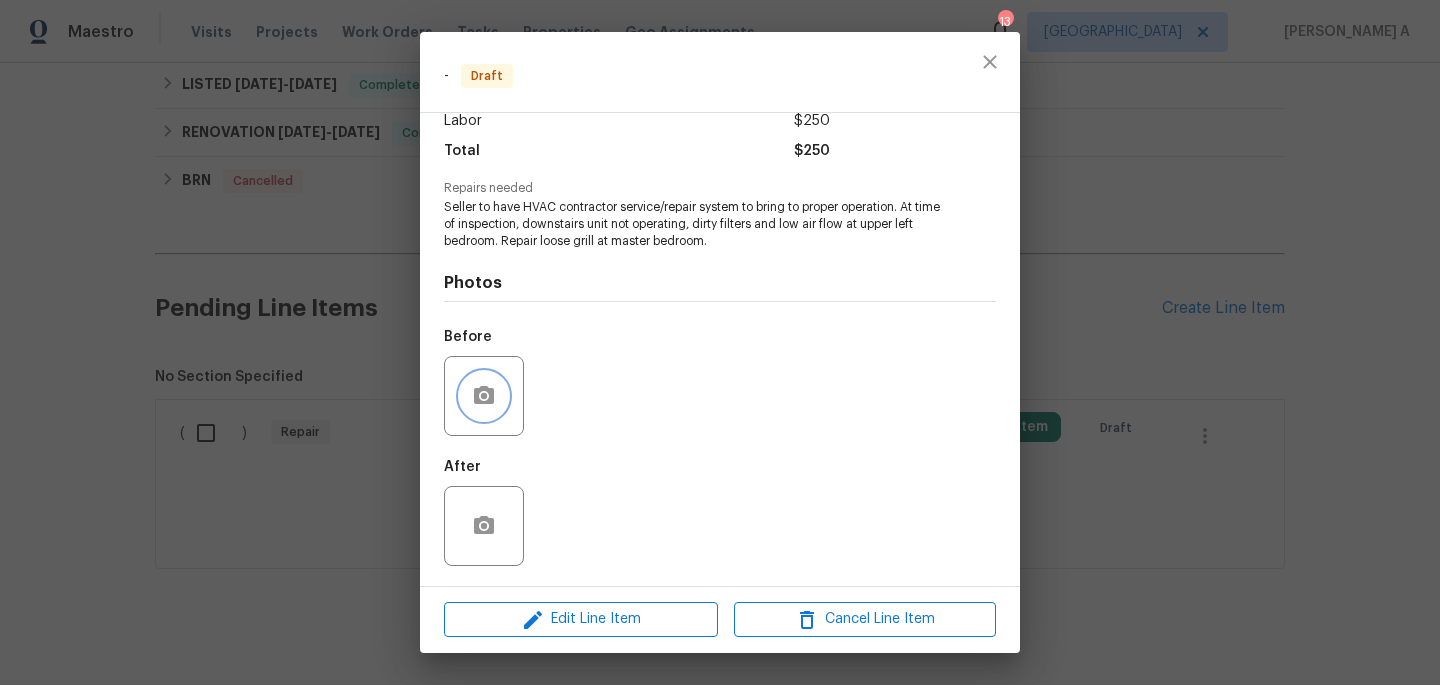click at bounding box center (484, 396) 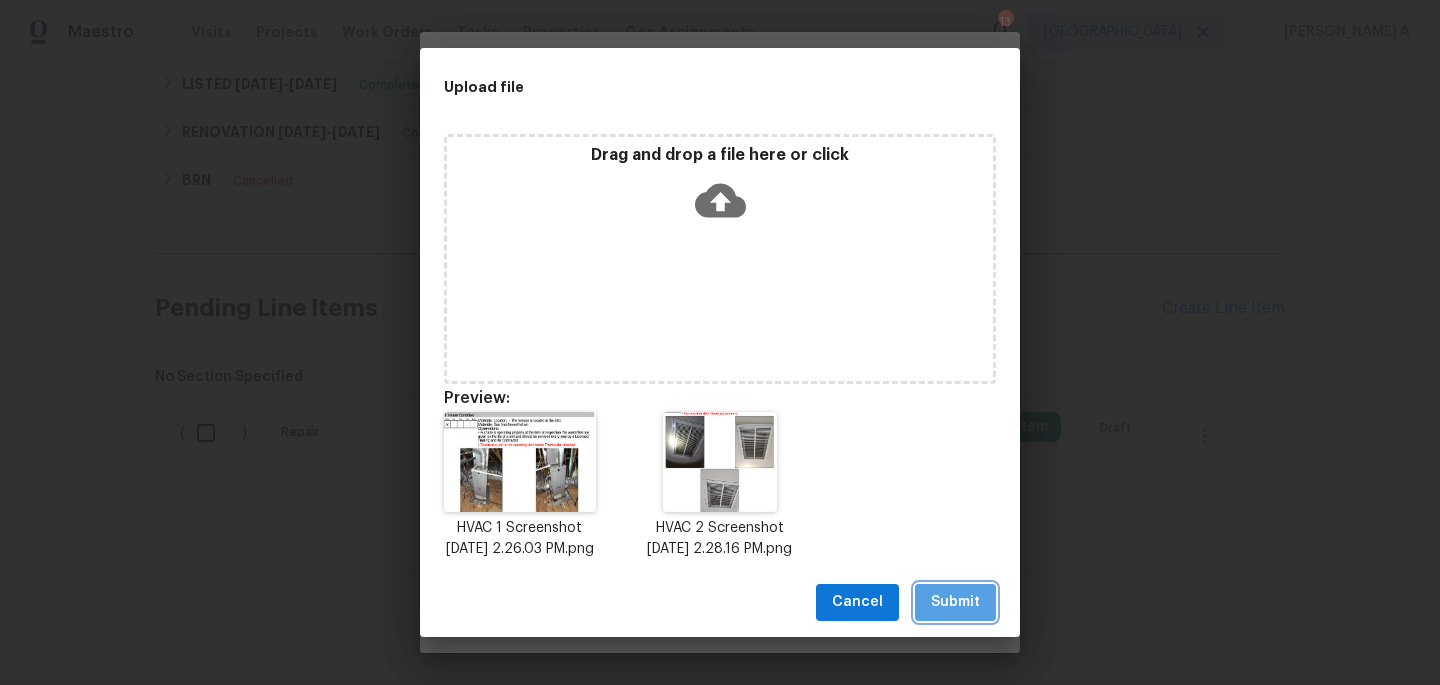 click on "Submit" at bounding box center (955, 602) 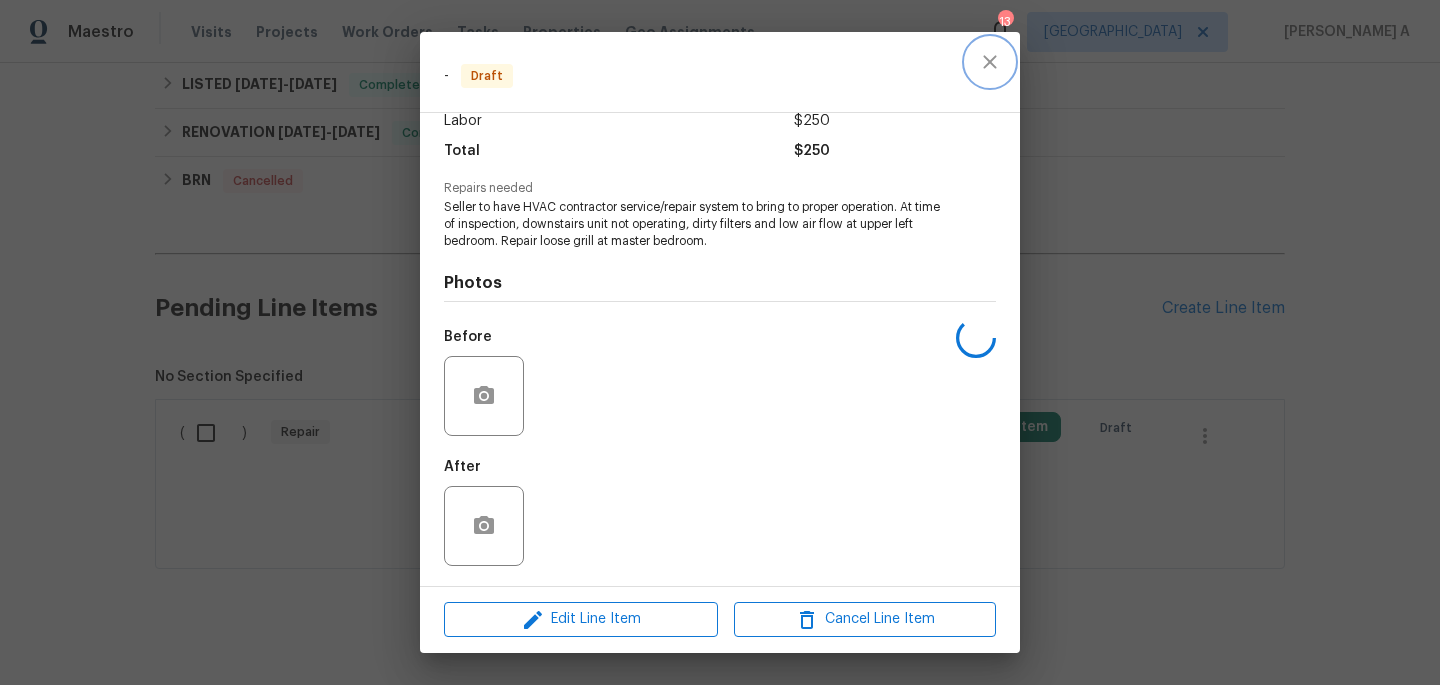 click 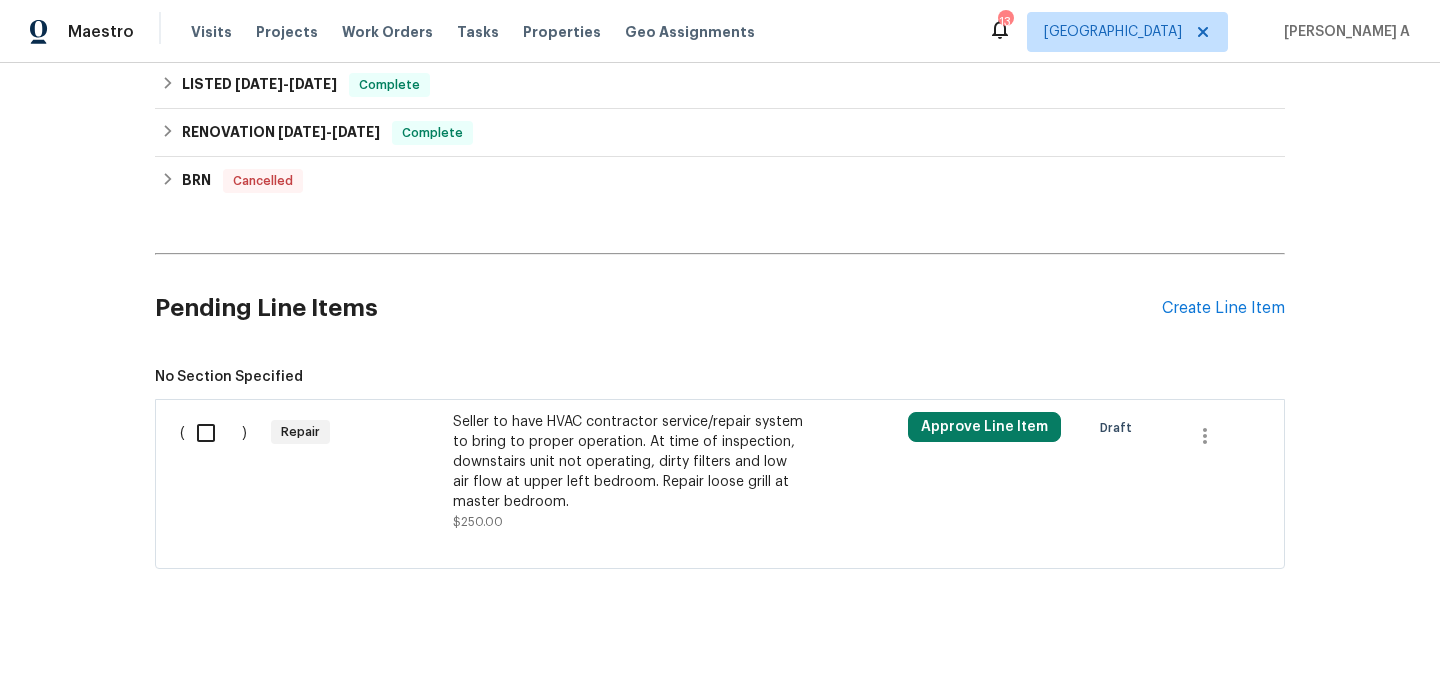 click on "Seller to have HVAC contractor service/repair system to bring to proper operation. At time of inspection, downstairs unit not operating, dirty filters and low air flow at upper left bedroom. Repair loose grill at master bedroom." at bounding box center [629, 462] 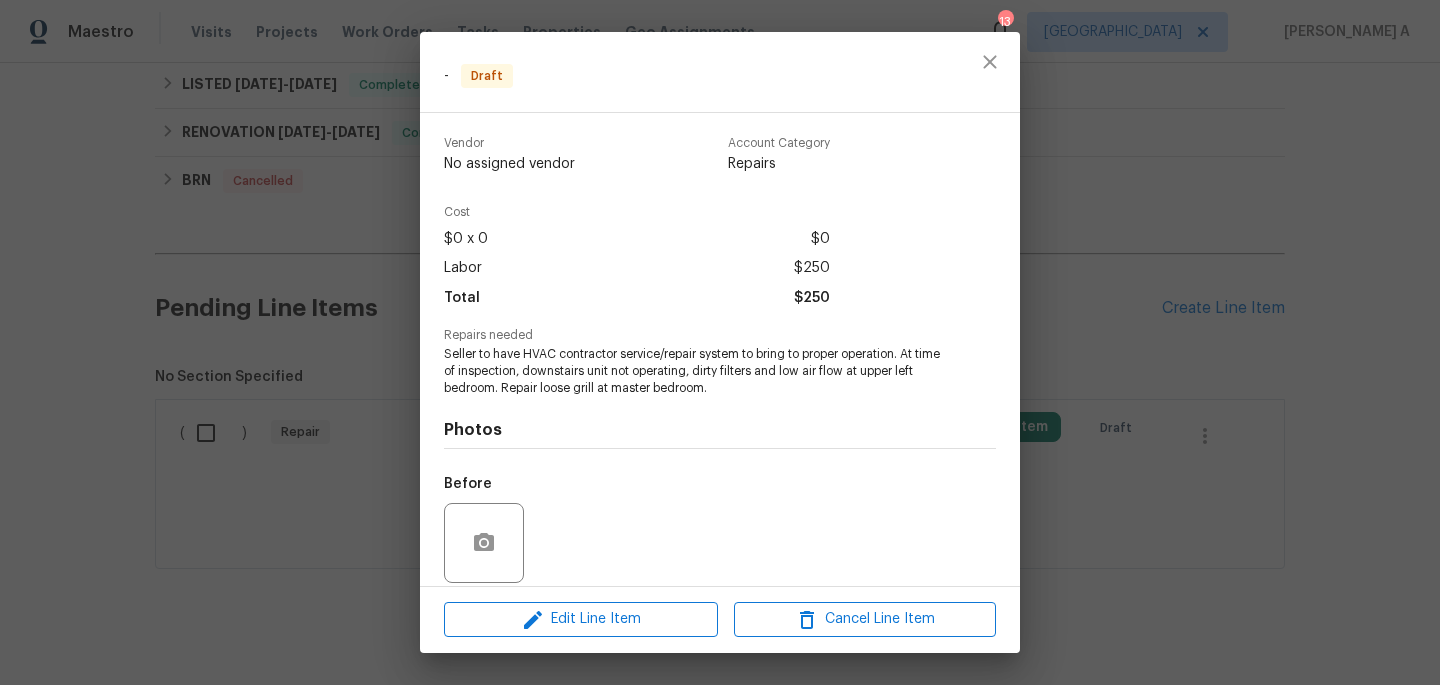 scroll, scrollTop: 147, scrollLeft: 0, axis: vertical 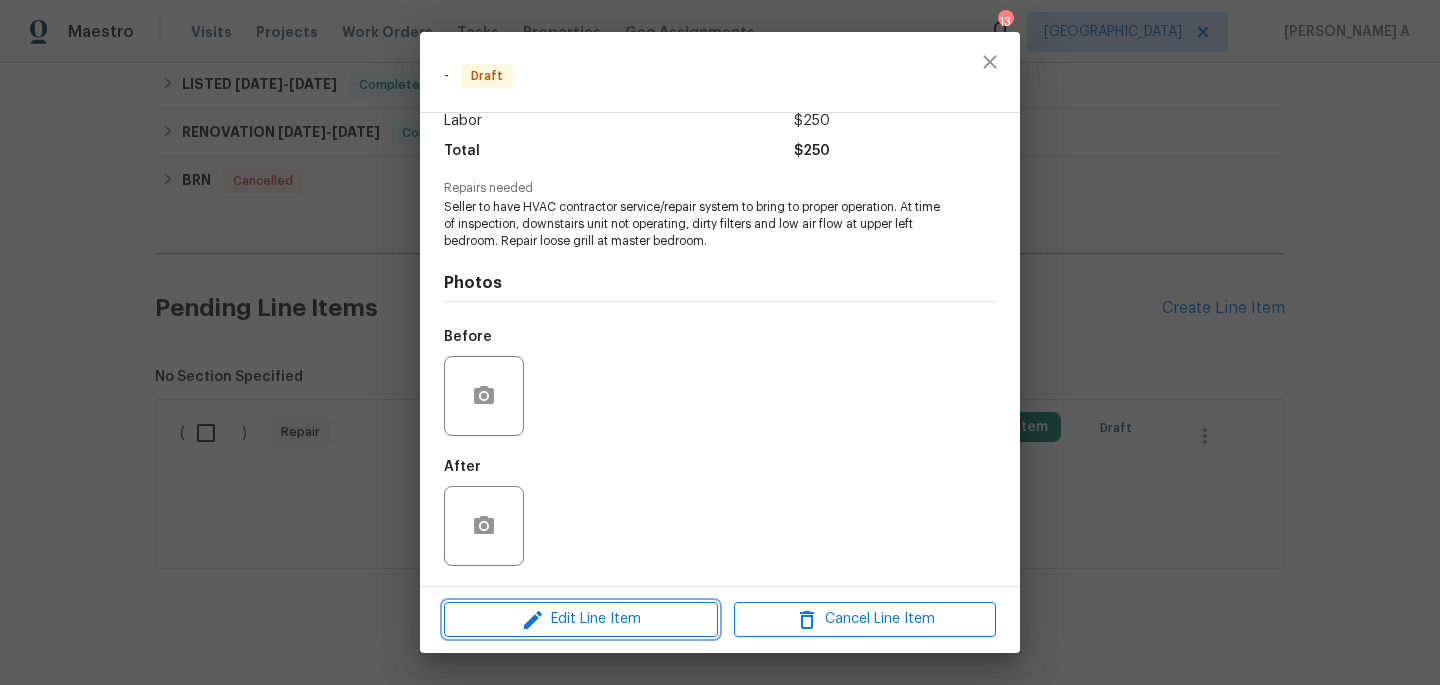click on "Edit Line Item" at bounding box center (581, 619) 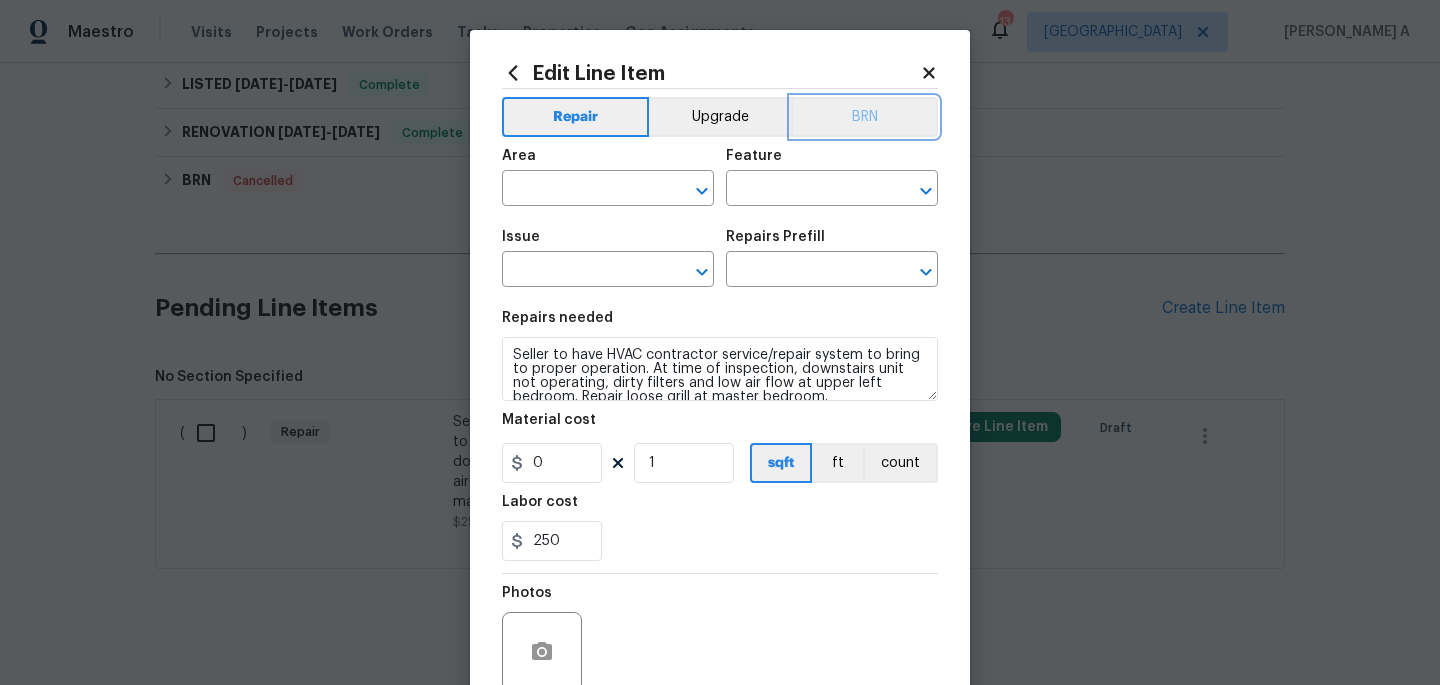 click on "BRN" at bounding box center (864, 117) 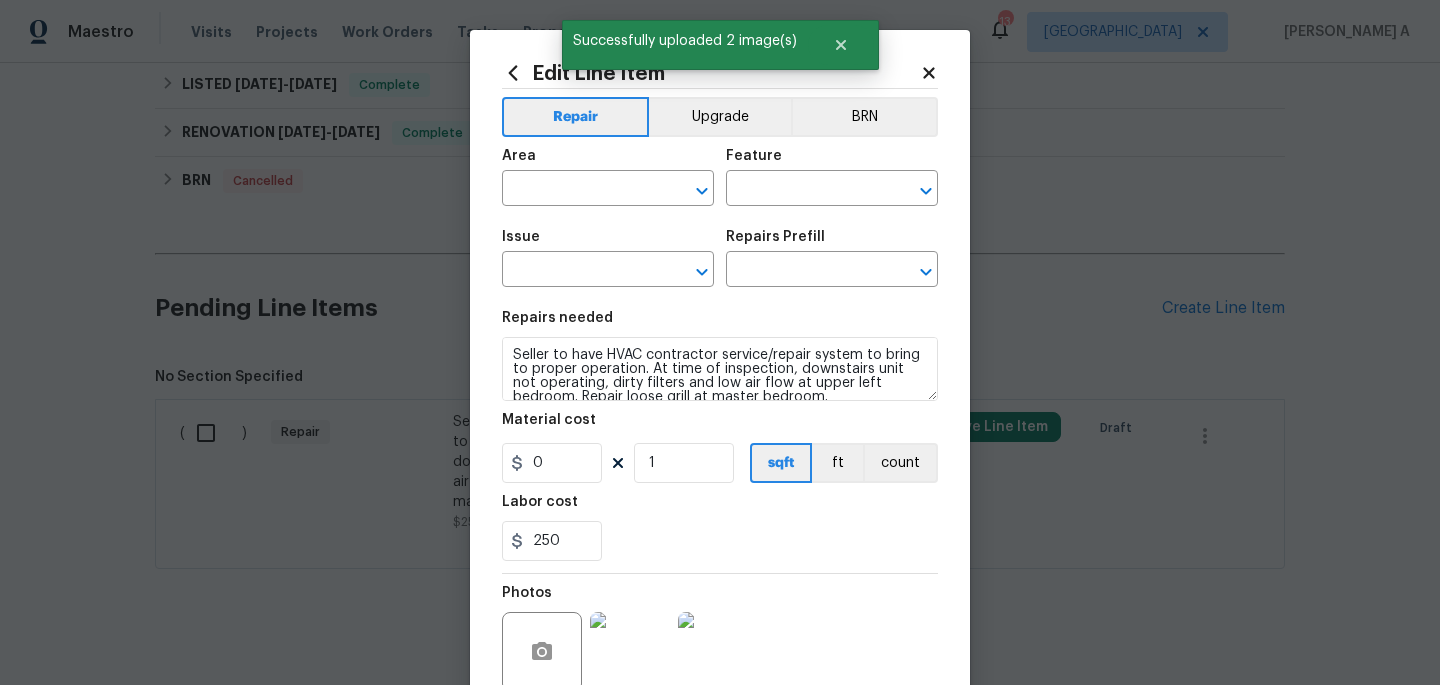 click on "Area" at bounding box center [608, 162] 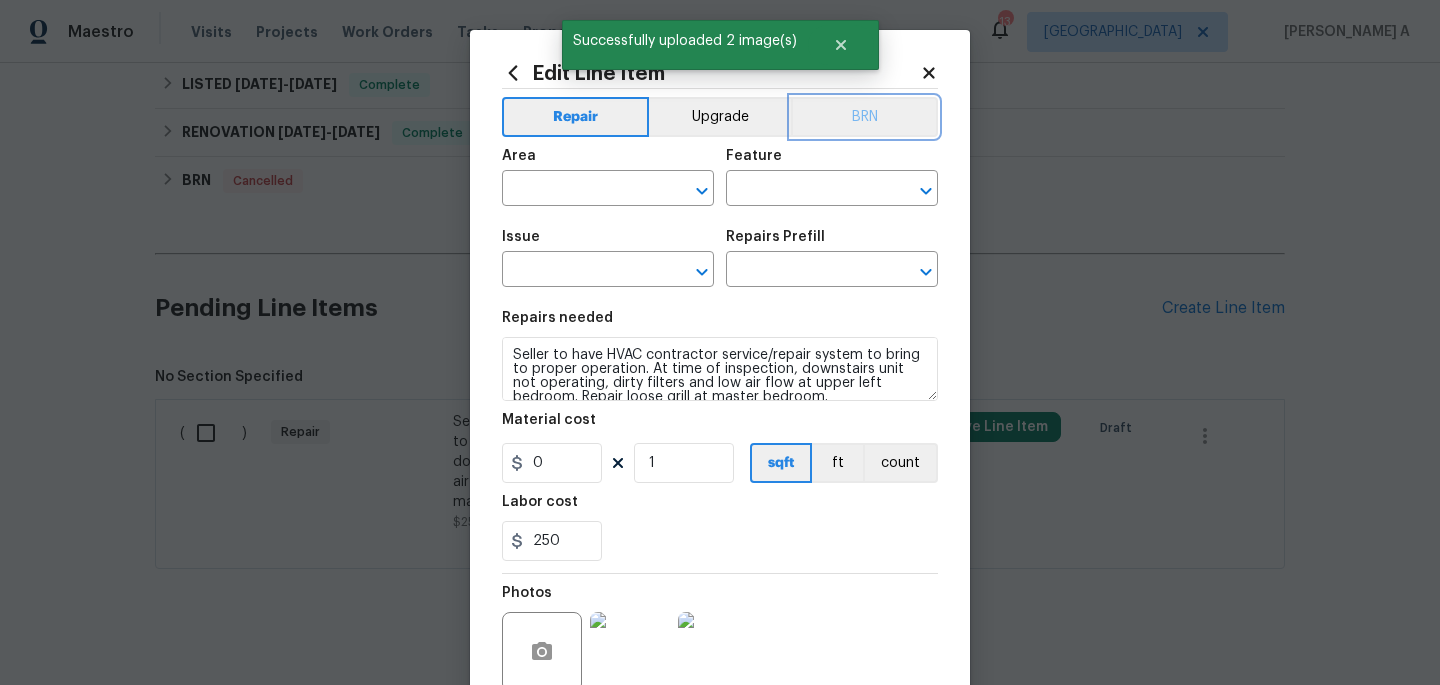 click on "BRN" at bounding box center [864, 117] 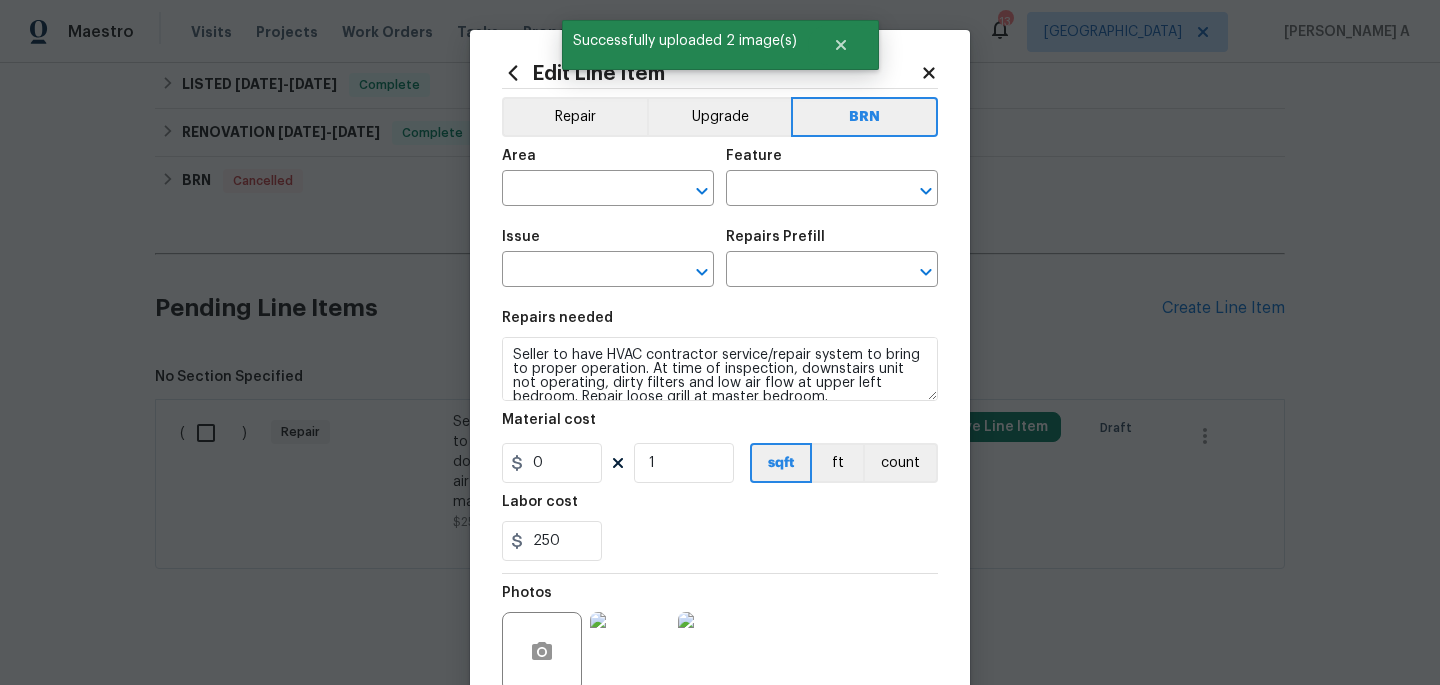 click on "Area ​" at bounding box center [608, 177] 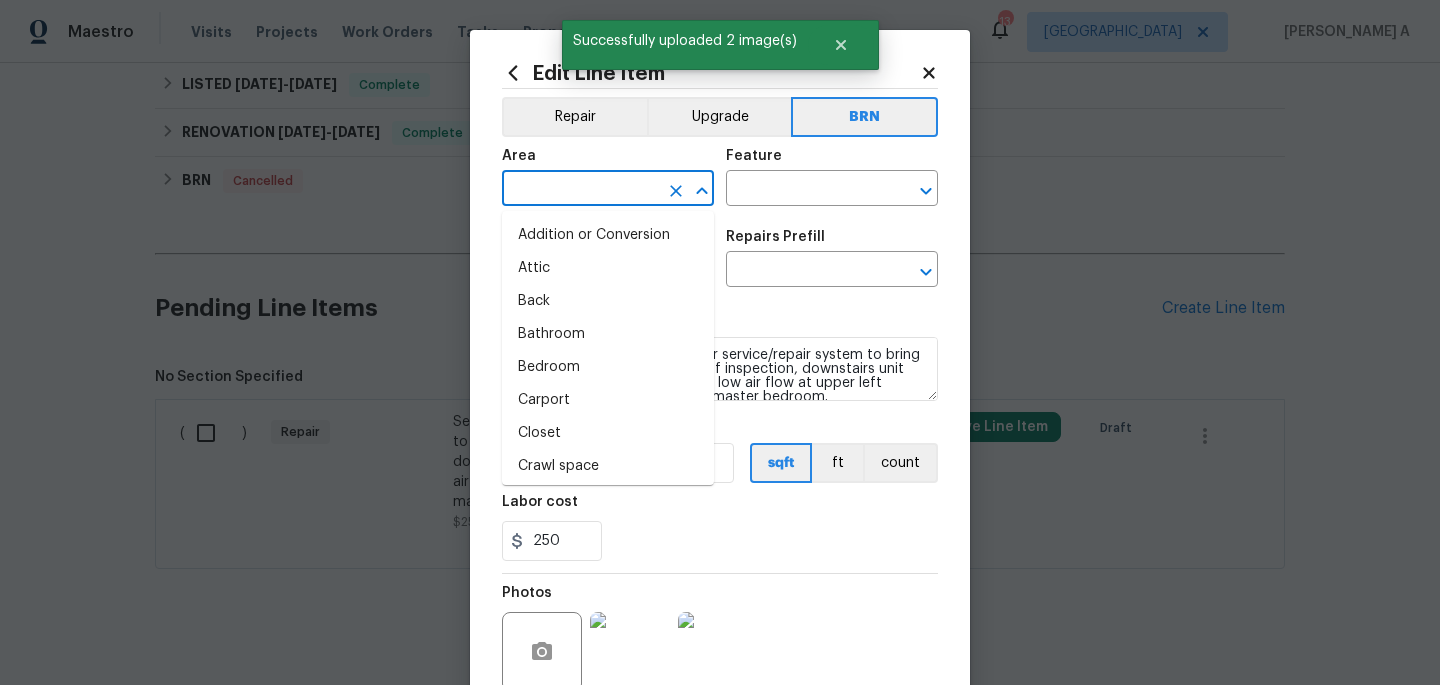 click at bounding box center (580, 190) 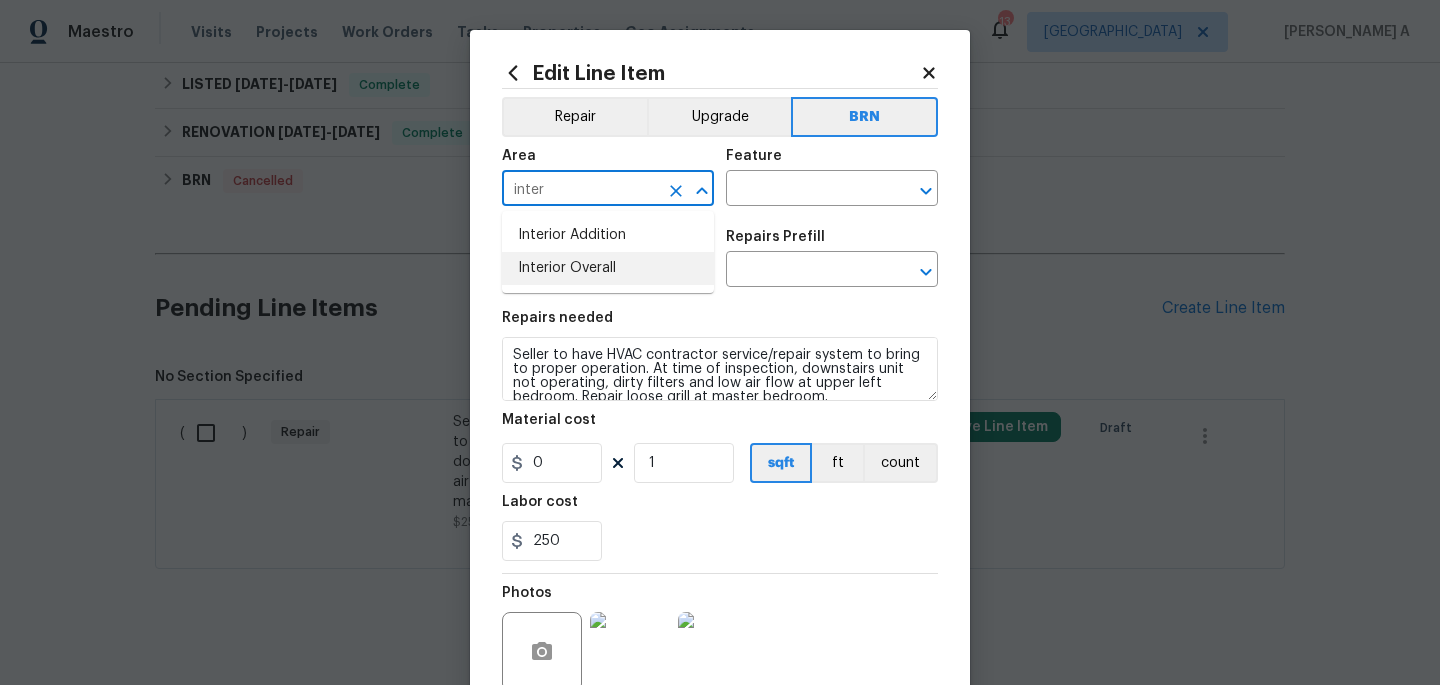 click on "Interior Overall" at bounding box center [608, 268] 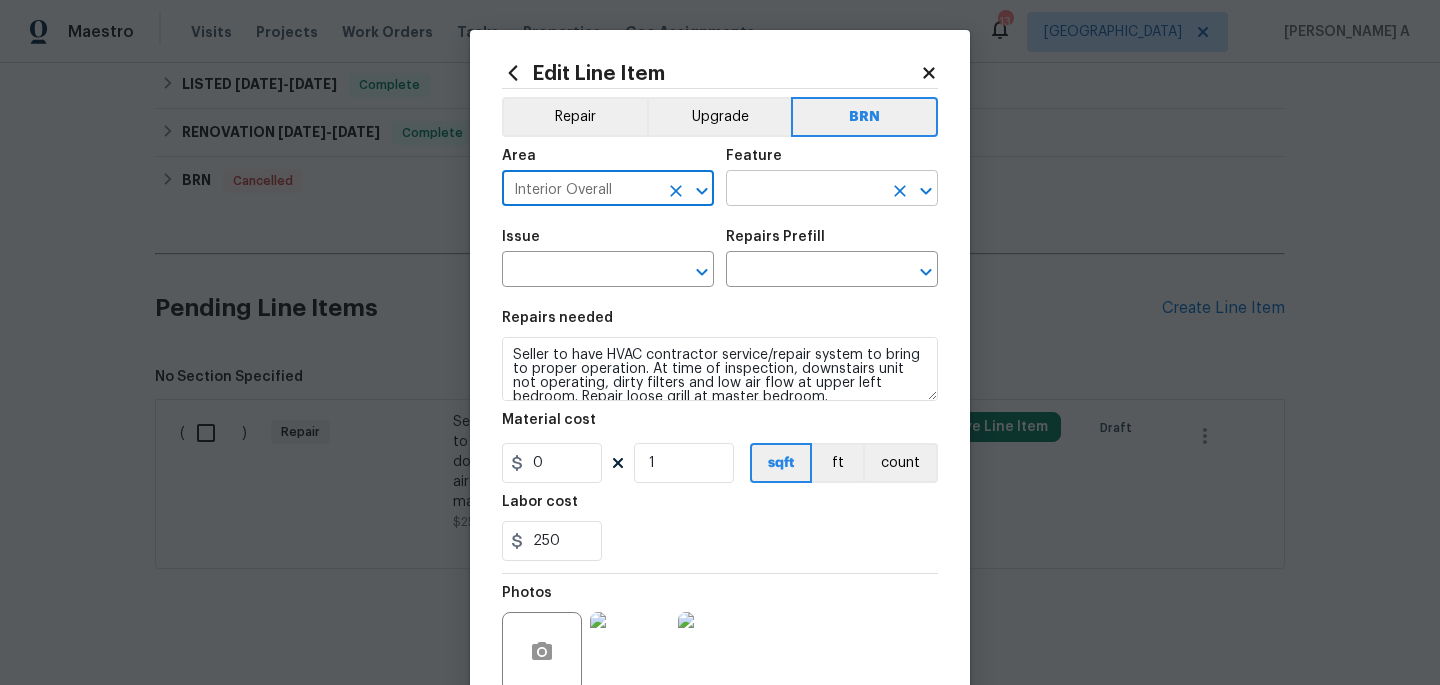 type on "Interior Overall" 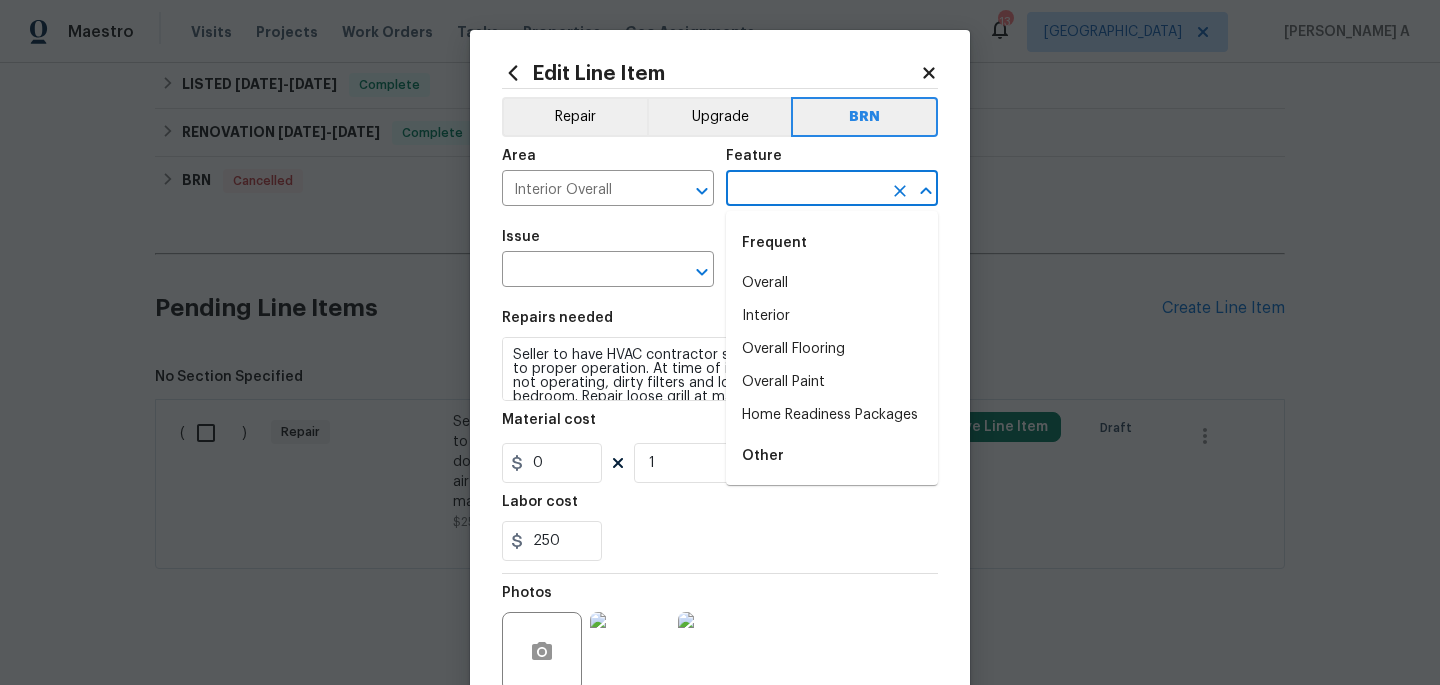 click at bounding box center [804, 190] 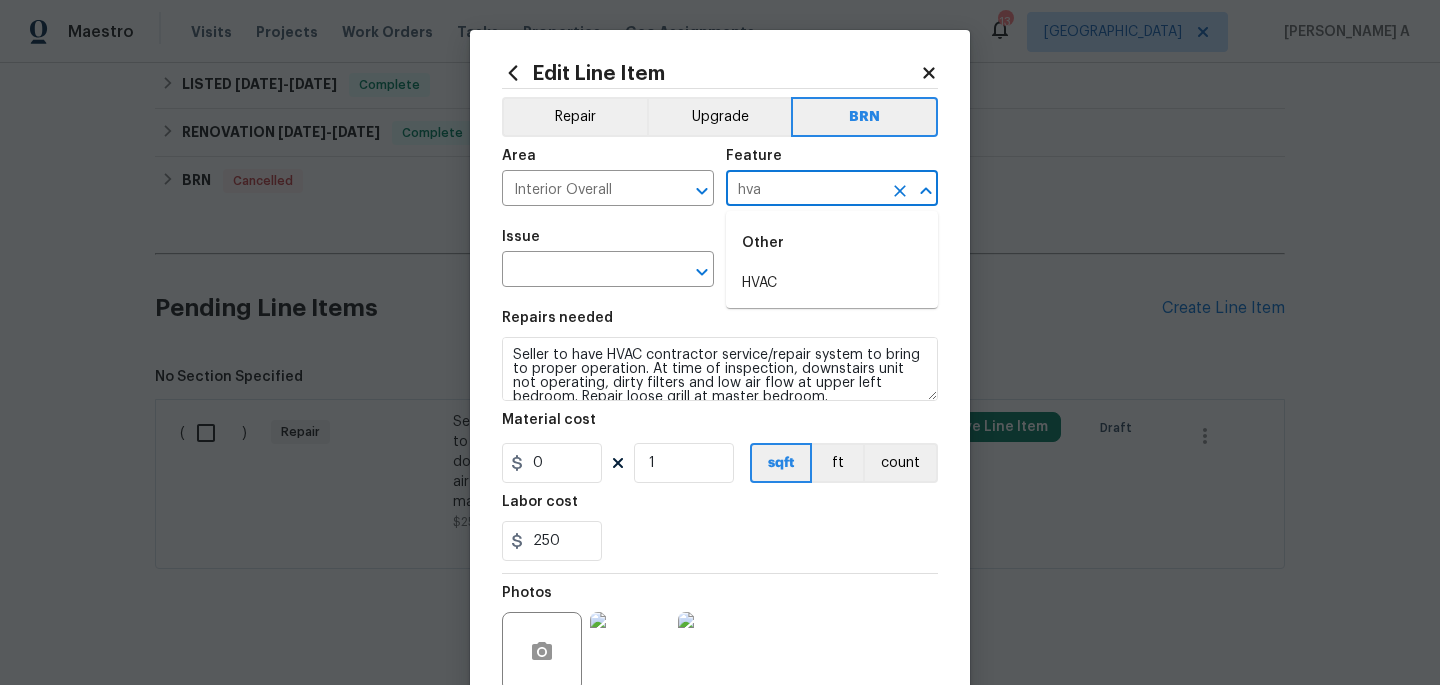 click on "Other" at bounding box center [832, 243] 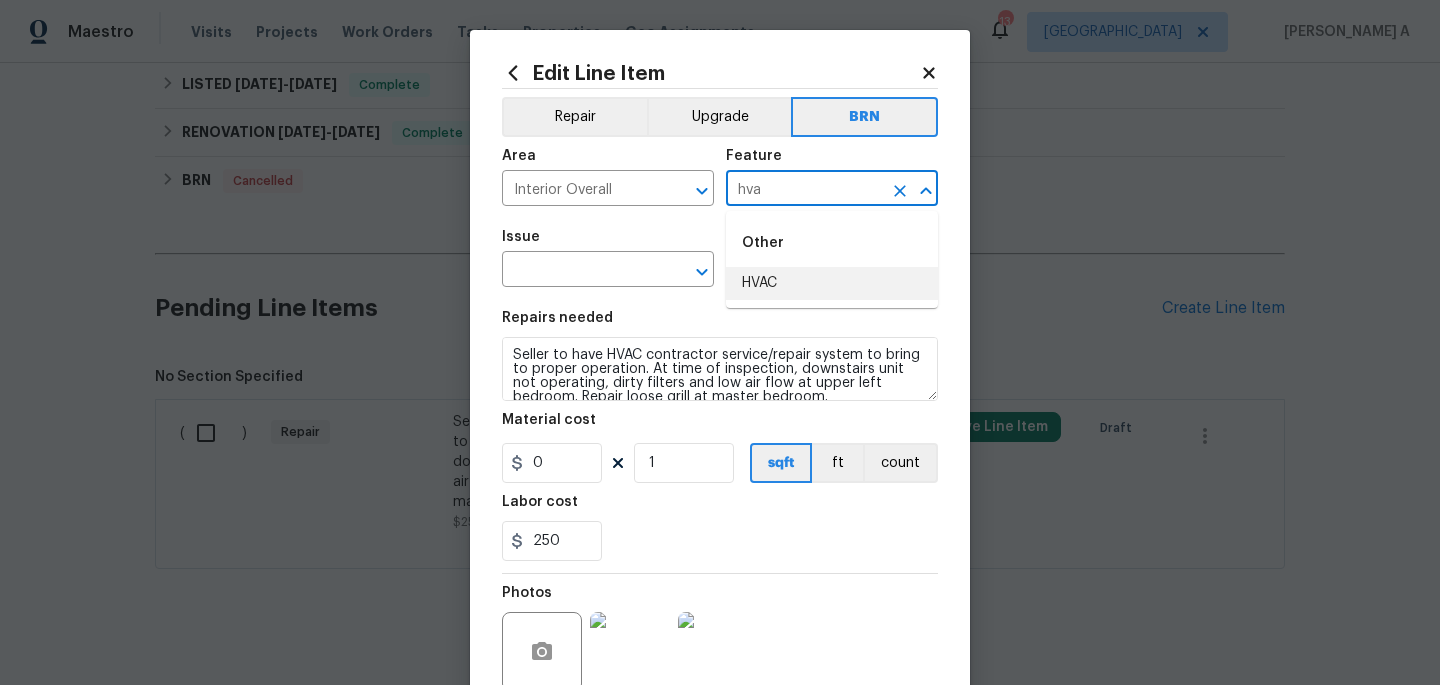 click on "HVAC" at bounding box center [832, 283] 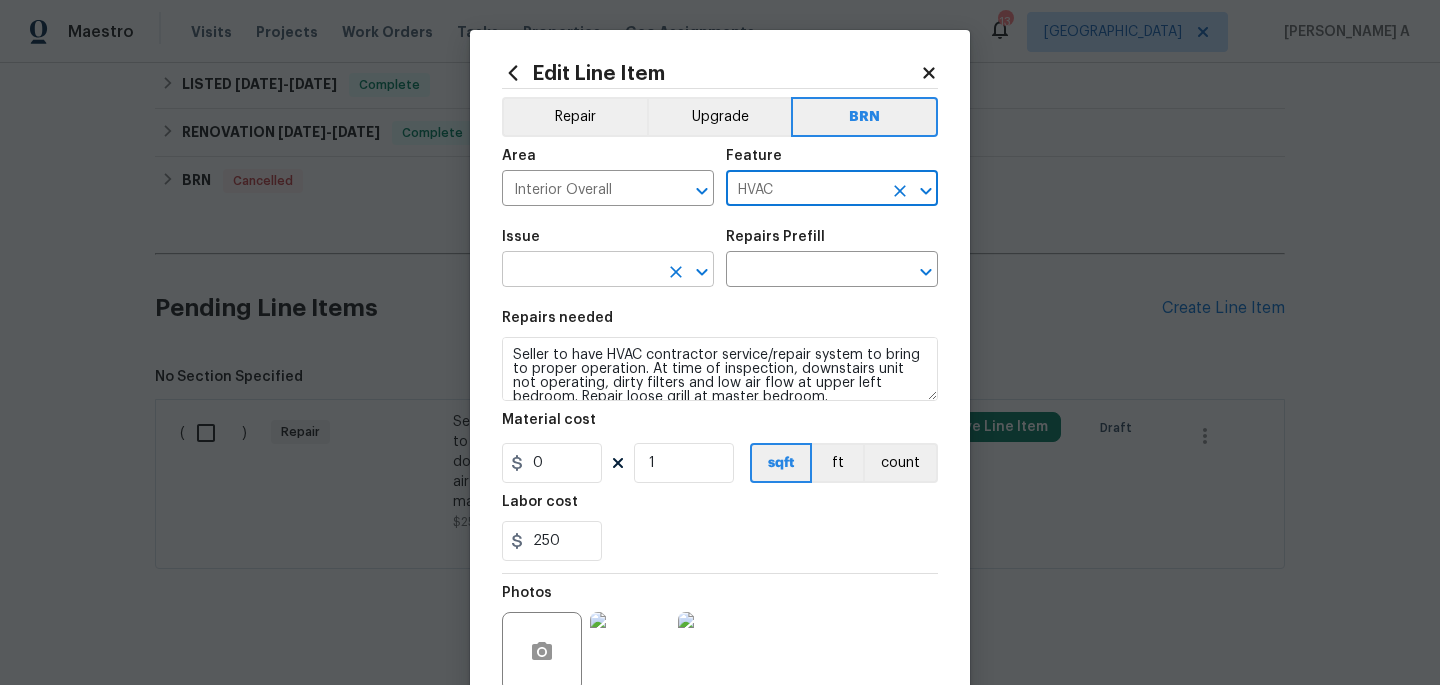 type on "HVAC" 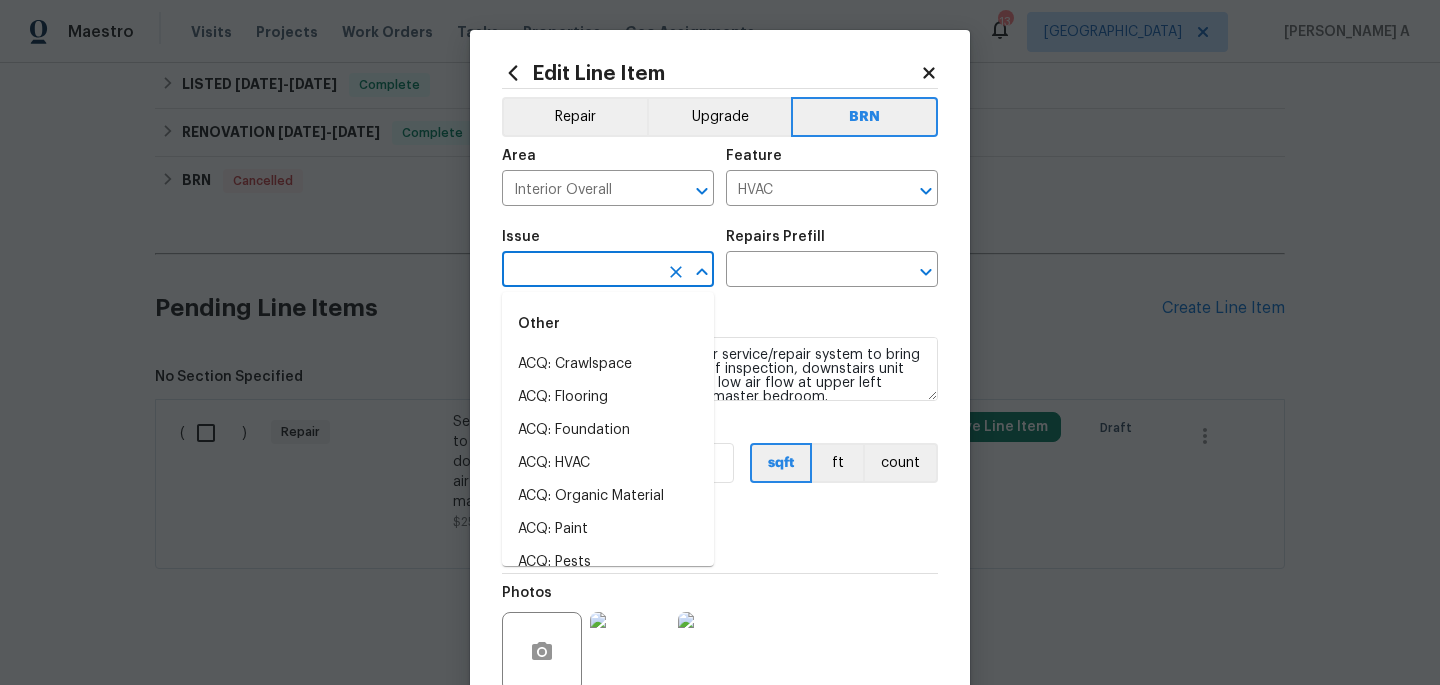 click at bounding box center [580, 271] 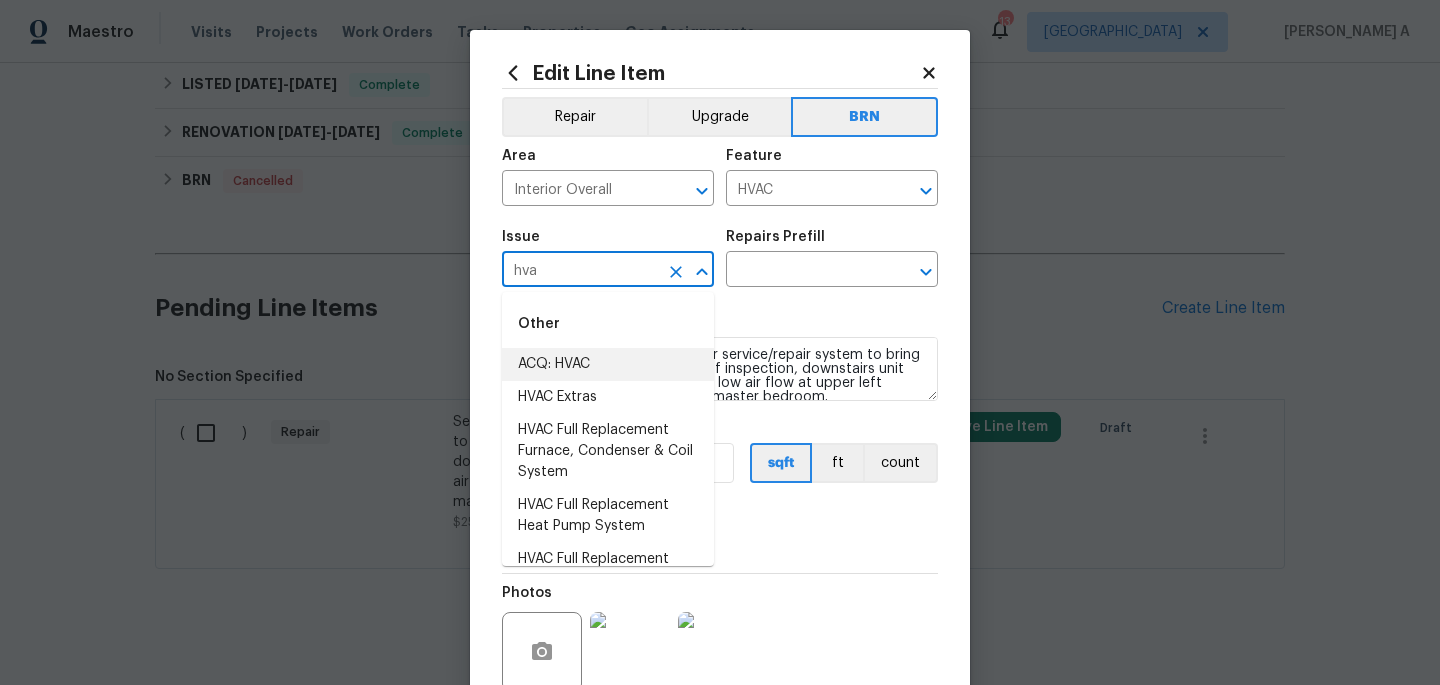 click on "HVAC Extras" at bounding box center (608, 397) 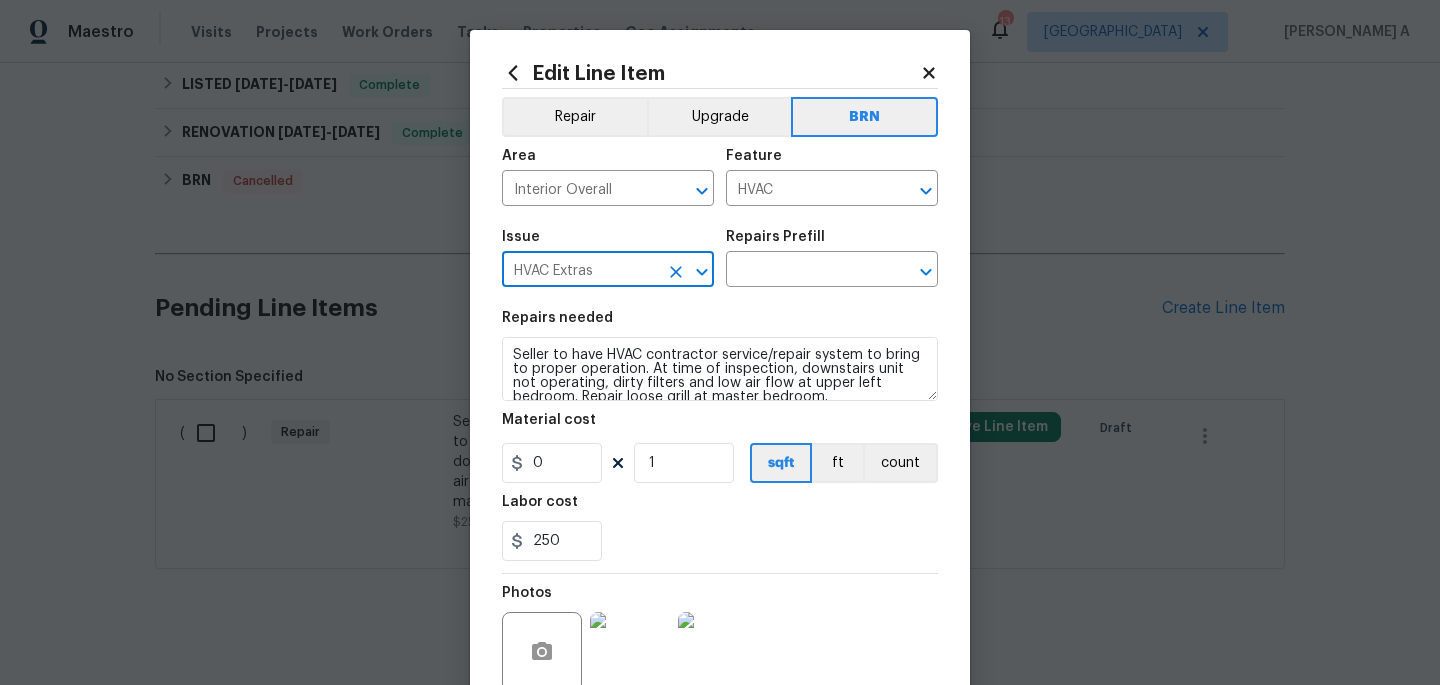 type on "HVAC Extras" 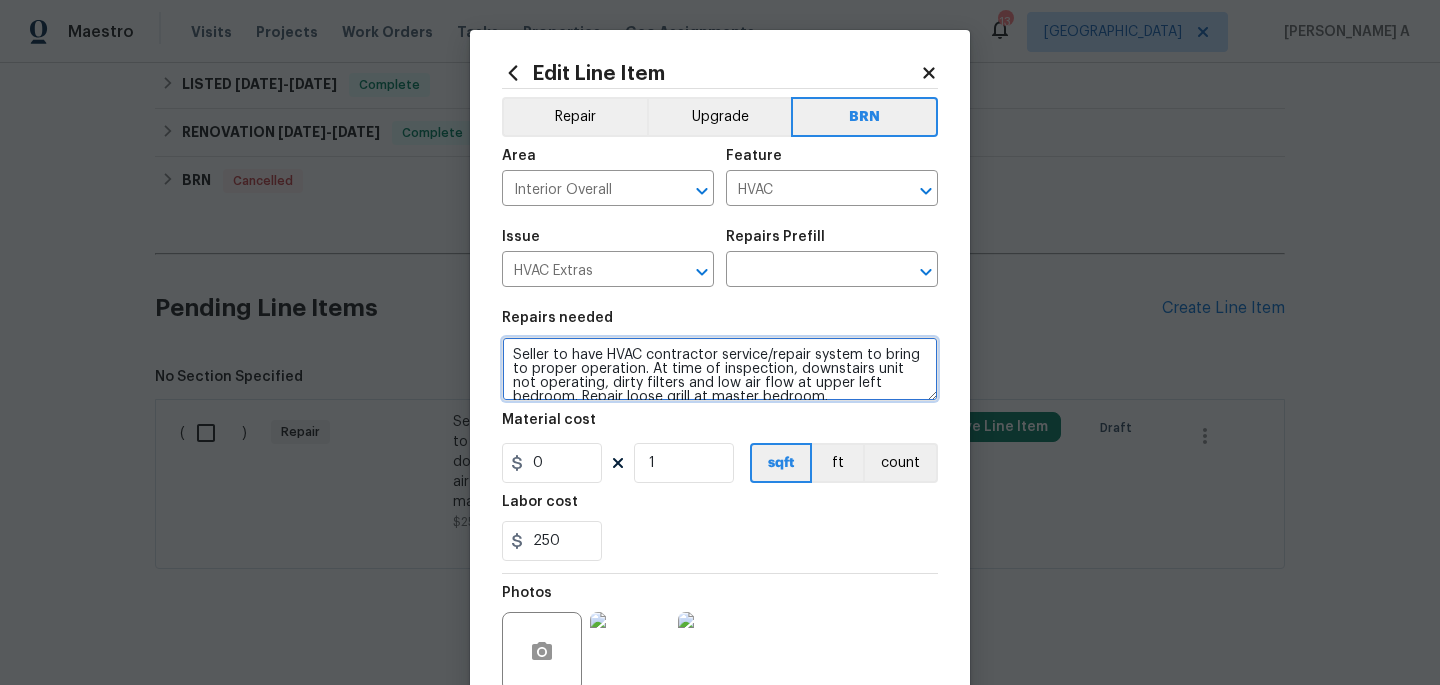 click on "Seller to have HVAC contractor service/repair system to bring to proper operation. At time of inspection, downstairs unit not operating, dirty filters and low air flow at upper left bedroom. Repair loose grill at master bedroom." at bounding box center [720, 369] 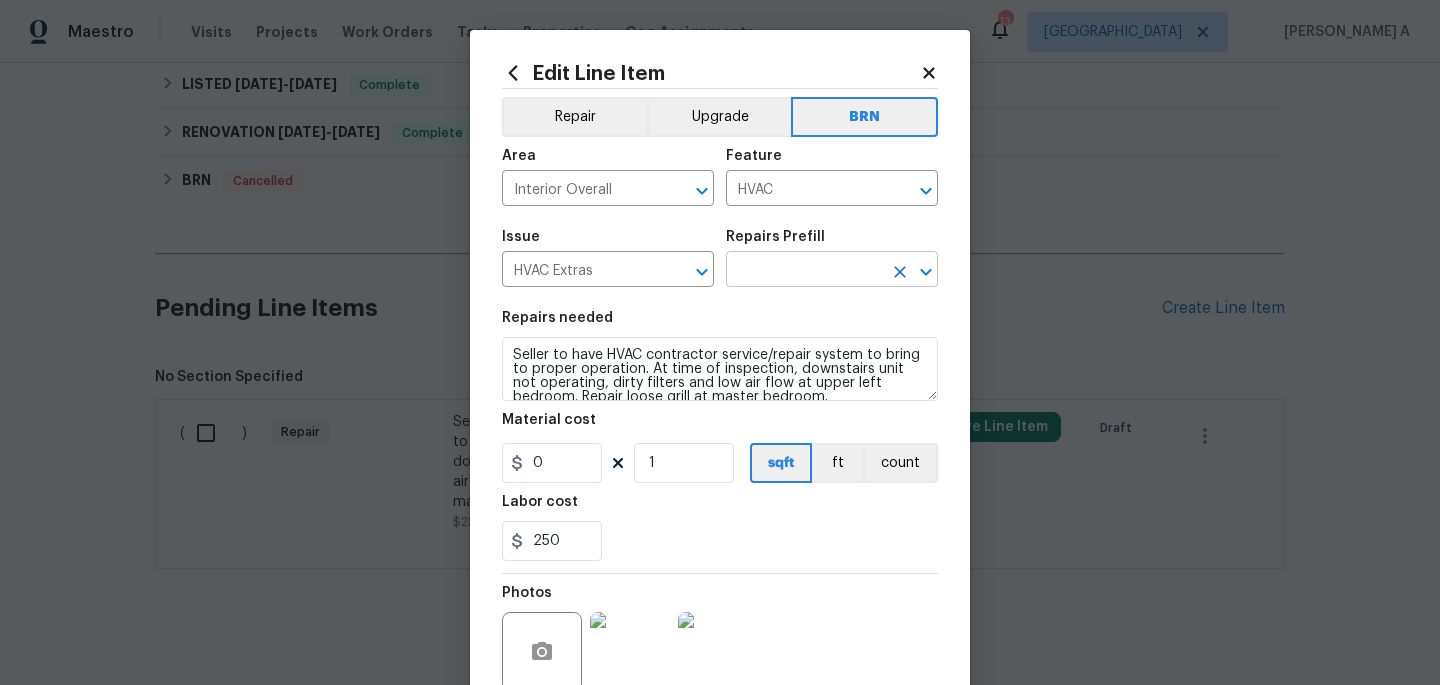 click at bounding box center (804, 271) 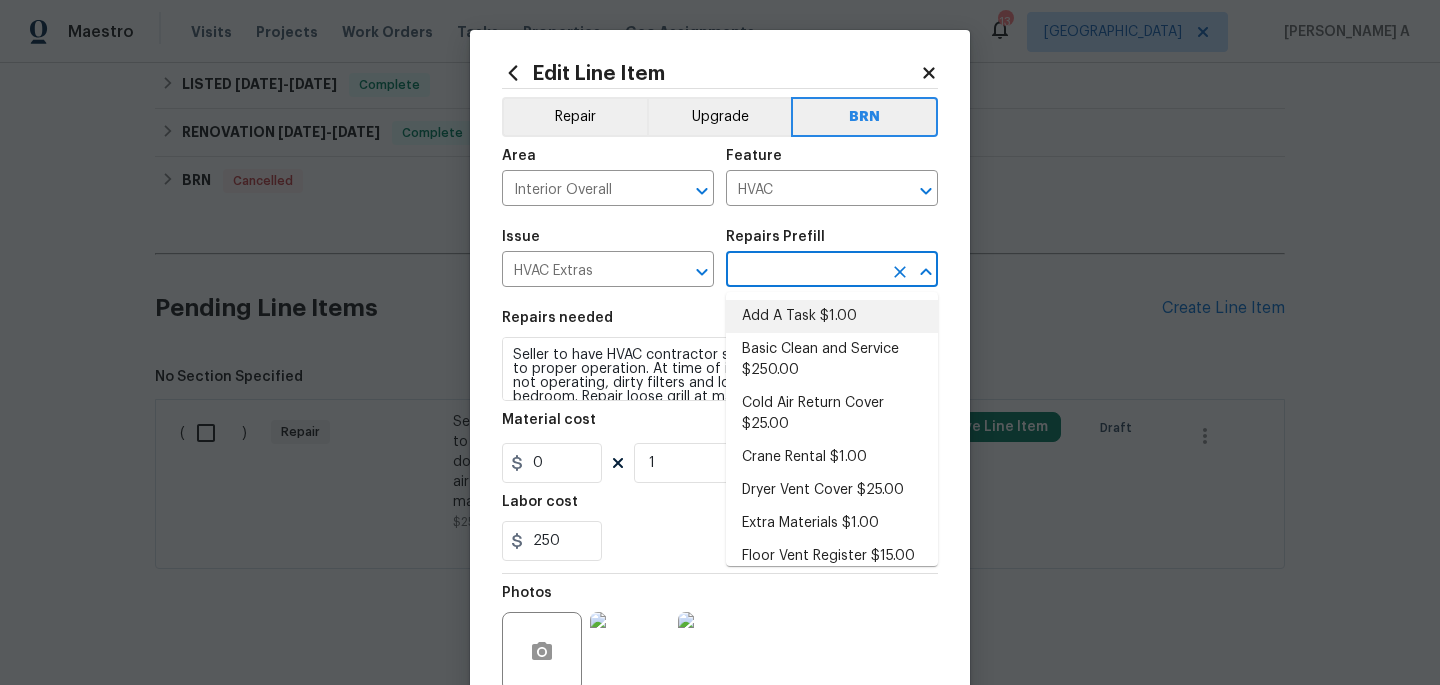 click on "Add A Task $1.00" at bounding box center [832, 316] 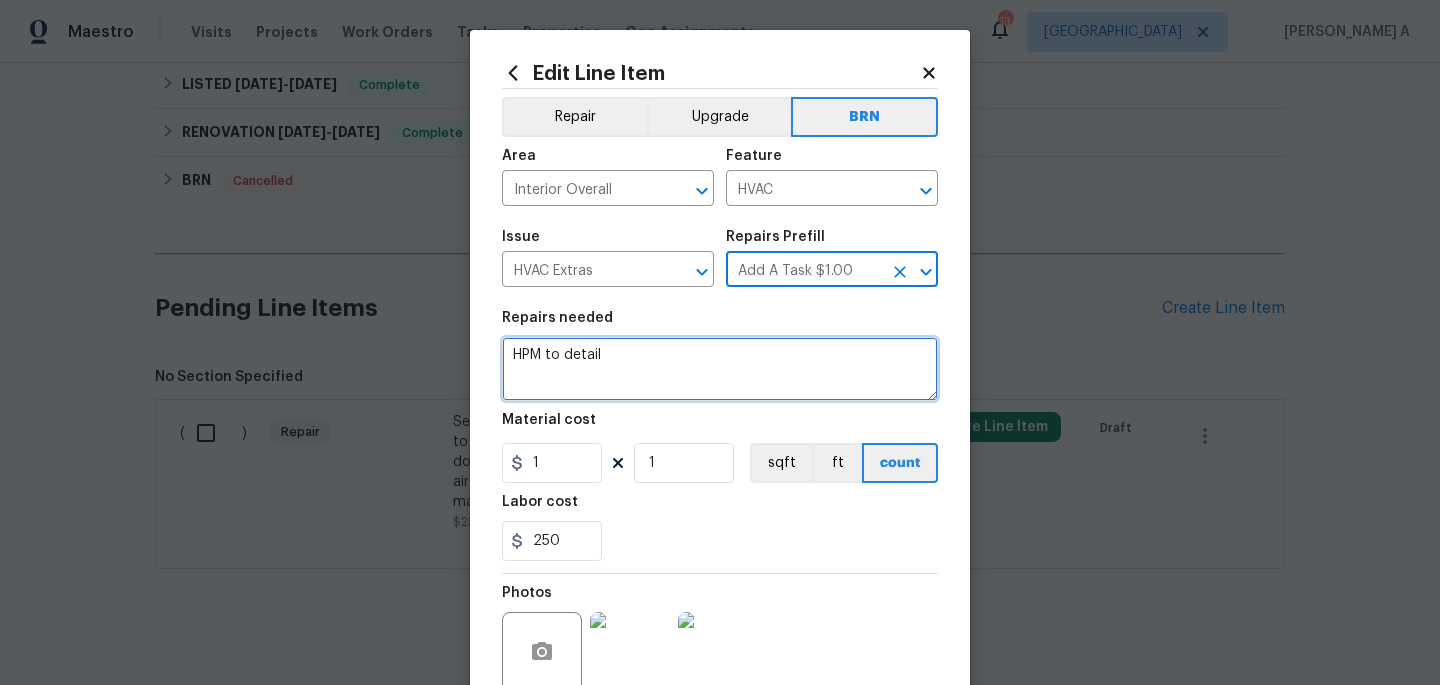 click on "HPM to detail" at bounding box center (720, 369) 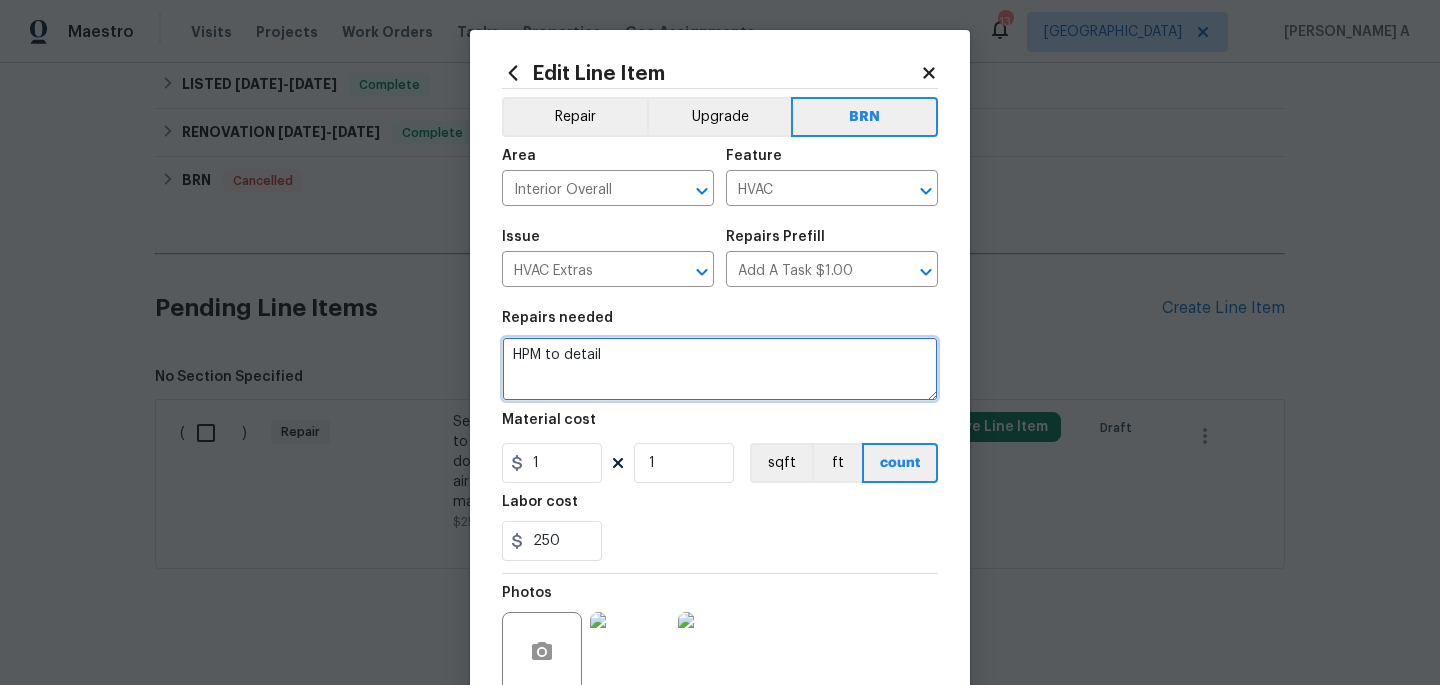 click on "HPM to detail" at bounding box center (720, 369) 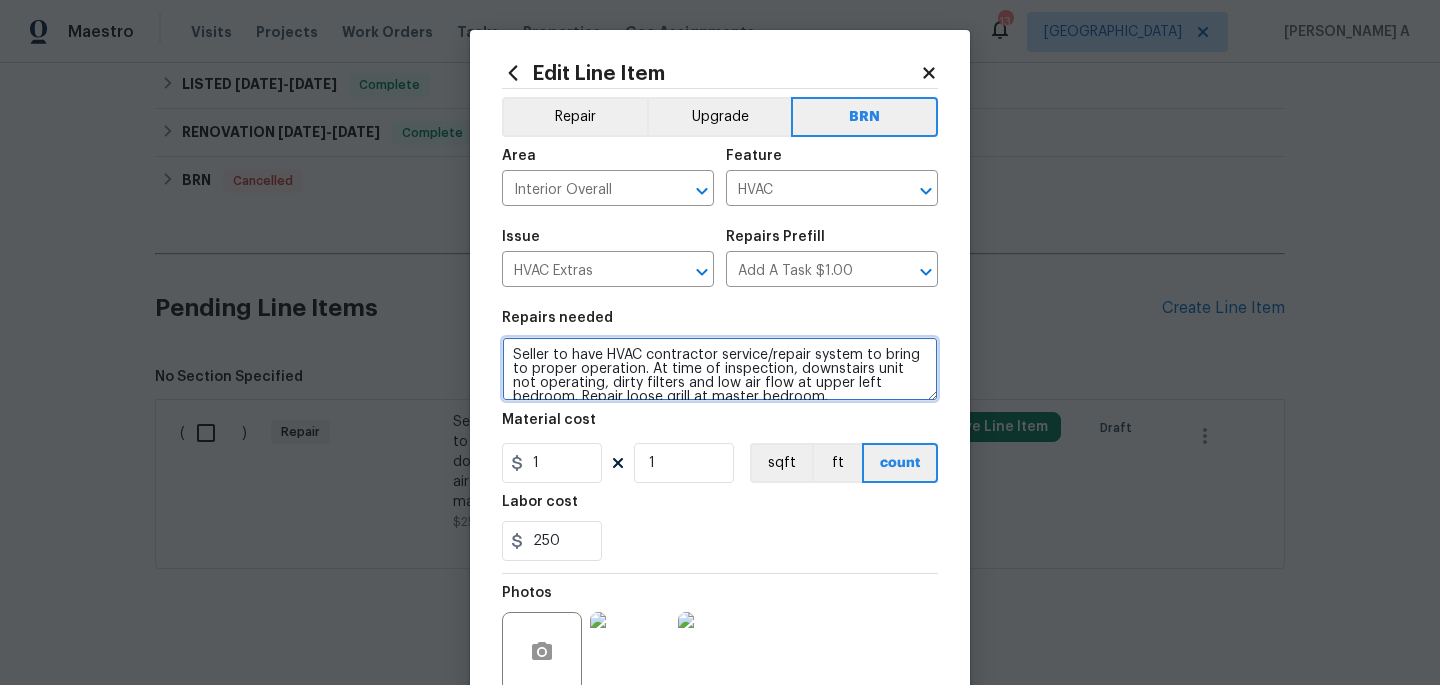 scroll, scrollTop: 4, scrollLeft: 0, axis: vertical 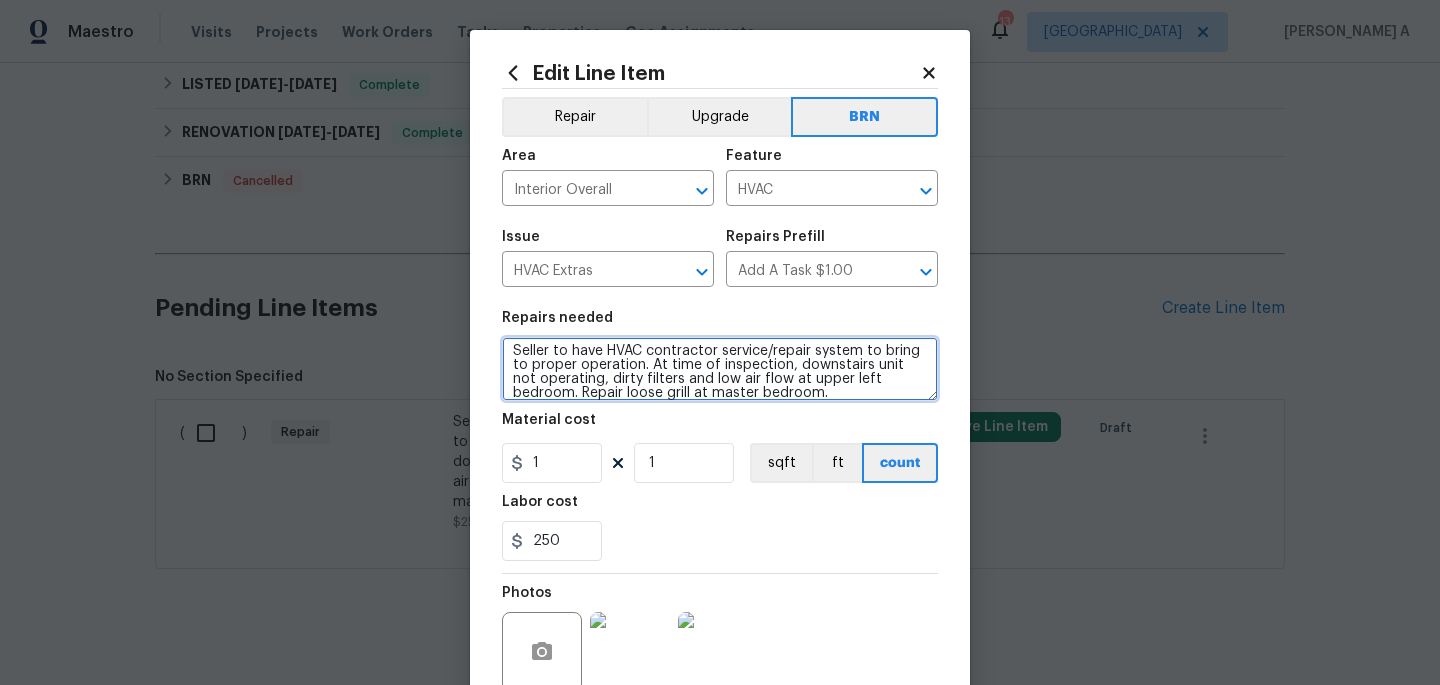 type on "Seller to have HVAC contractor service/repair system to bring to proper operation. At time of inspection, downstairs unit not operating, dirty filters and low air flow at upper left bedroom. Repair loose grill at master bedroom." 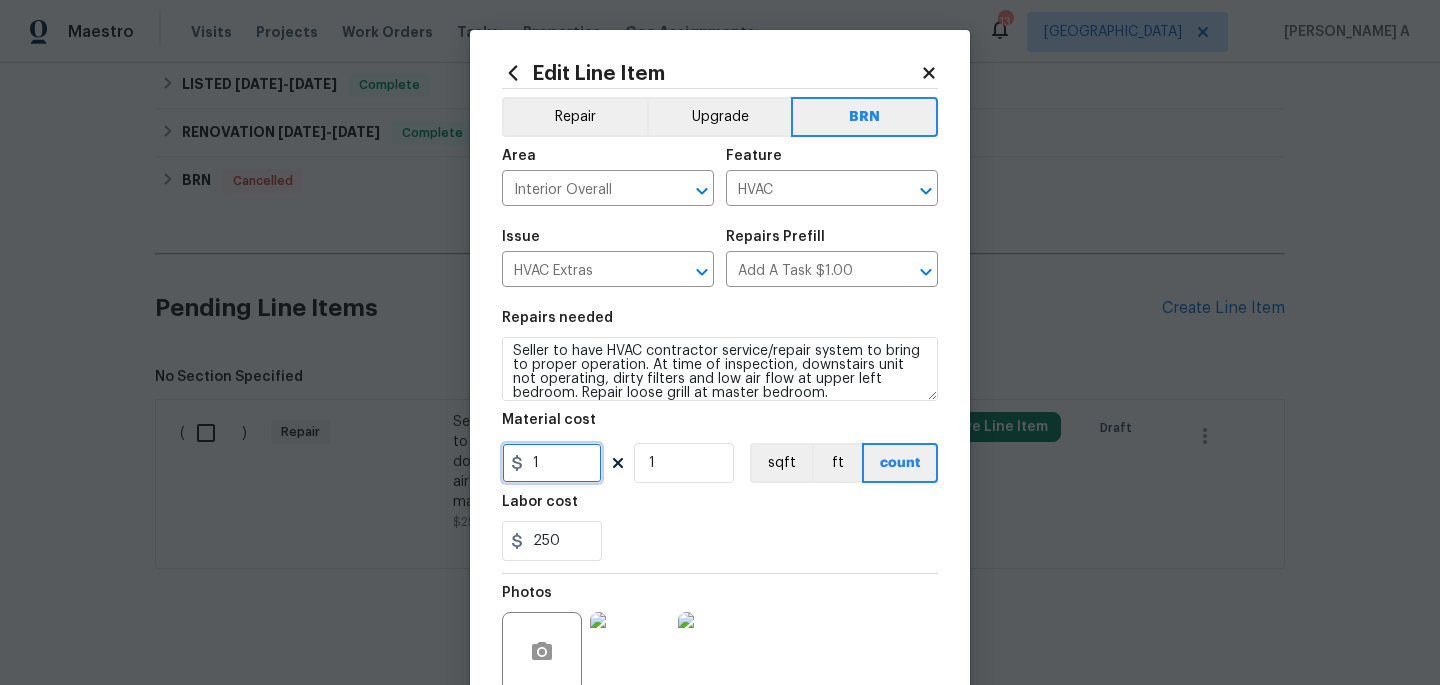 drag, startPoint x: 559, startPoint y: 463, endPoint x: 378, endPoint y: 463, distance: 181 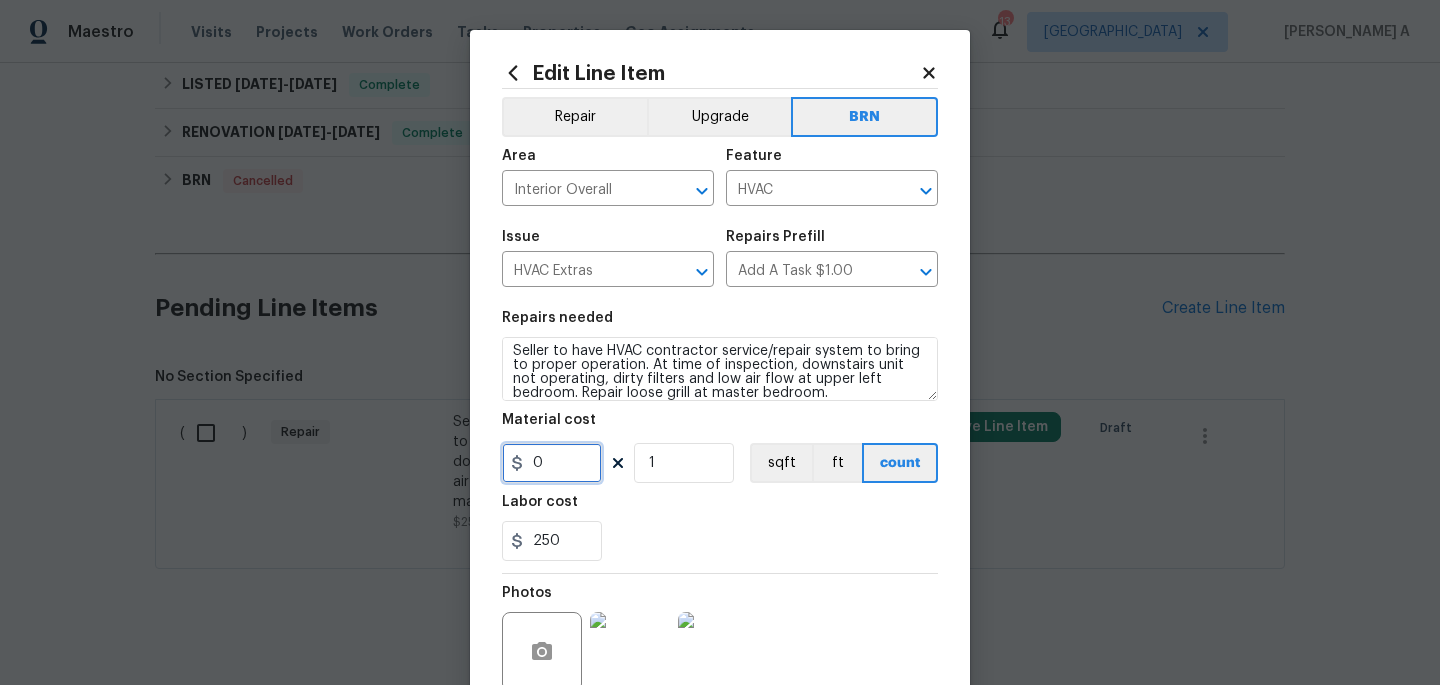 type on "0" 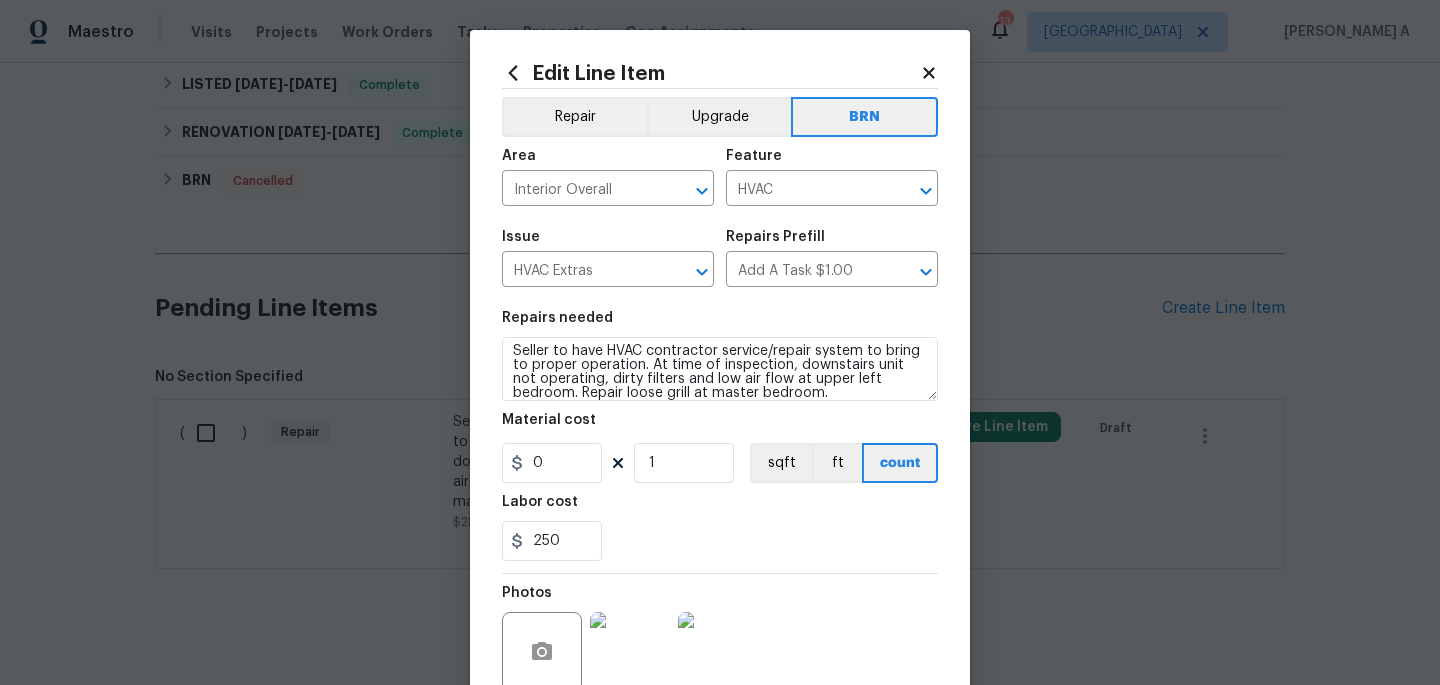 click on "250" at bounding box center (720, 541) 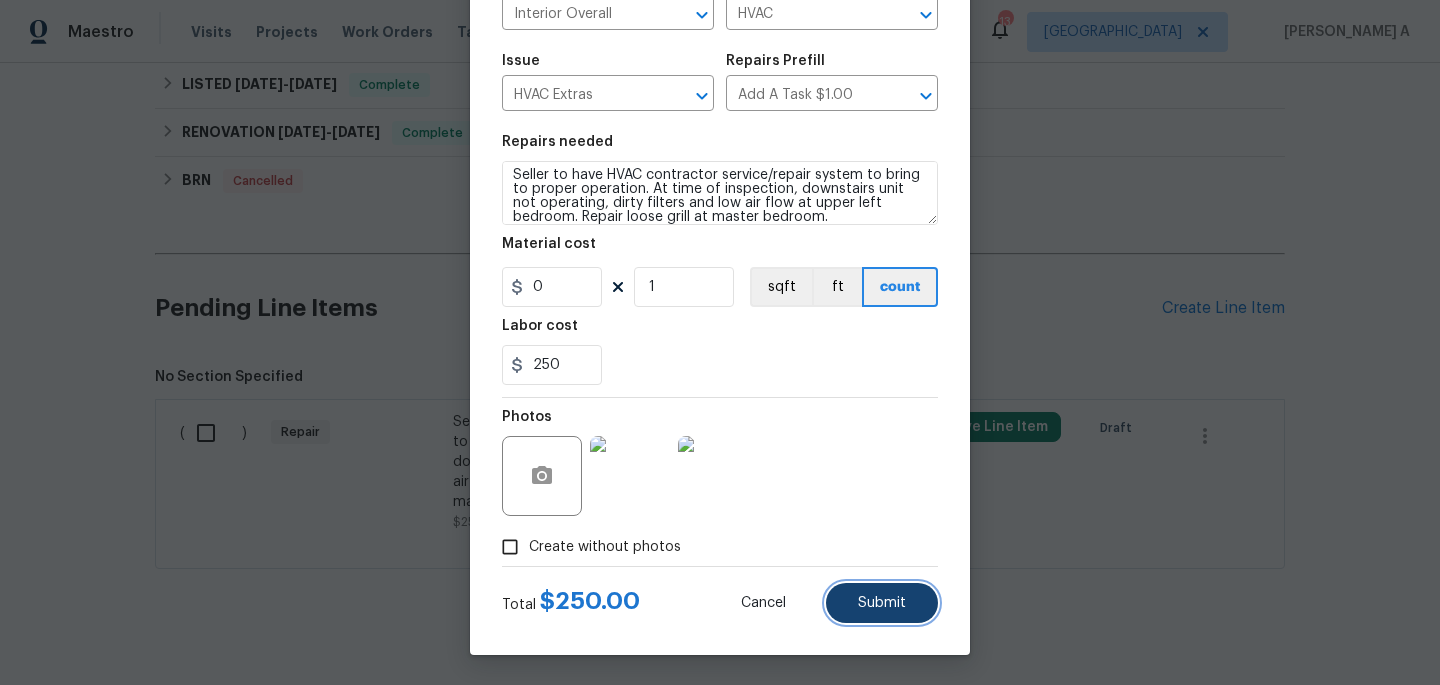 click on "Submit" at bounding box center [882, 603] 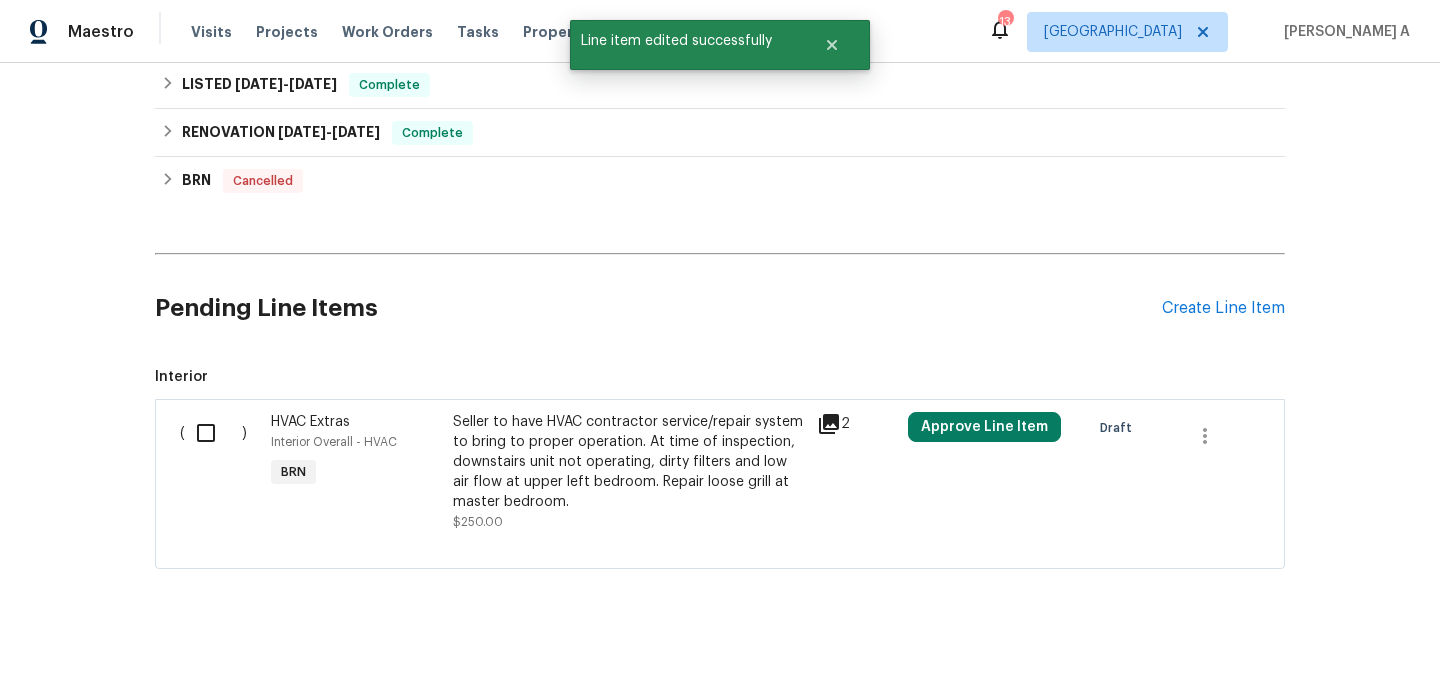 click at bounding box center [213, 433] 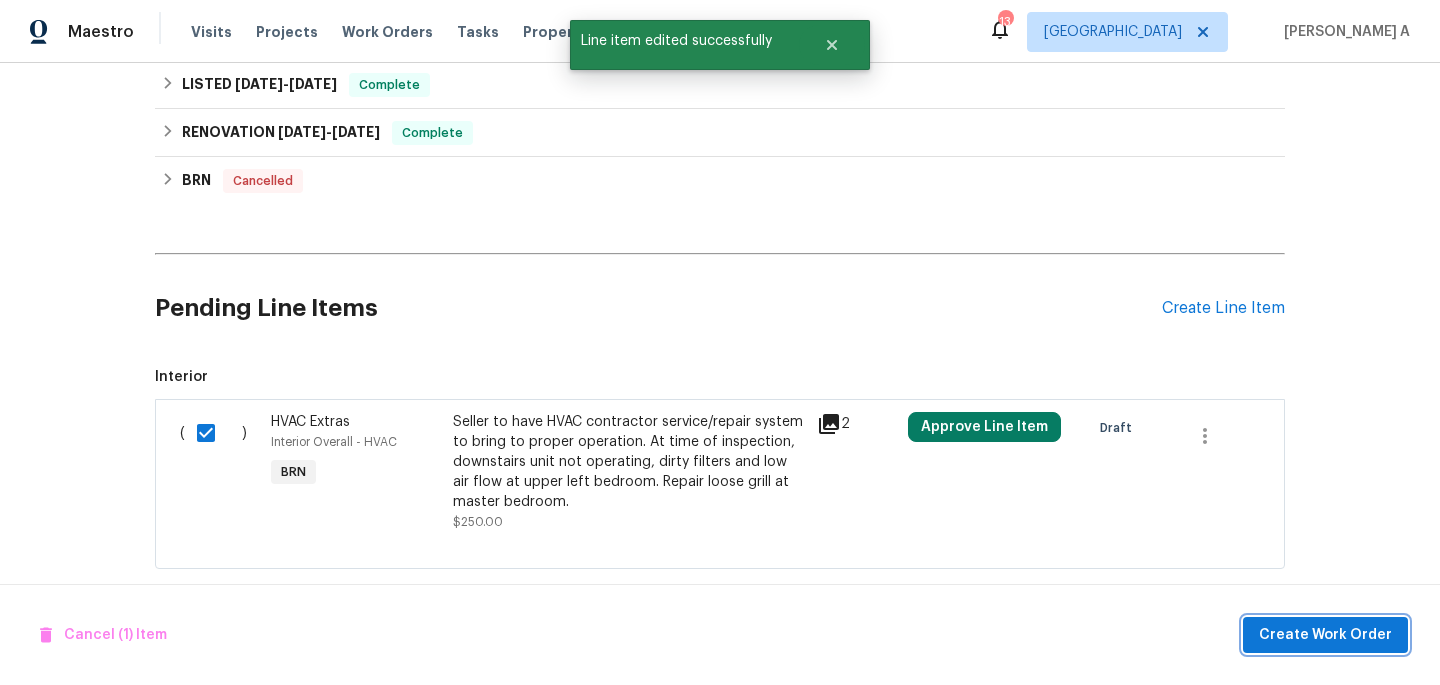 click on "Create Work Order" at bounding box center [1325, 635] 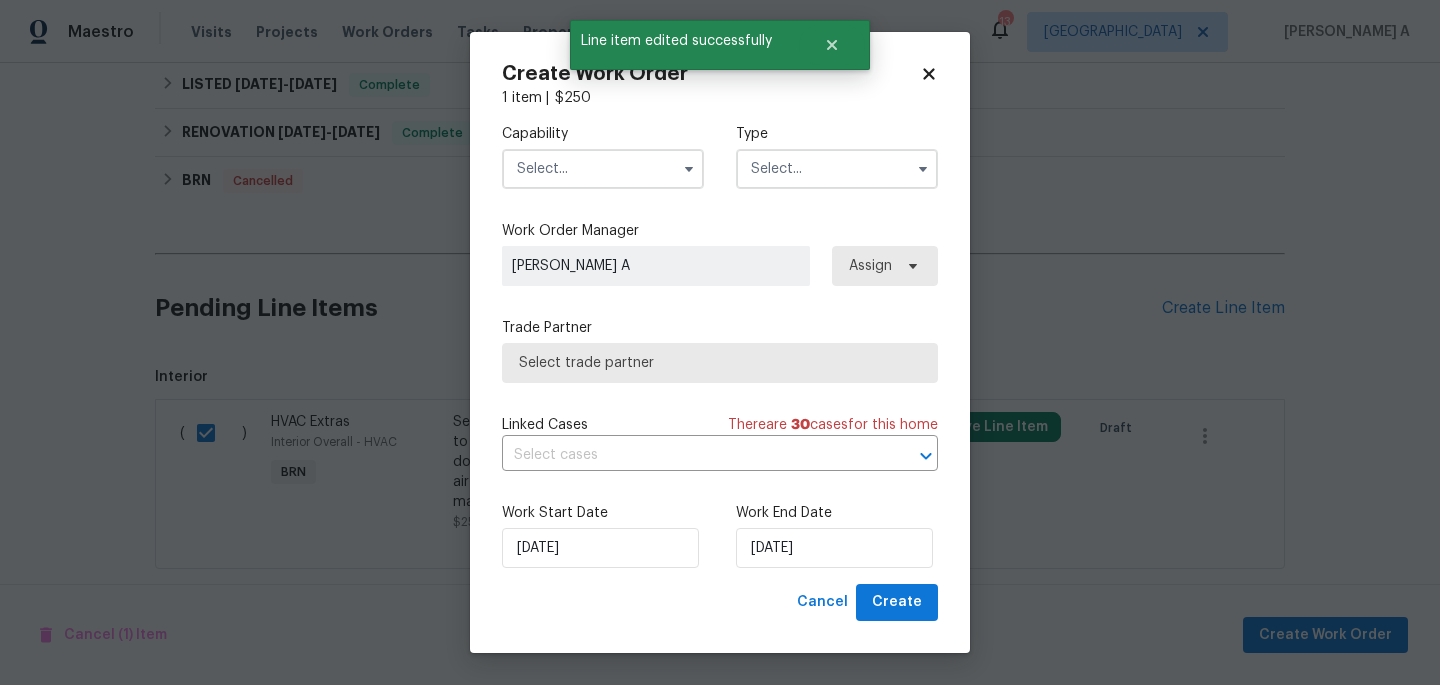 click at bounding box center (603, 169) 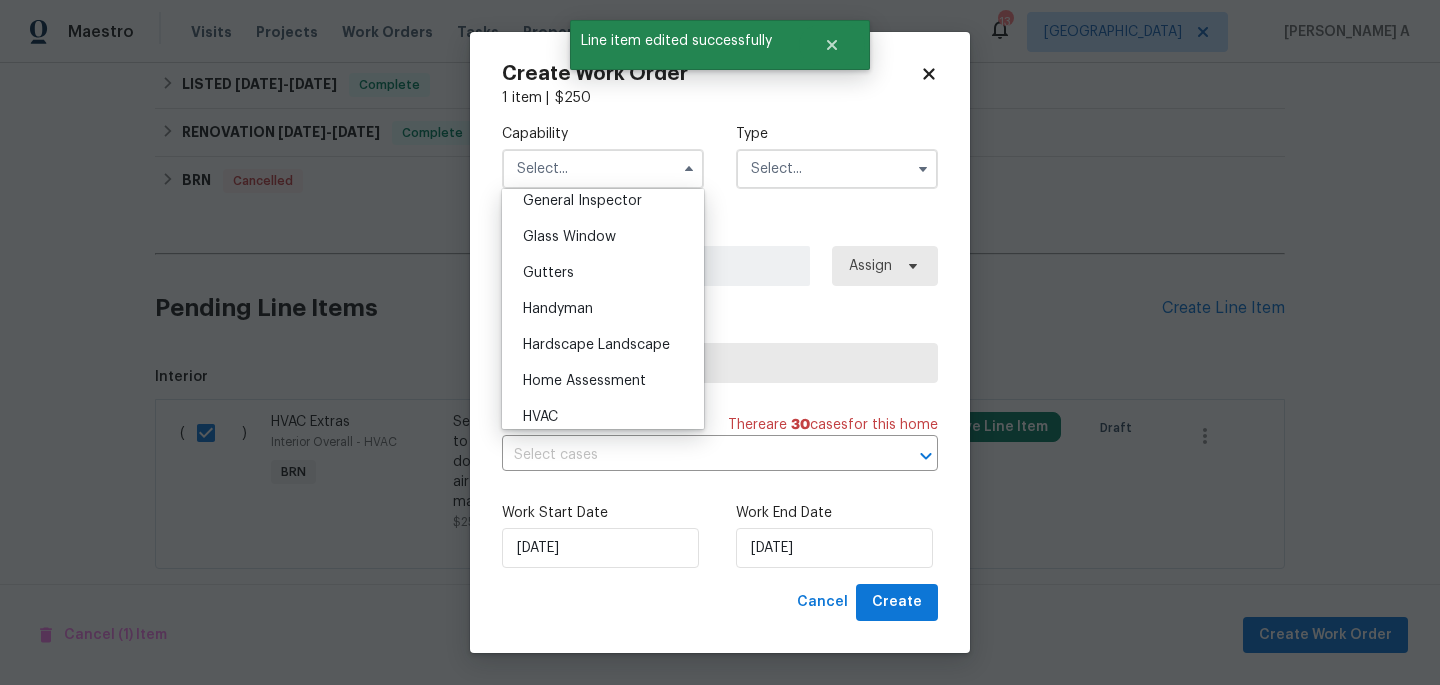 scroll, scrollTop: 1066, scrollLeft: 0, axis: vertical 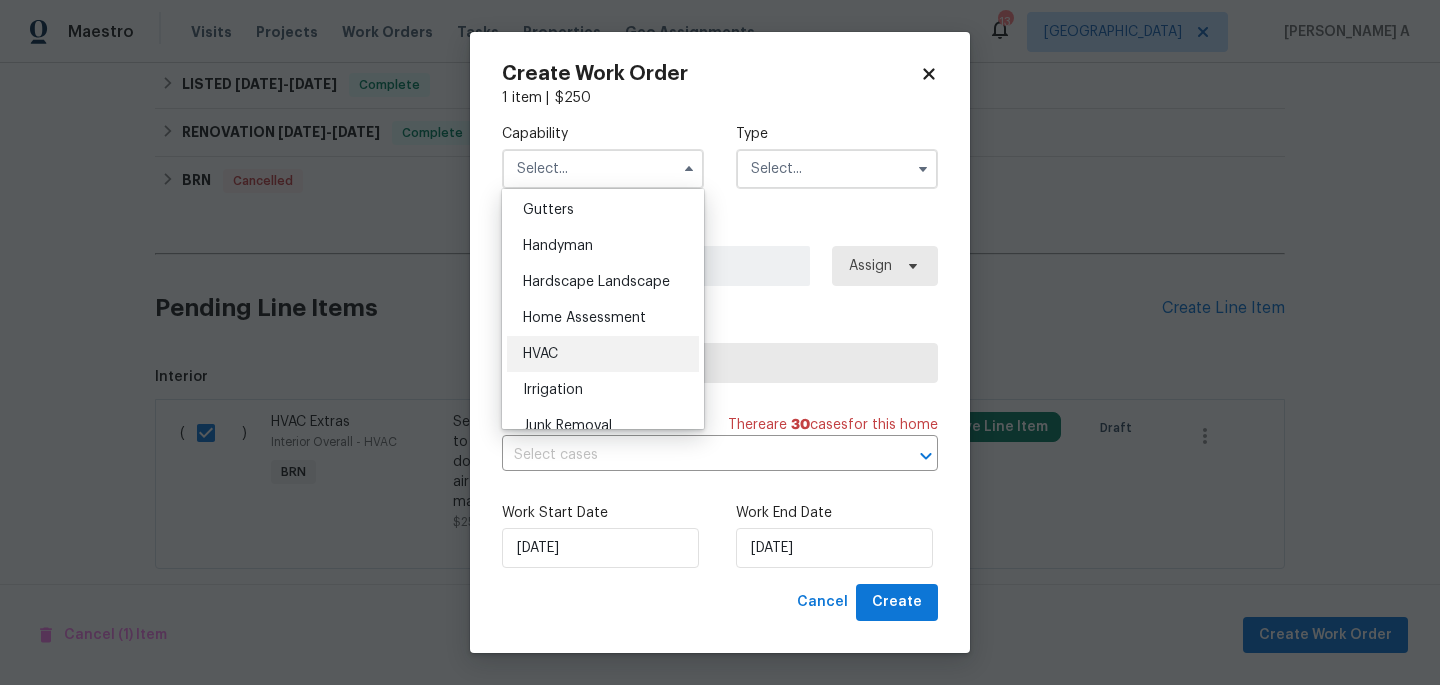 click on "HVAC" at bounding box center [603, 354] 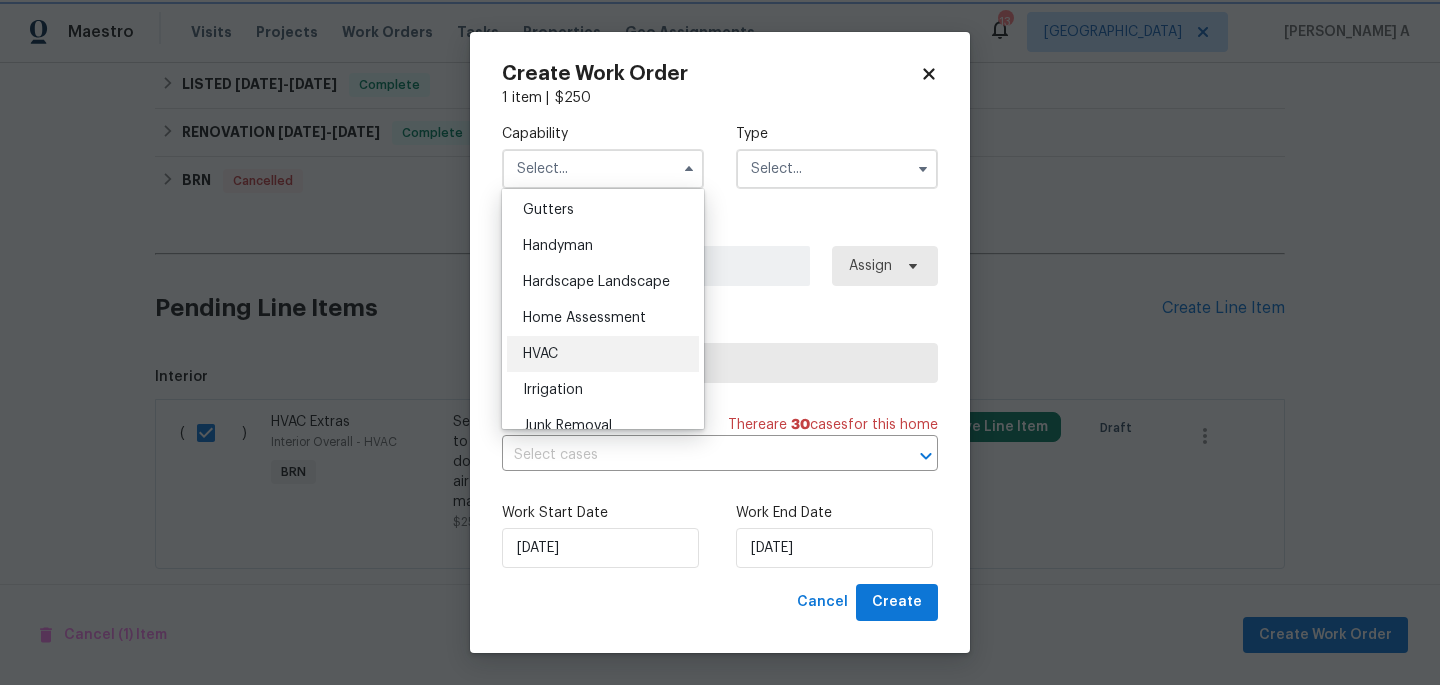type on "HVAC" 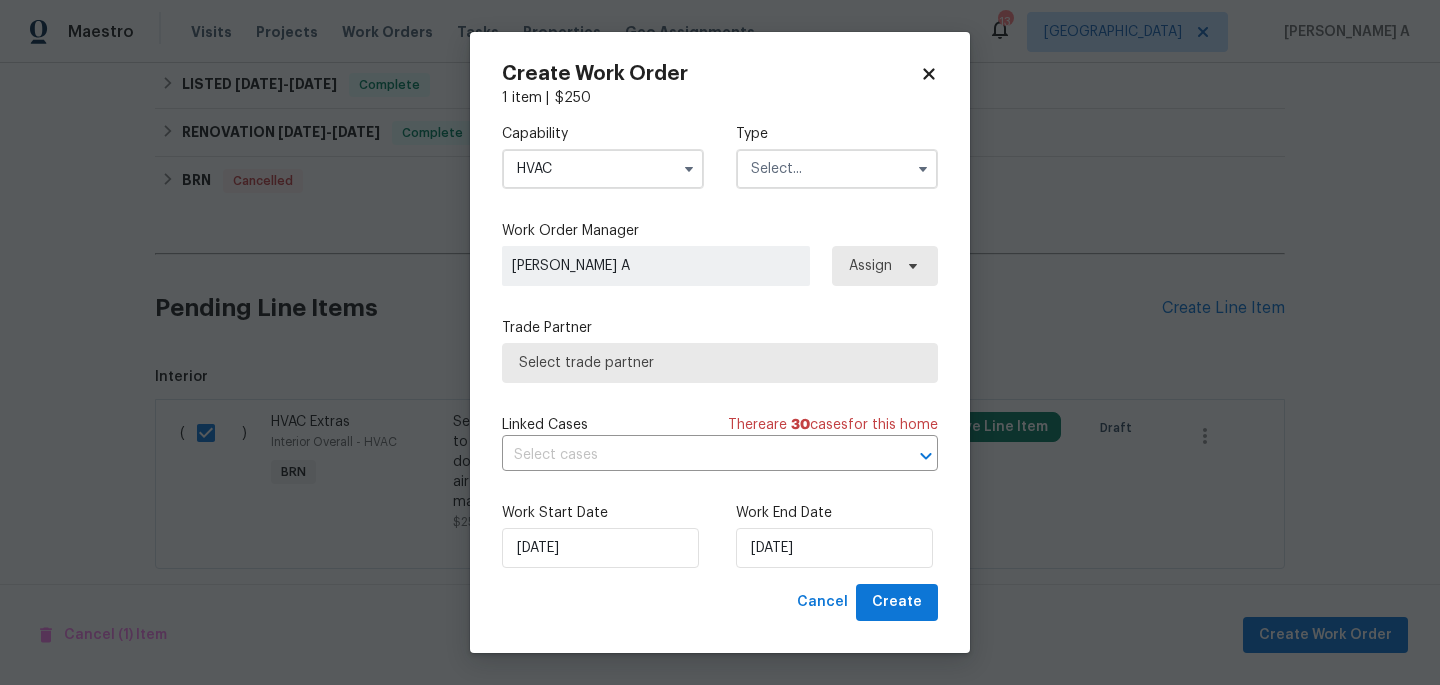 click at bounding box center (837, 169) 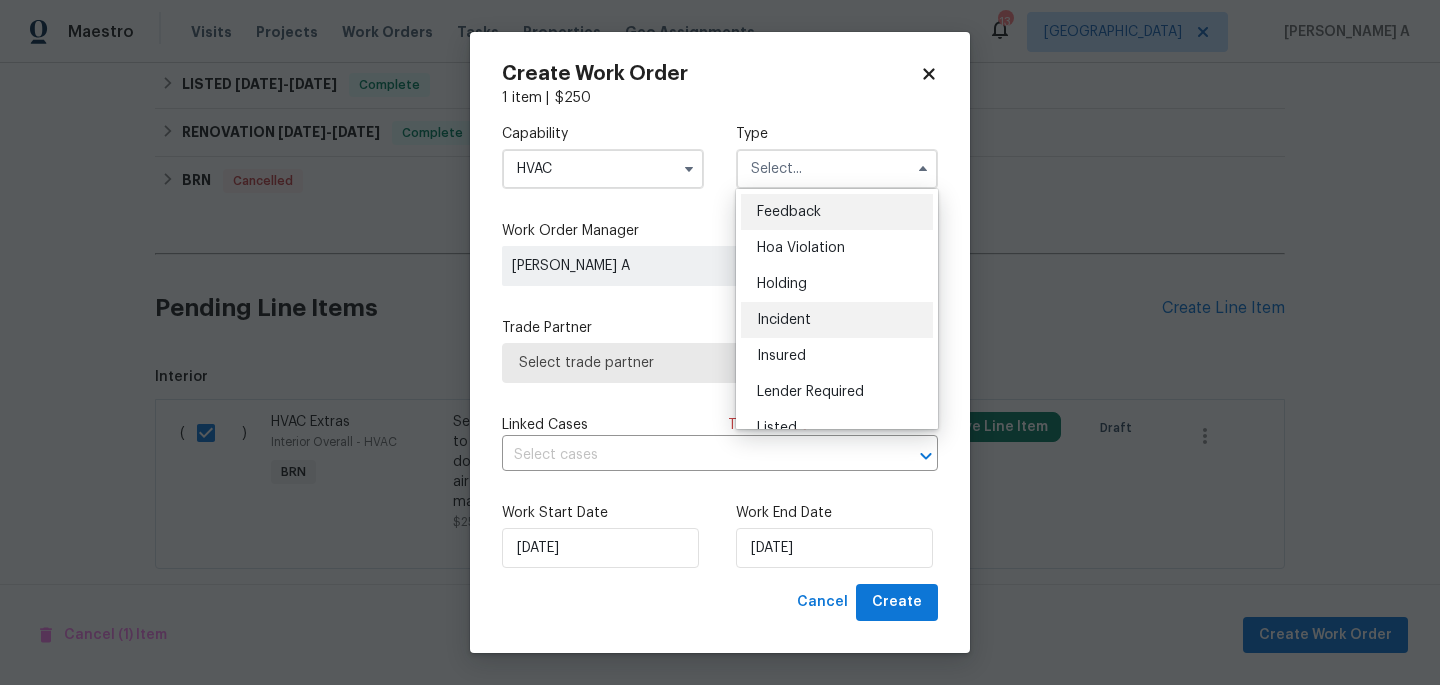 scroll, scrollTop: 454, scrollLeft: 0, axis: vertical 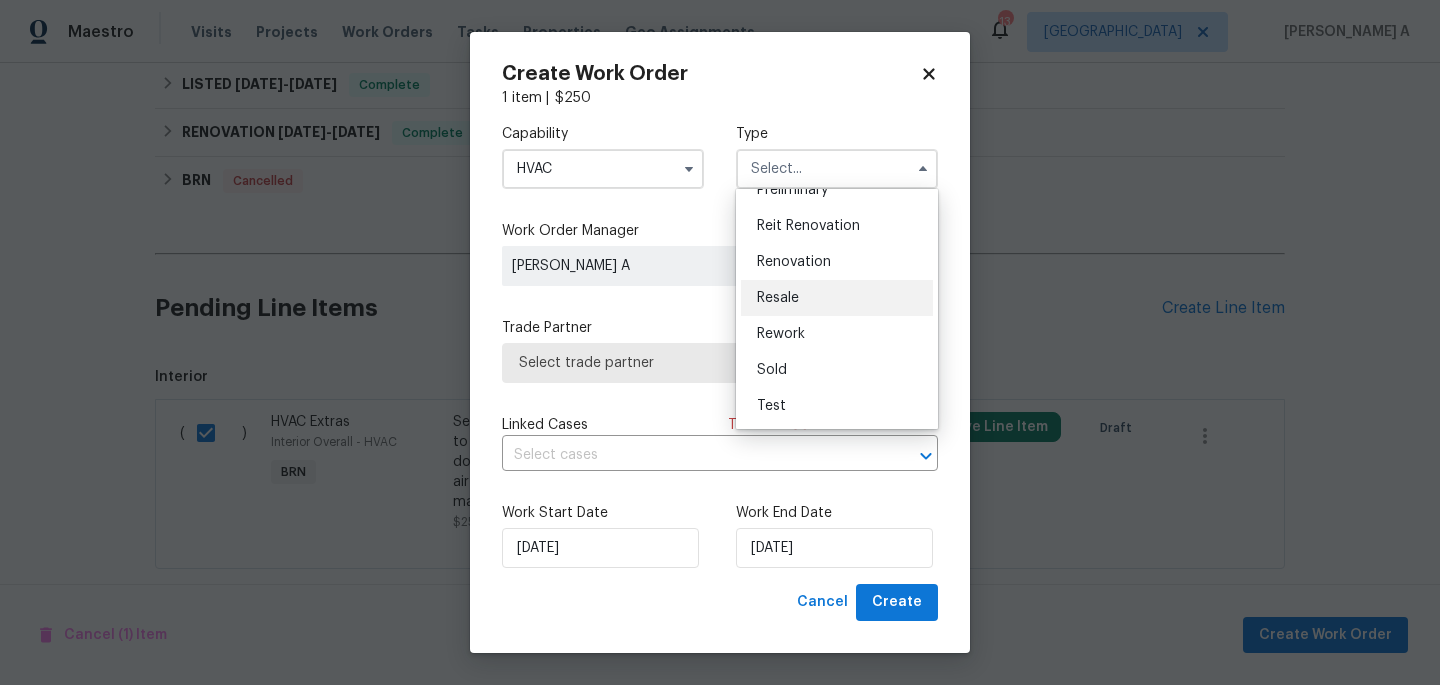 click on "Resale" at bounding box center (778, 298) 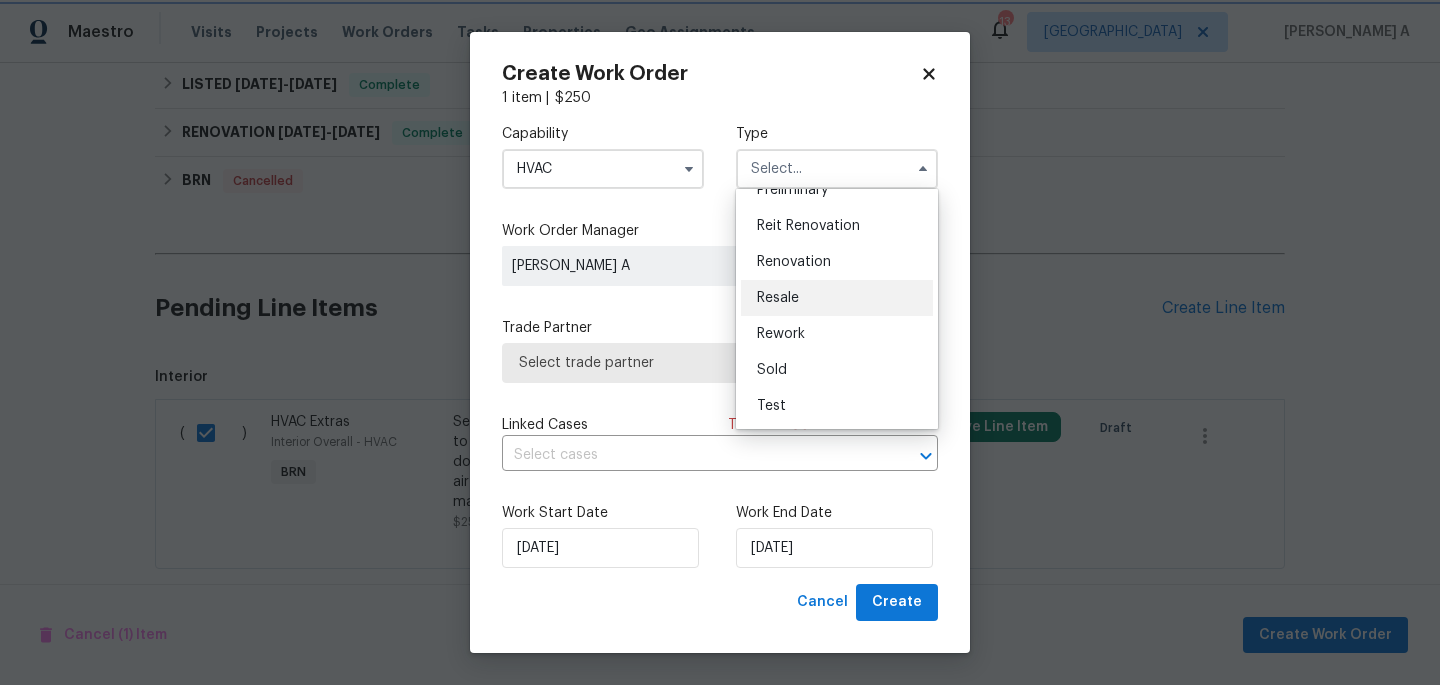 type on "Resale" 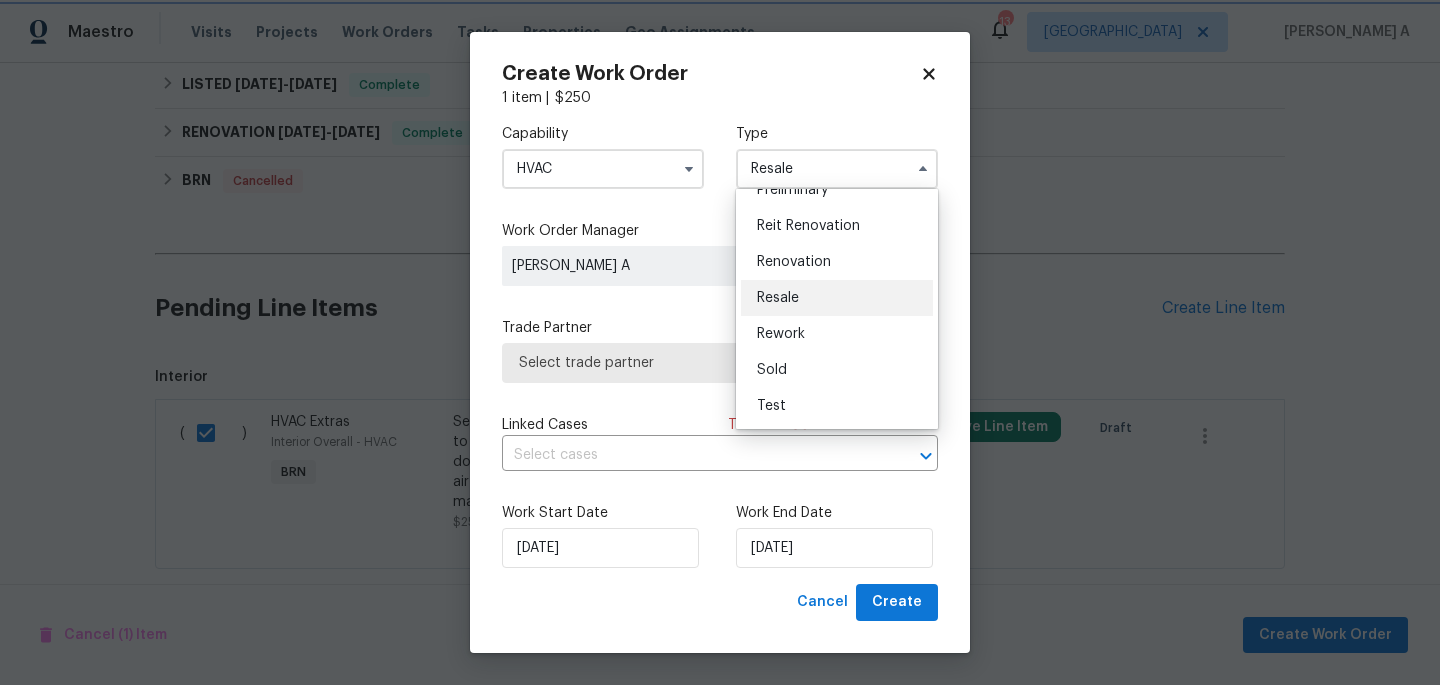 scroll, scrollTop: 0, scrollLeft: 0, axis: both 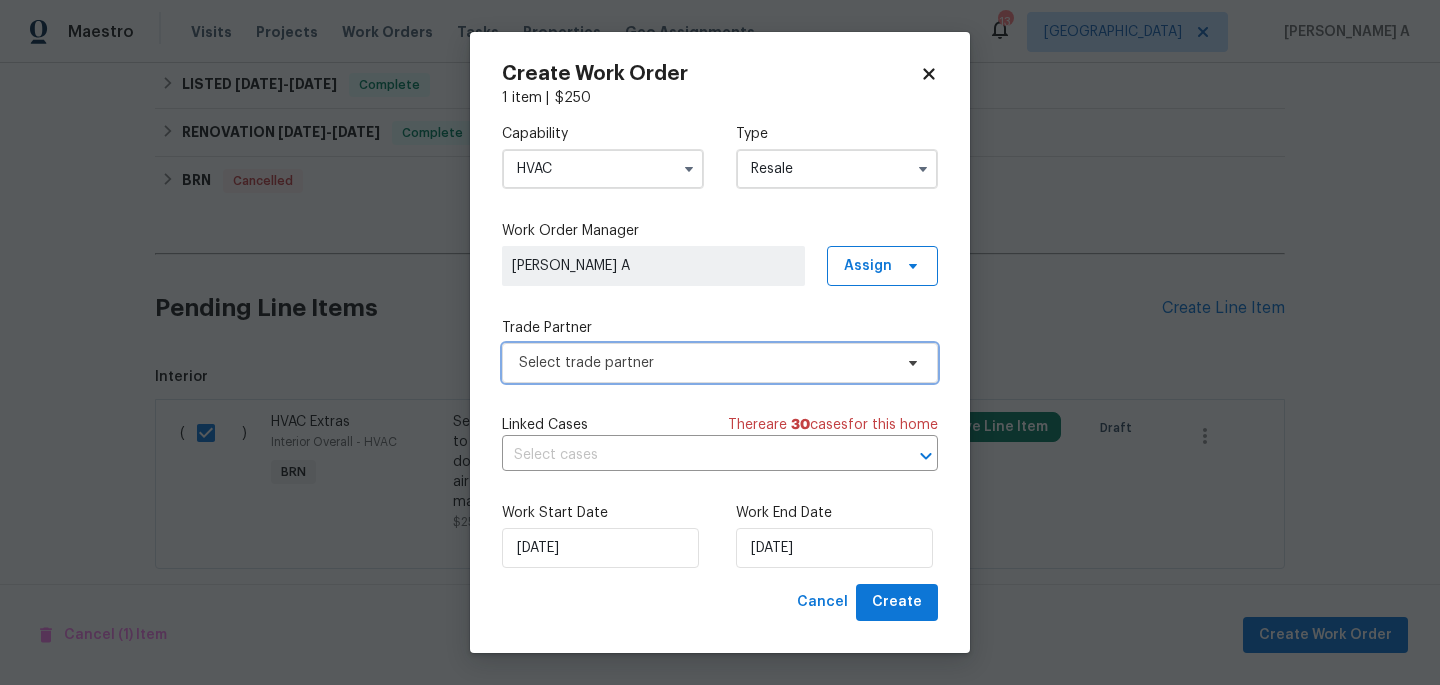 click on "Select trade partner" at bounding box center (705, 363) 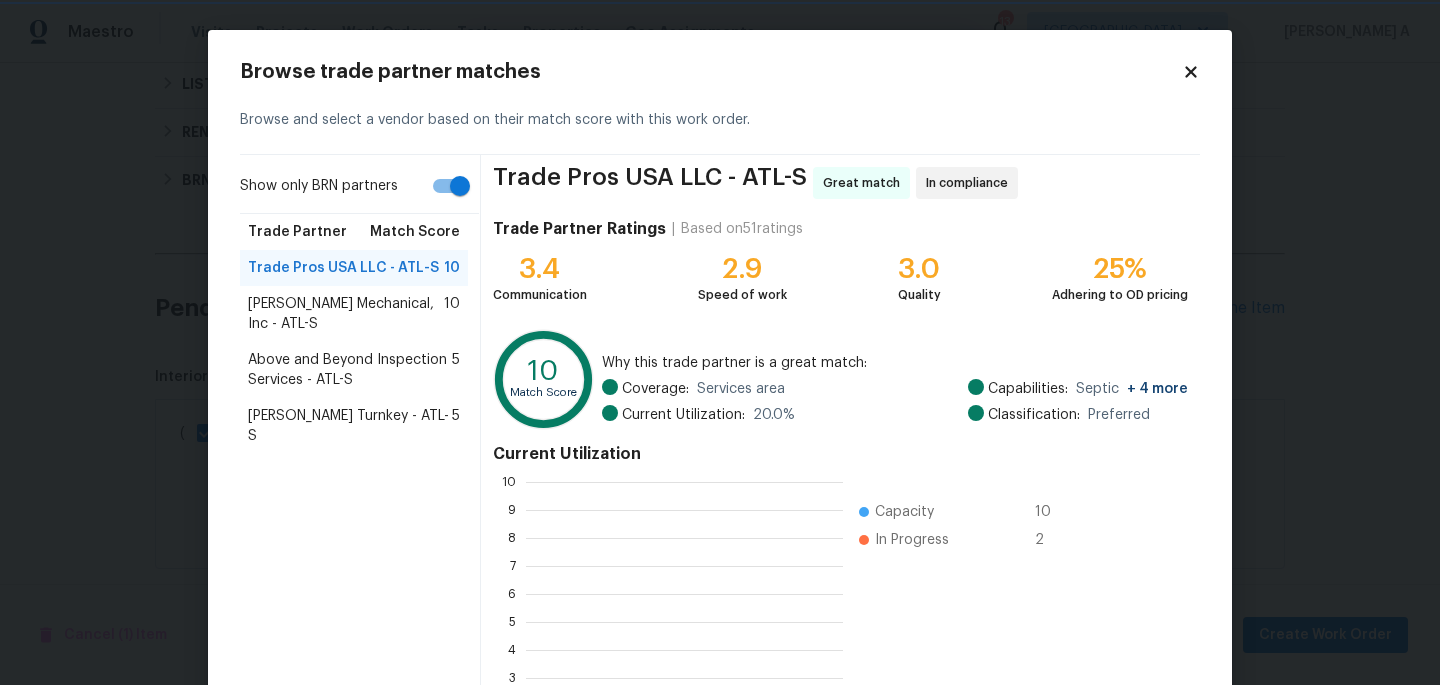 scroll, scrollTop: 2, scrollLeft: 2, axis: both 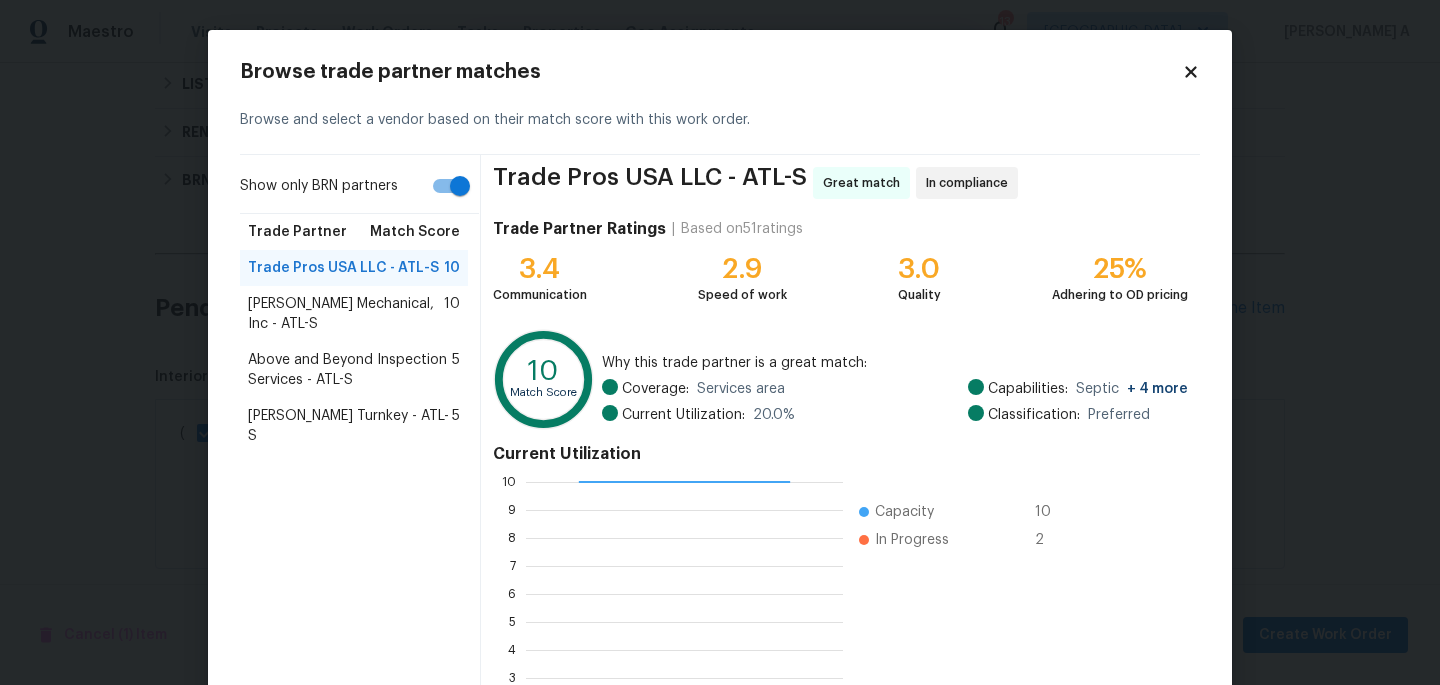 click on "Trade Pros USA LLC - ATL-S 10" at bounding box center (354, 268) 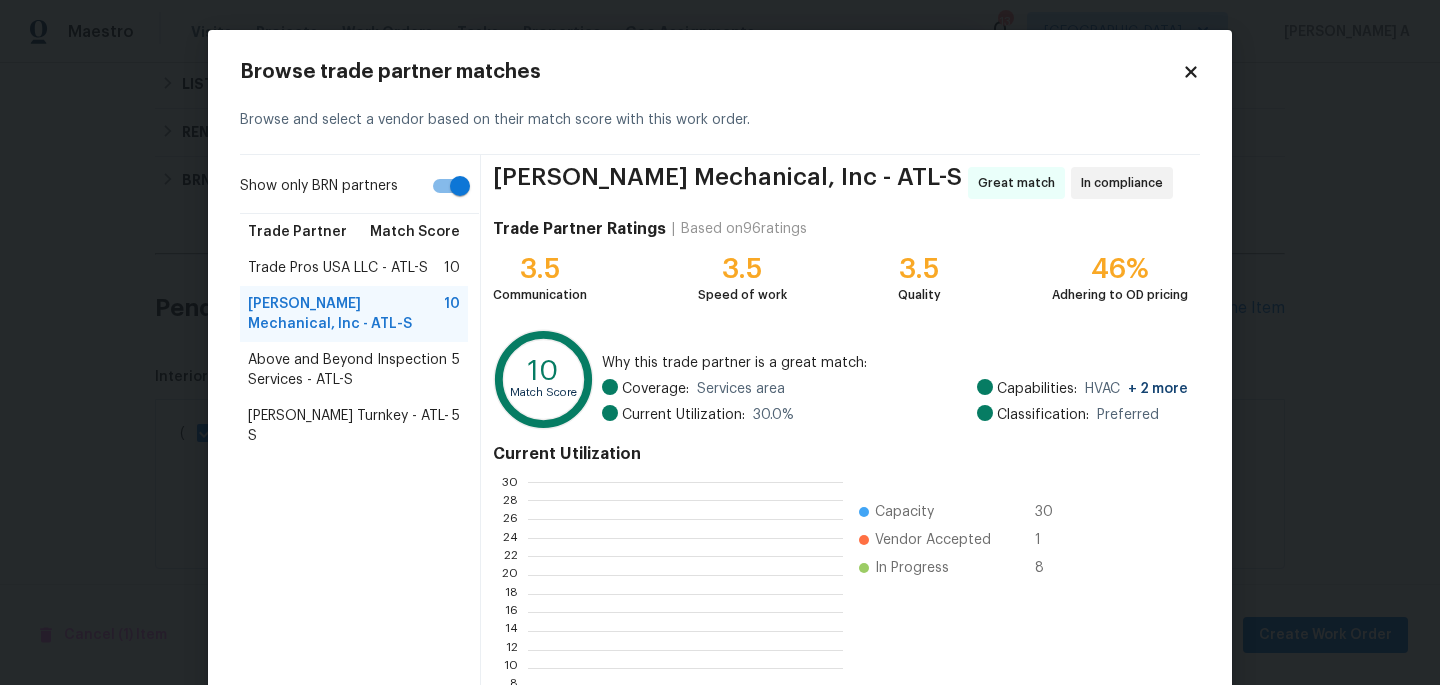scroll, scrollTop: 2, scrollLeft: 2, axis: both 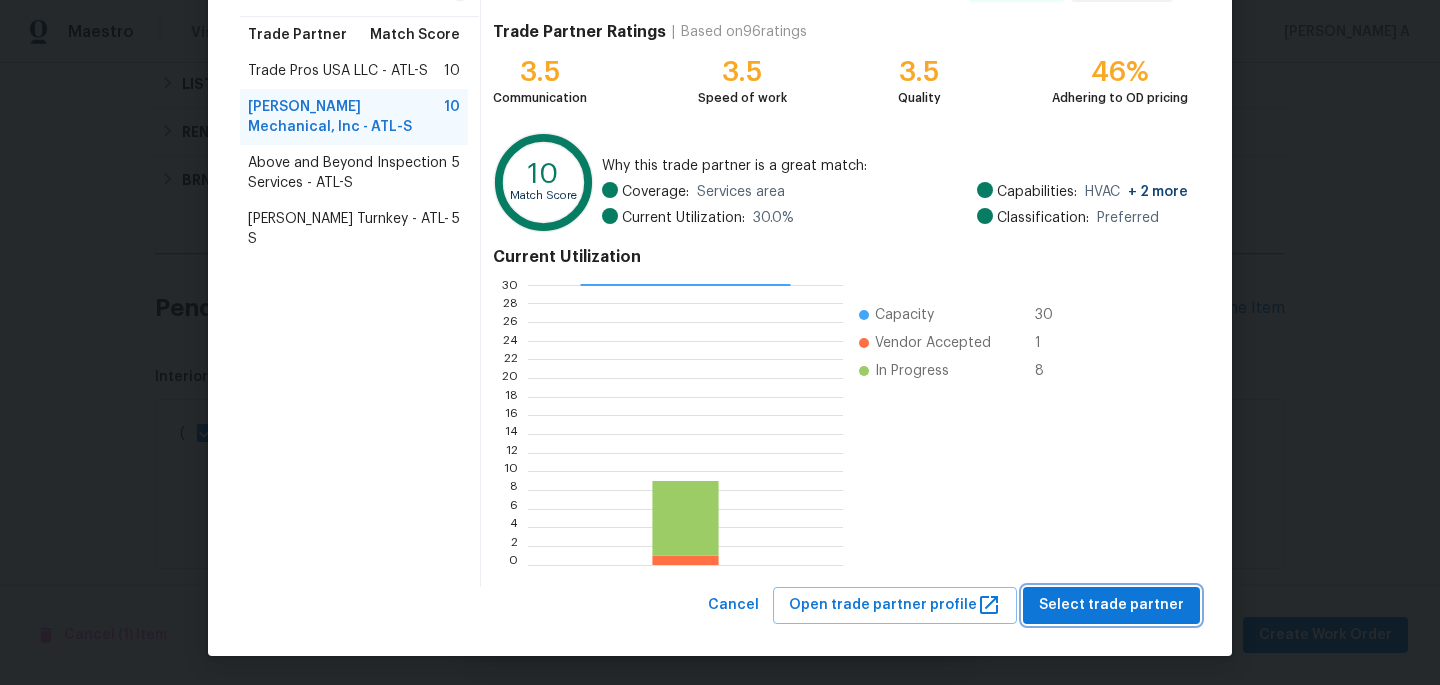 click on "Select trade partner" at bounding box center (1111, 605) 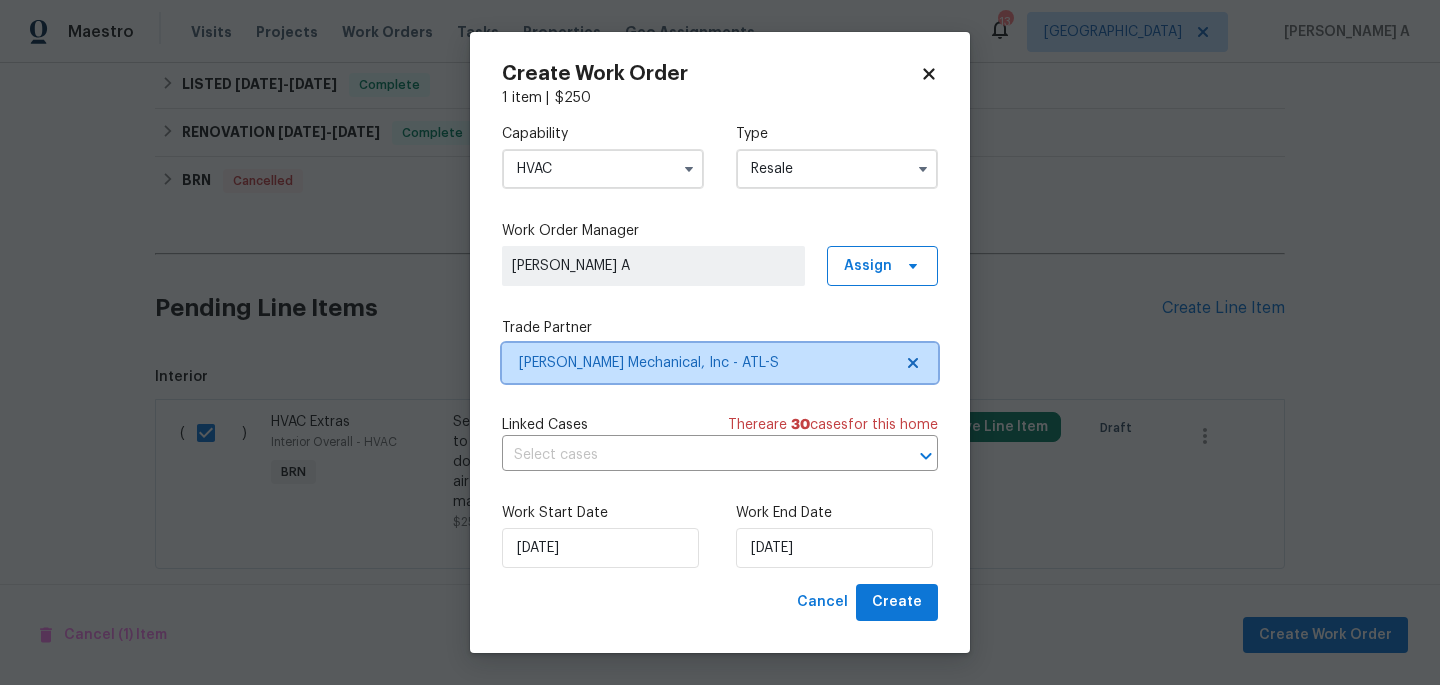 scroll, scrollTop: 0, scrollLeft: 0, axis: both 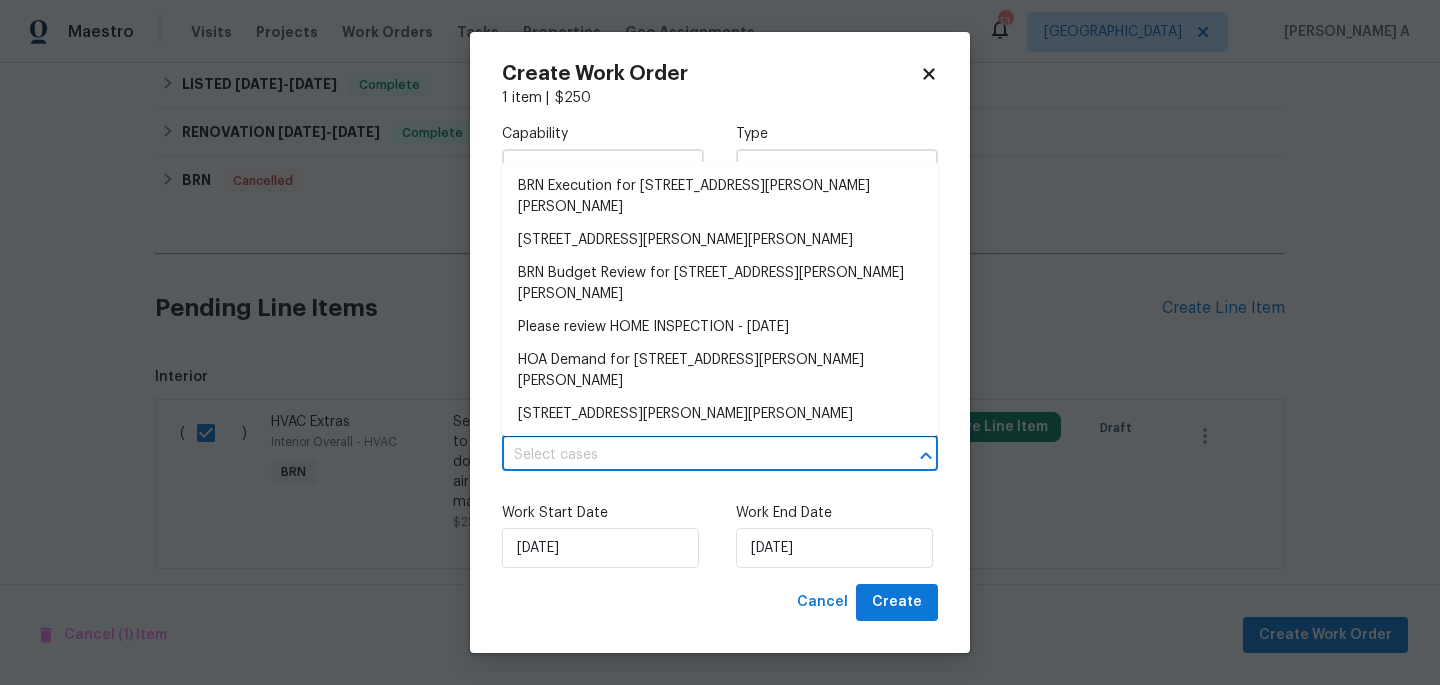 click at bounding box center (692, 455) 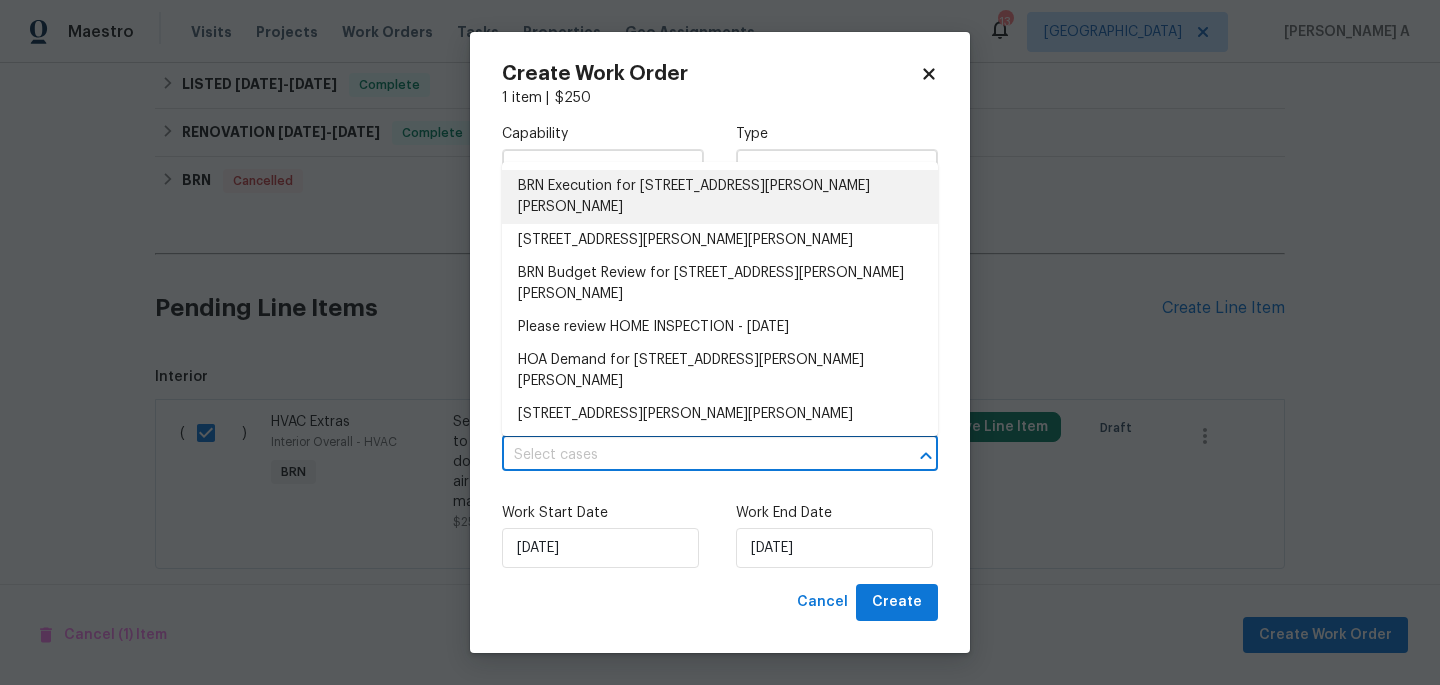 click on "BRN Execution for 368 Madison Grace Ave, McDonough, GA 30252" at bounding box center (720, 197) 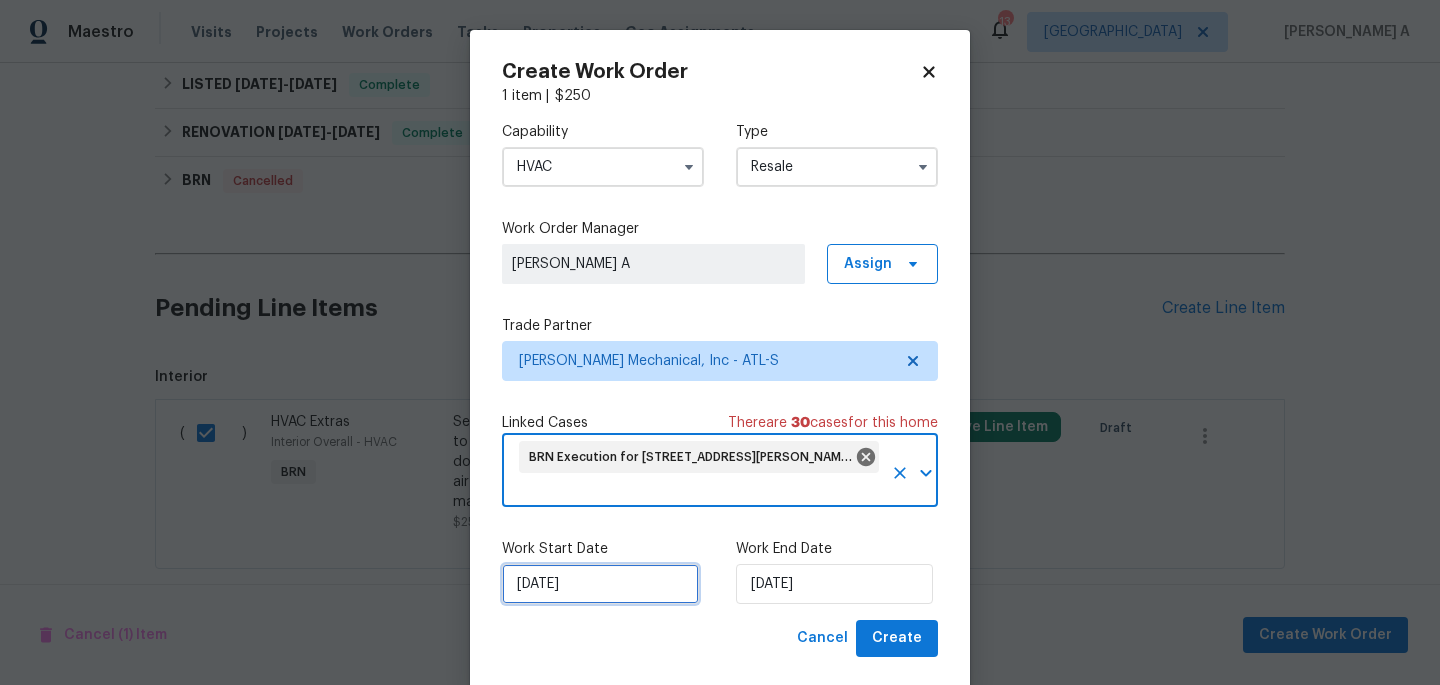 click on "[DATE]" at bounding box center (600, 584) 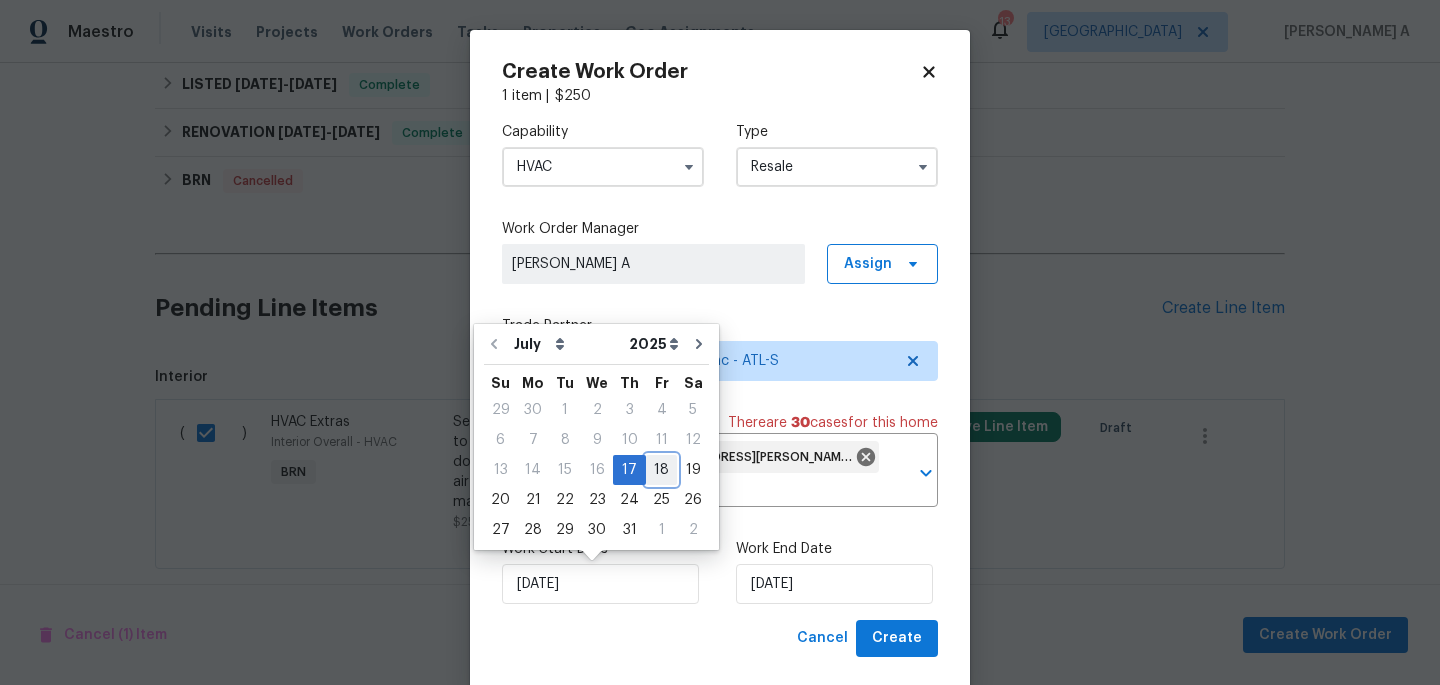 click on "18" at bounding box center (661, 470) 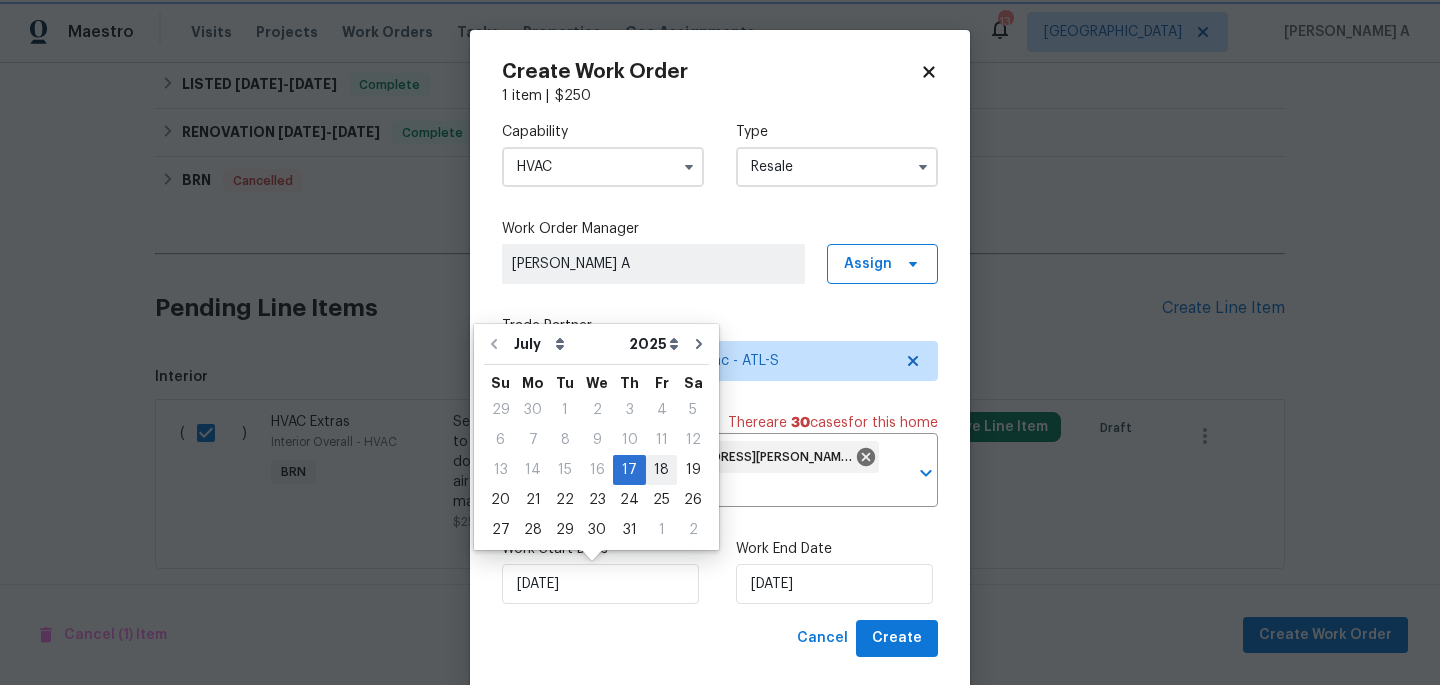 type on "[DATE]" 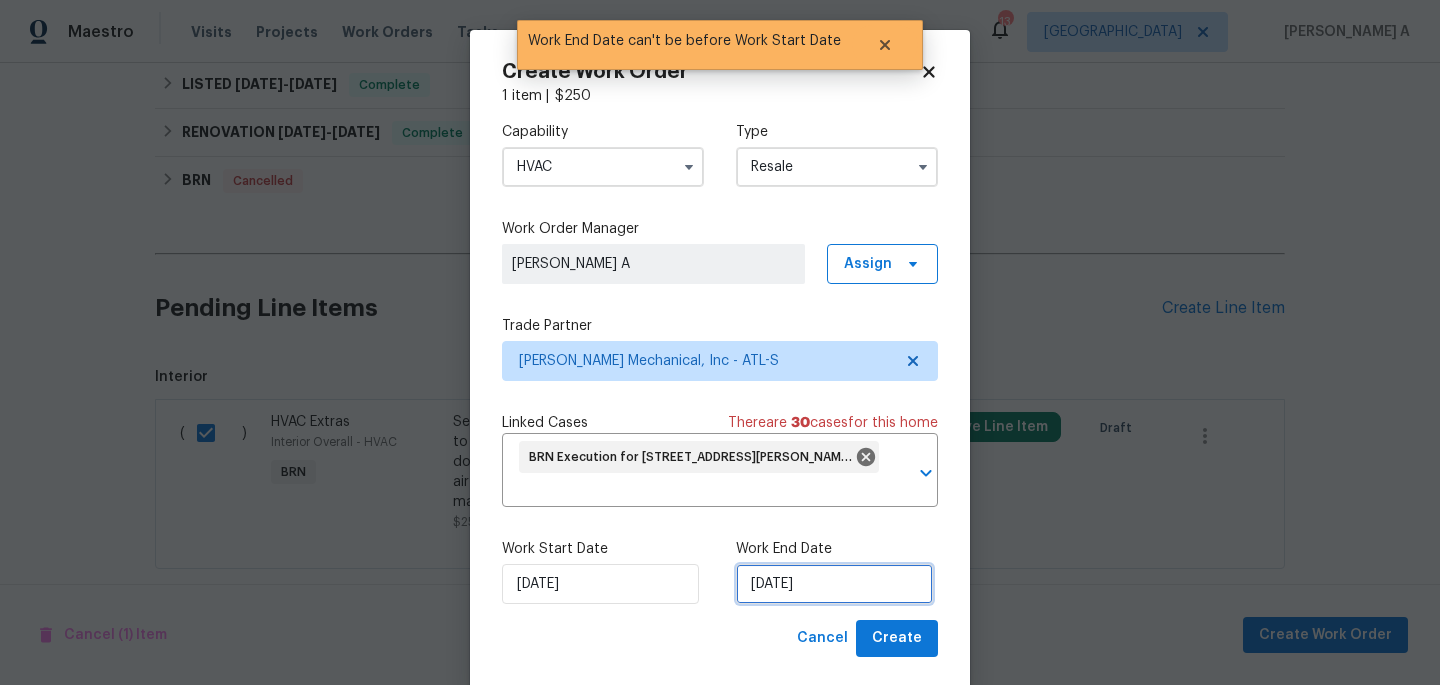 click on "[DATE]" at bounding box center (834, 584) 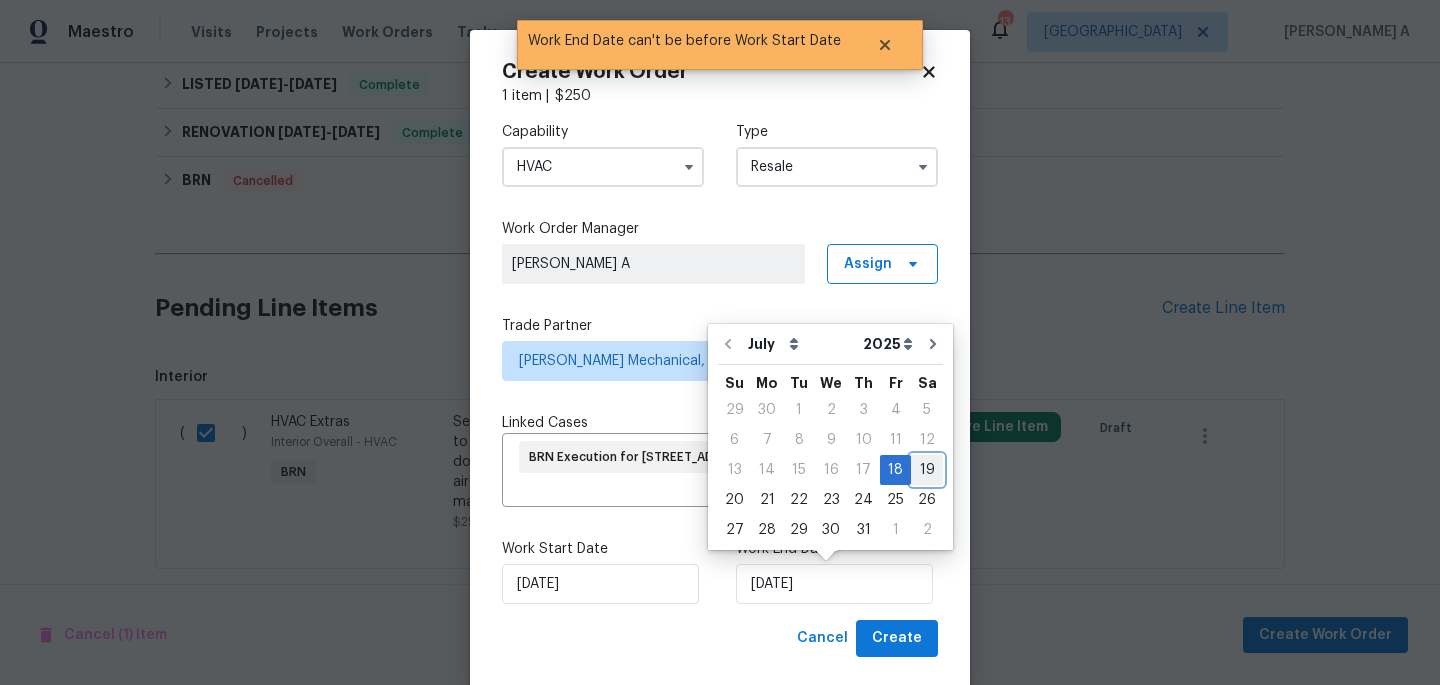 click on "19" at bounding box center [927, 470] 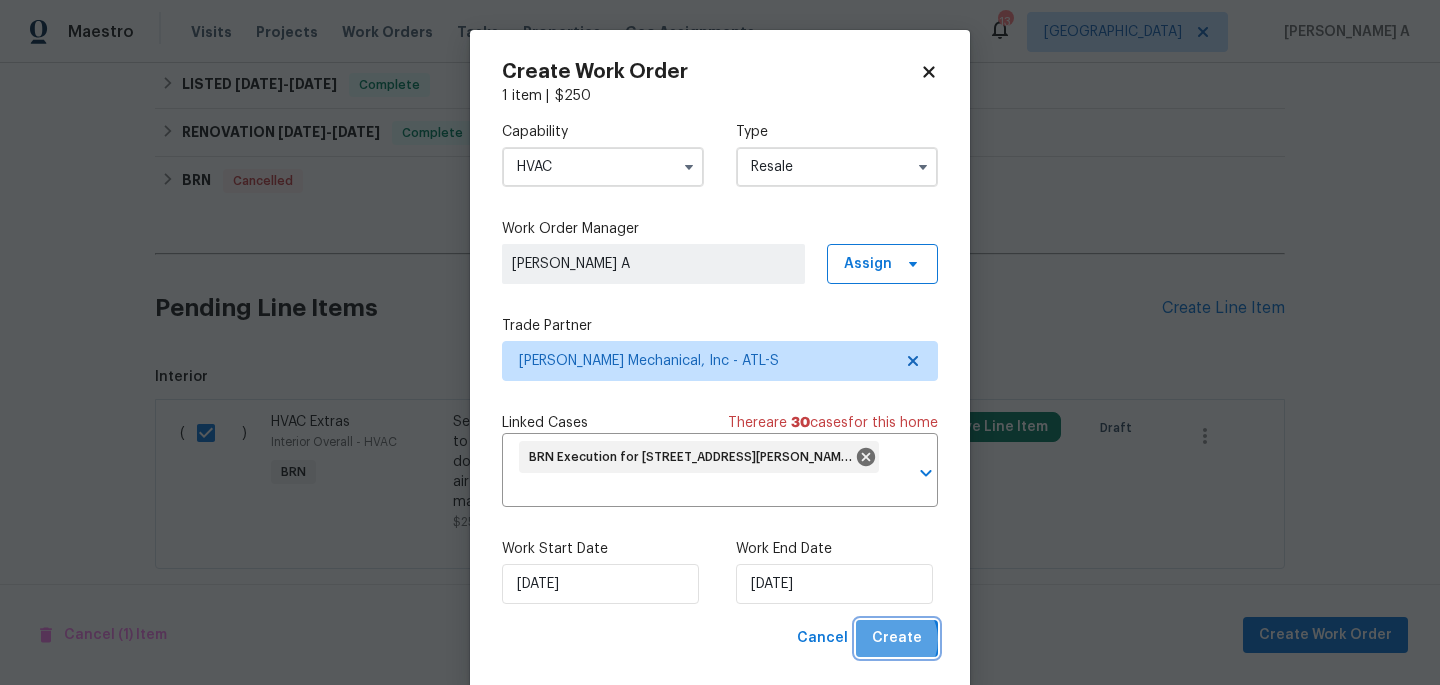 click on "Create" at bounding box center (897, 638) 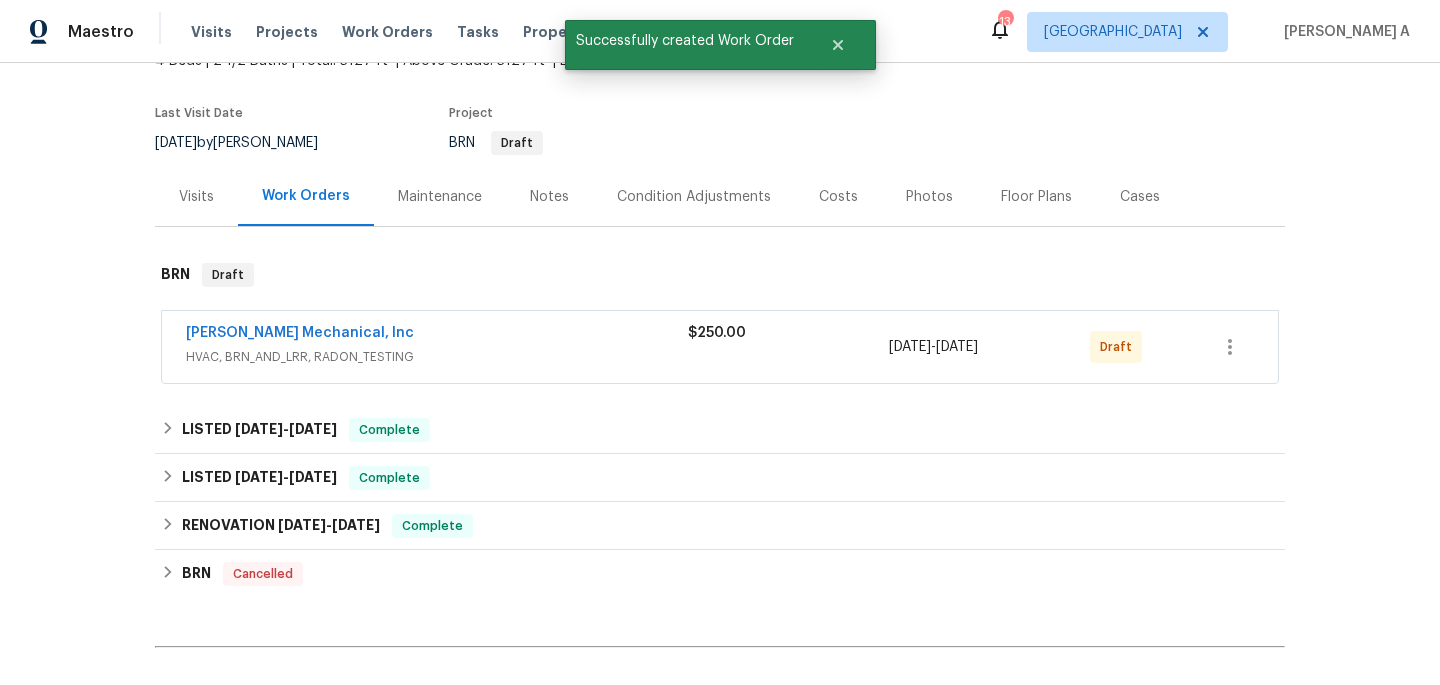scroll, scrollTop: 0, scrollLeft: 0, axis: both 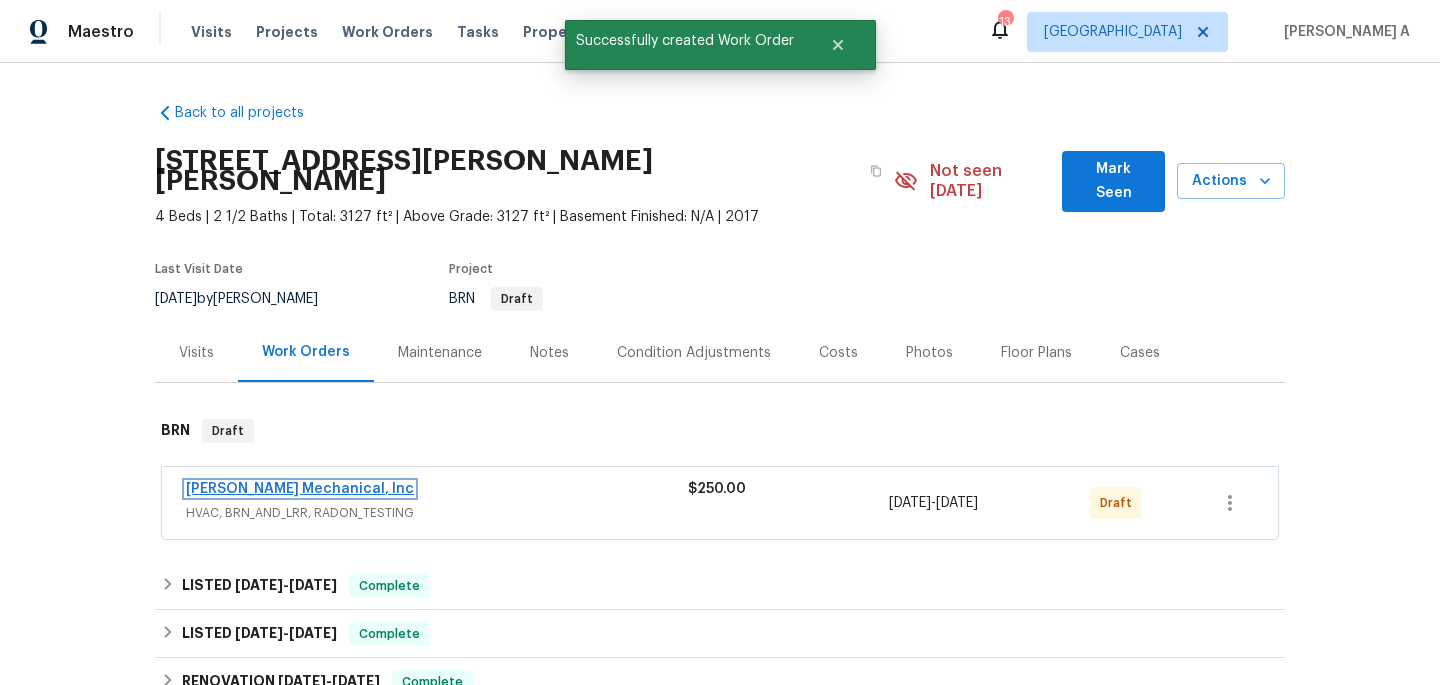 click on "[PERSON_NAME] Mechanical, Inc" at bounding box center [300, 489] 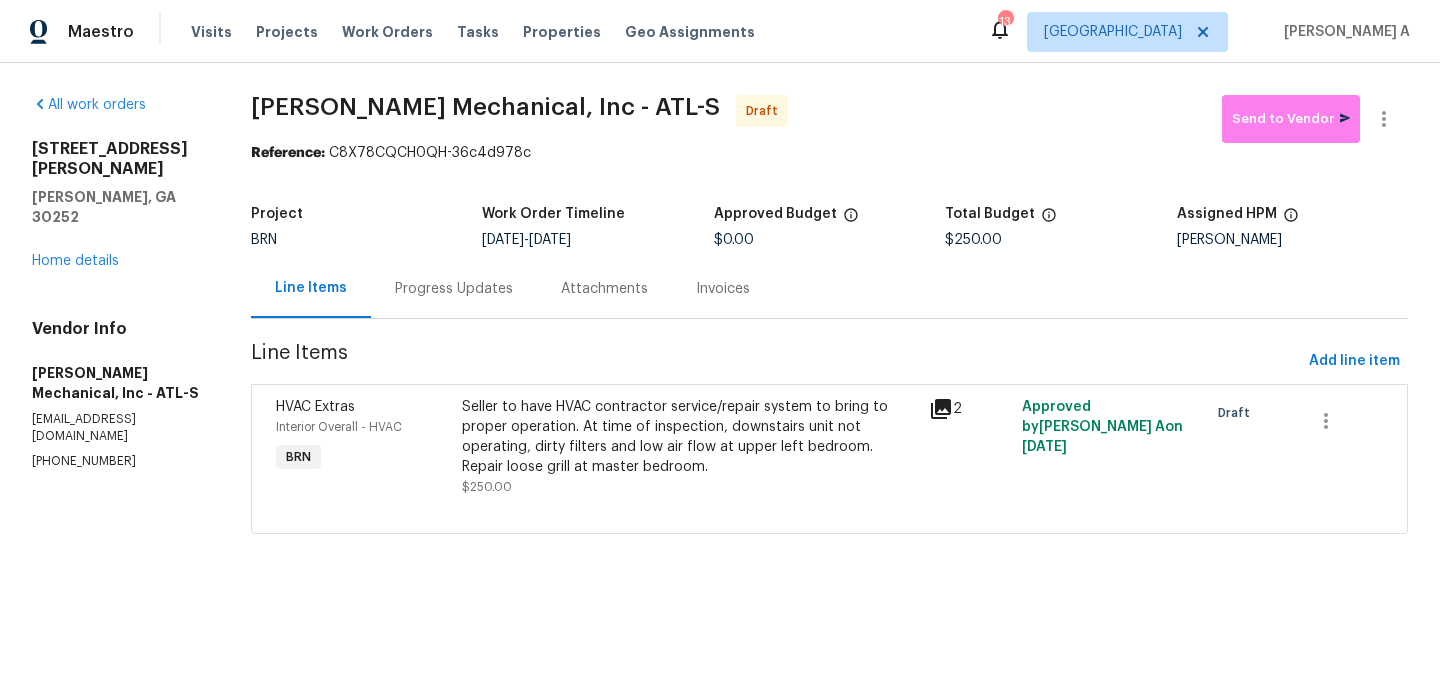click on "Progress Updates" at bounding box center [454, 289] 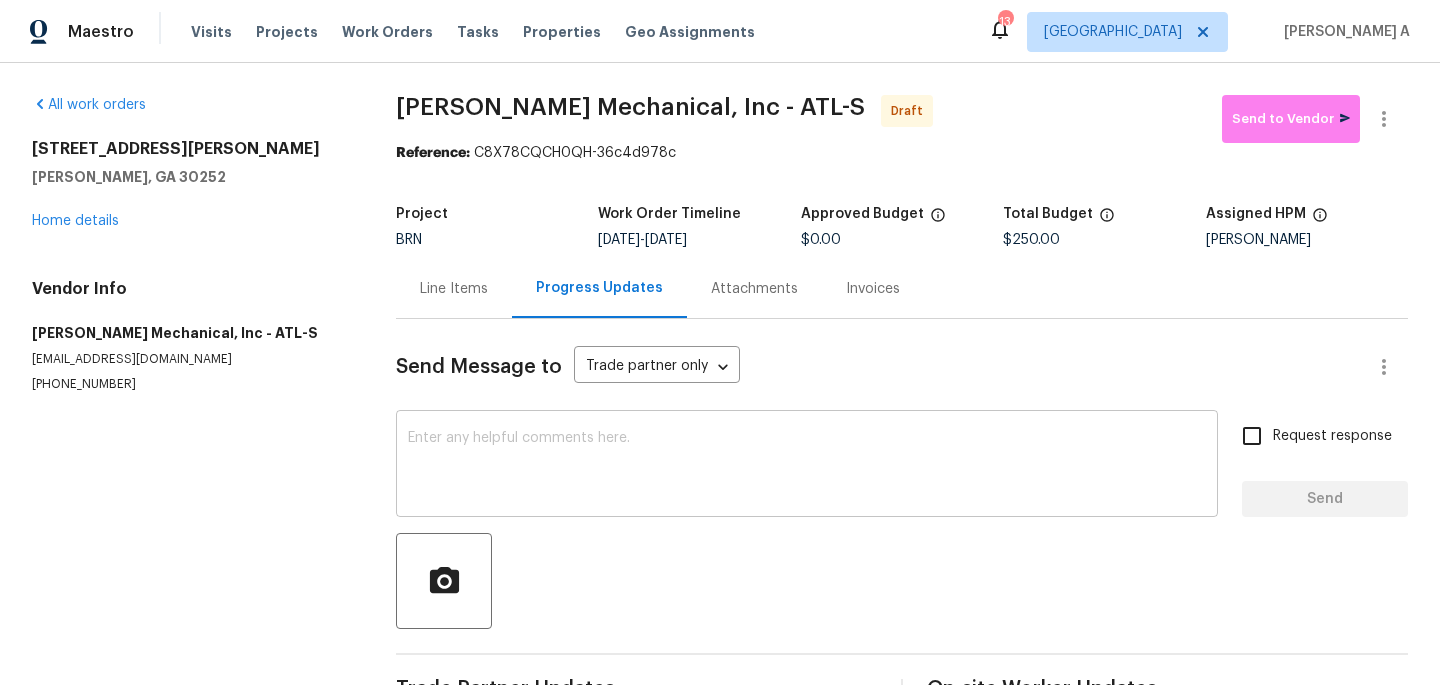 scroll, scrollTop: 58, scrollLeft: 0, axis: vertical 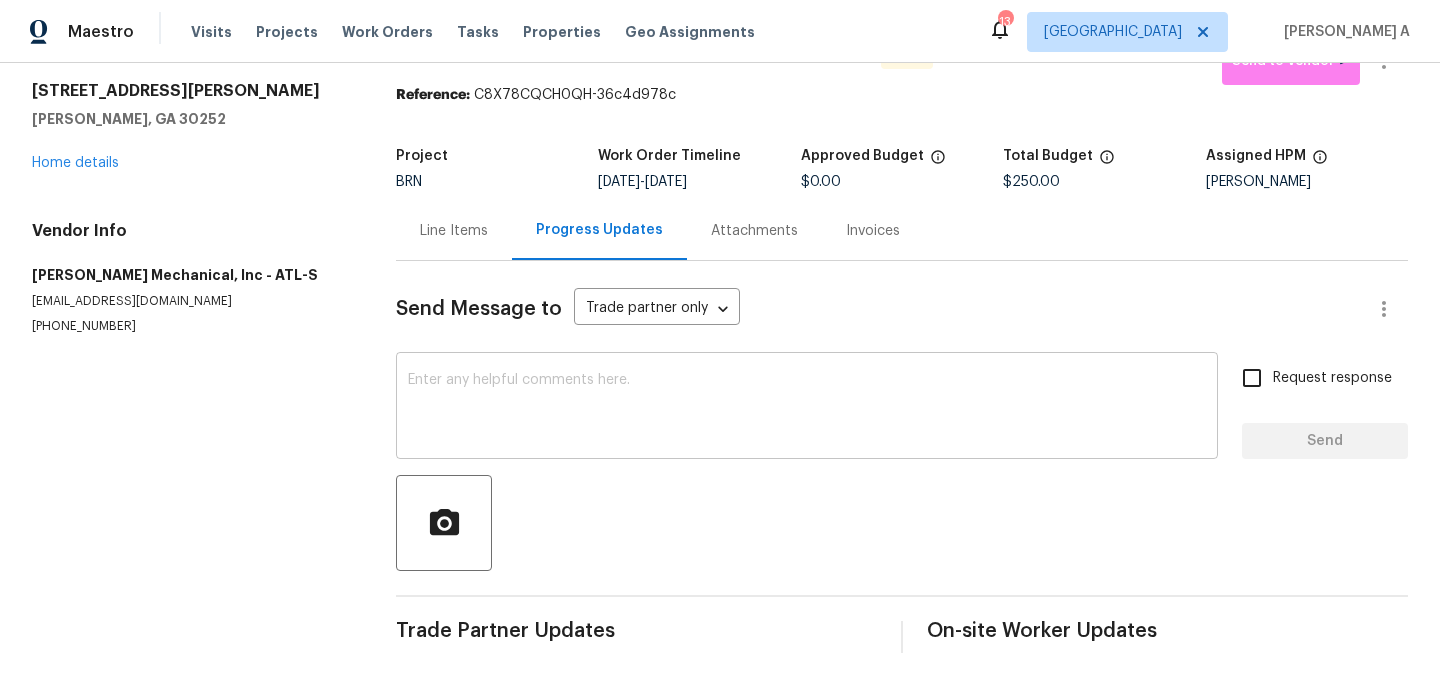 click at bounding box center [807, 408] 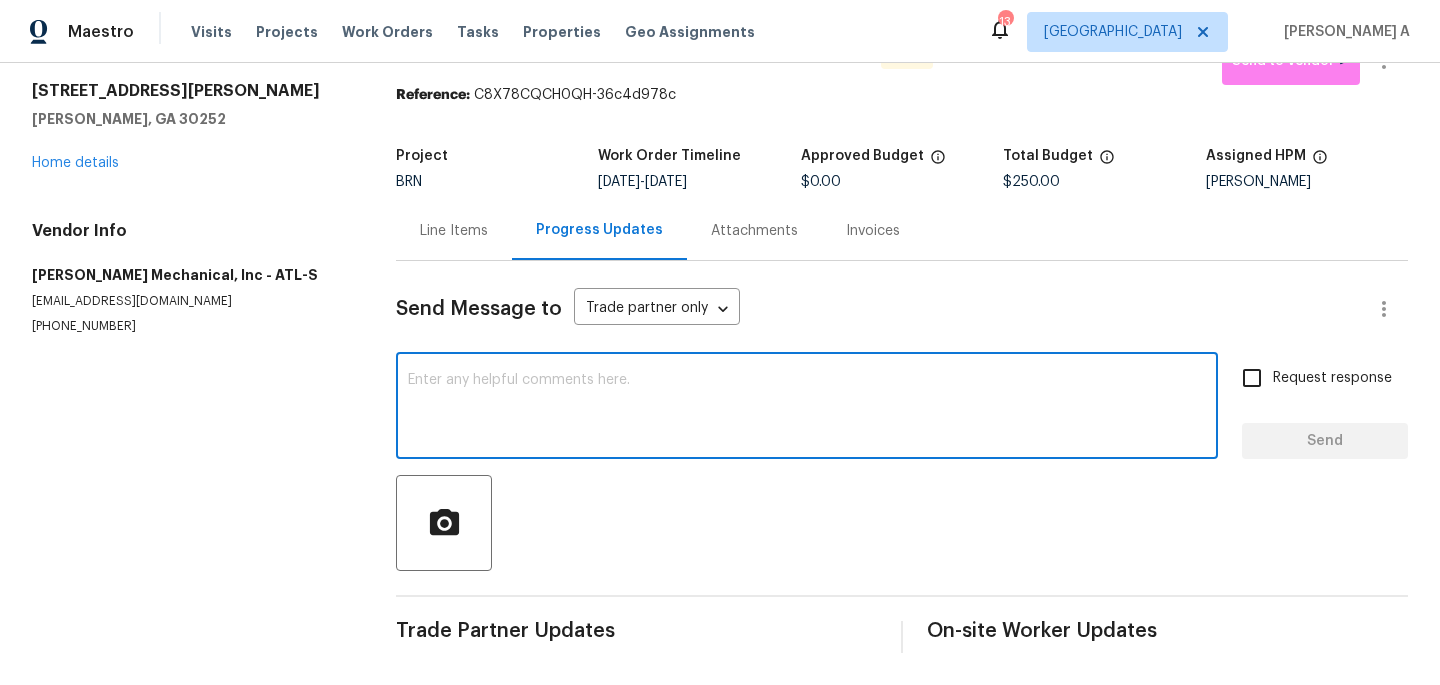 click at bounding box center [807, 408] 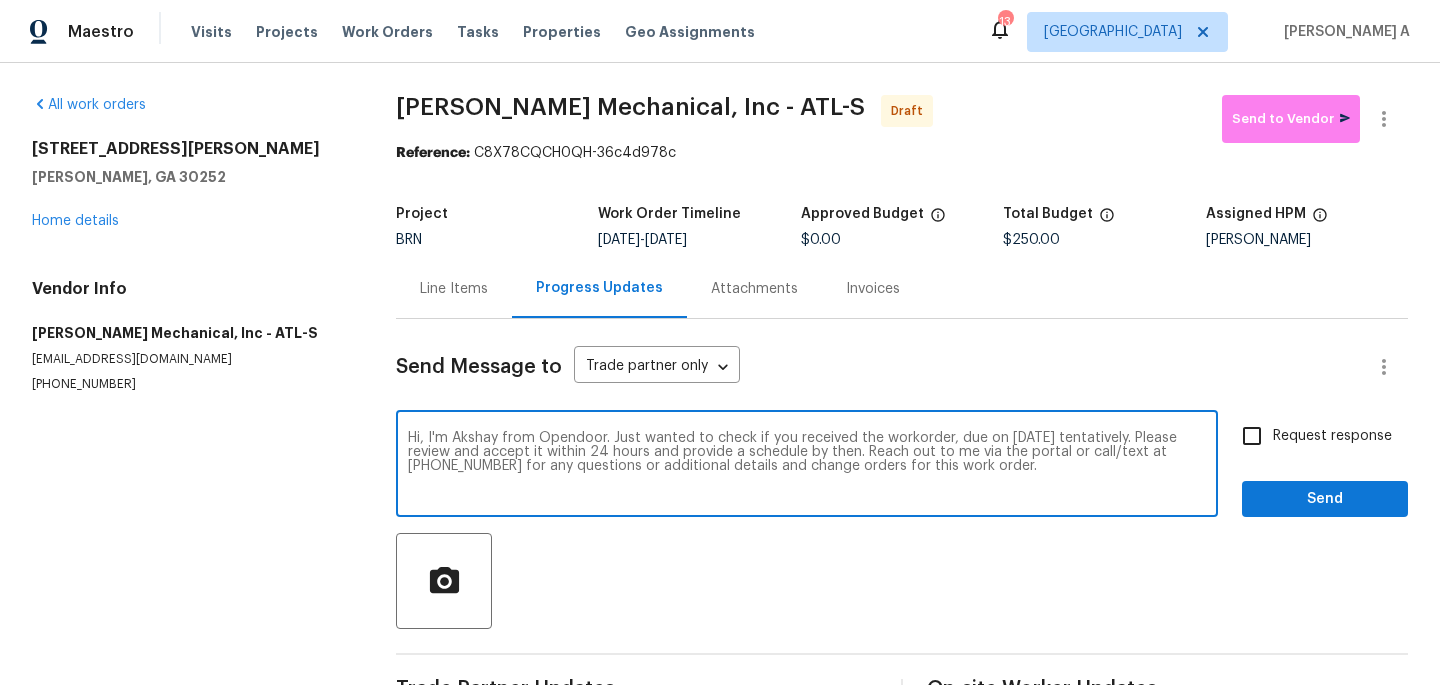 scroll, scrollTop: 49, scrollLeft: 0, axis: vertical 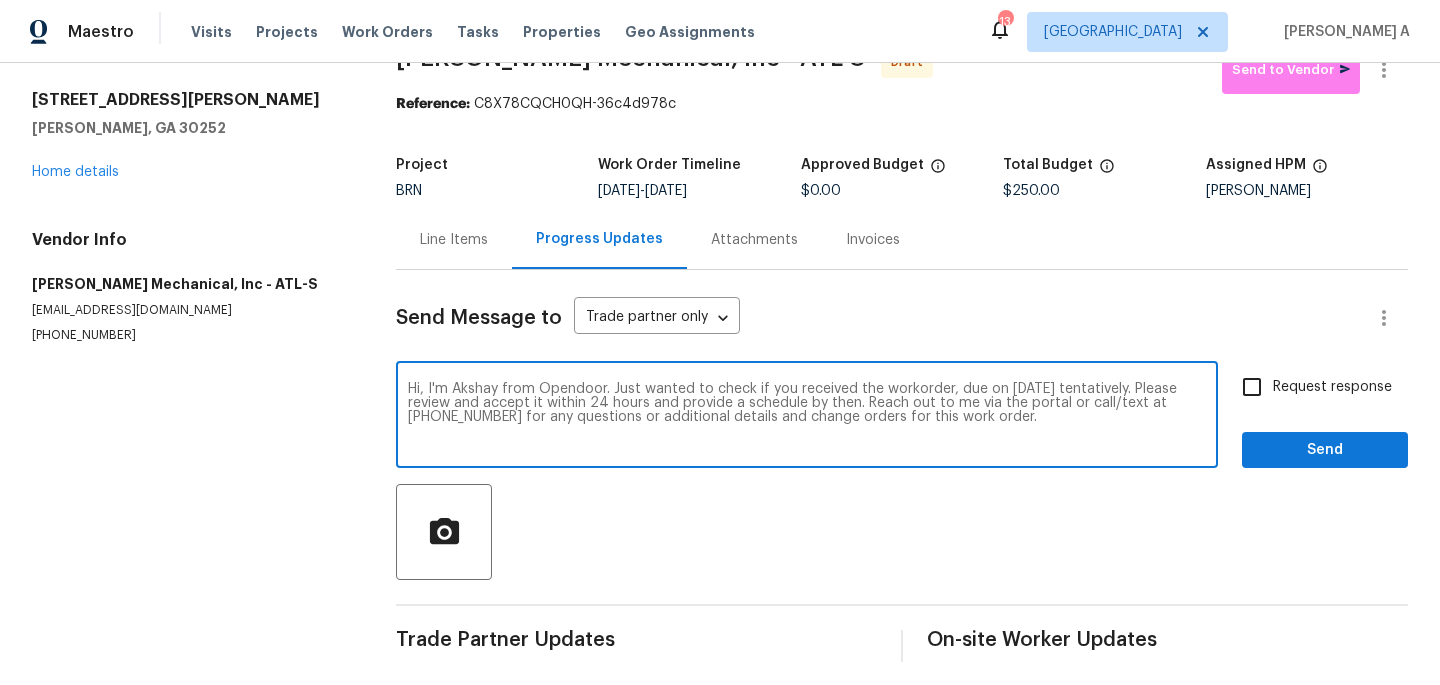 click on "Hi, I'm Akshay from Opendoor. Just wanted to check if you received the workorder, due on 07/19/2025 tentatively. Please review and accept it within 24 hours and provide a schedule by then. Reach out to me via the portal or call/text at 650-800-9524 for any questions or additional details and change orders for this work order." at bounding box center [807, 417] 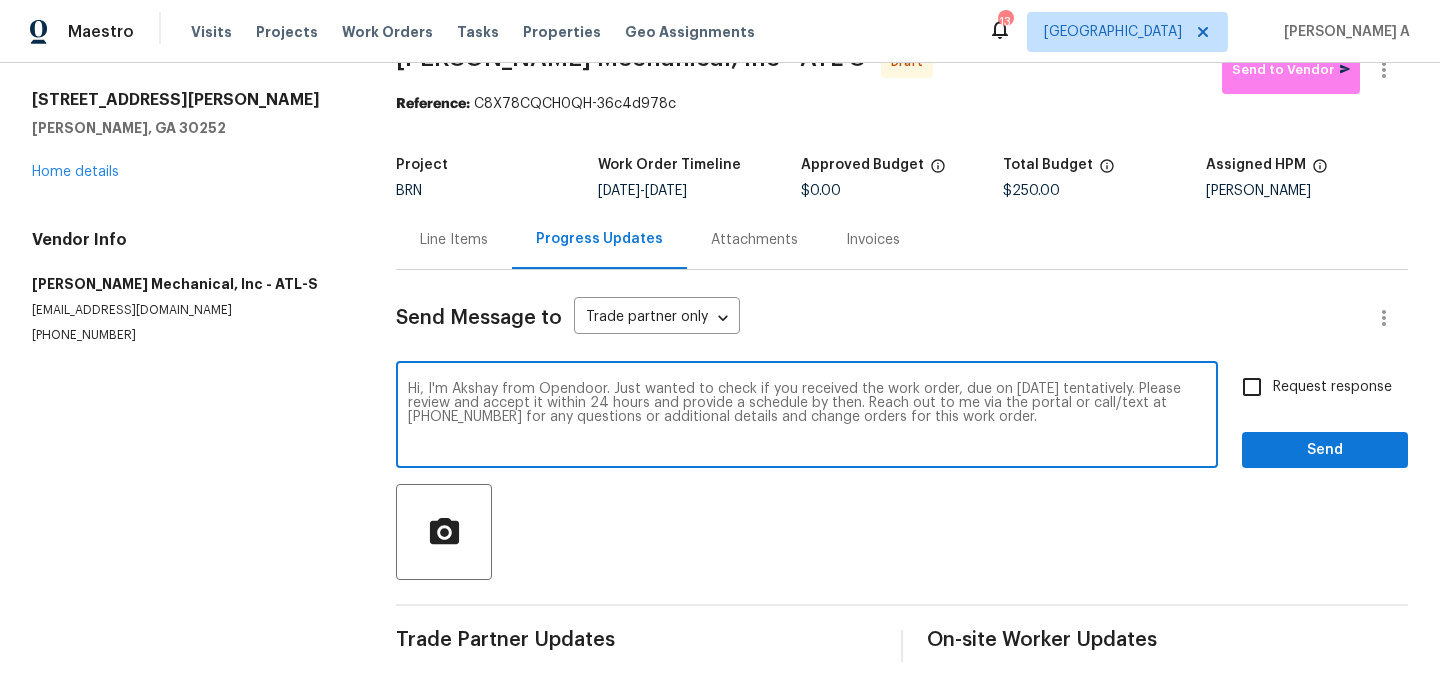 type on "Hi, I'm Akshay from Opendoor. Just wanted to check if you received the work order, due on 07/19/2025 tentatively. Please review and accept it within 24 hours and provide a schedule by then. Reach out to me via the portal or call/text at 650-800-9524 for any questions or additional details and change orders for this work order." 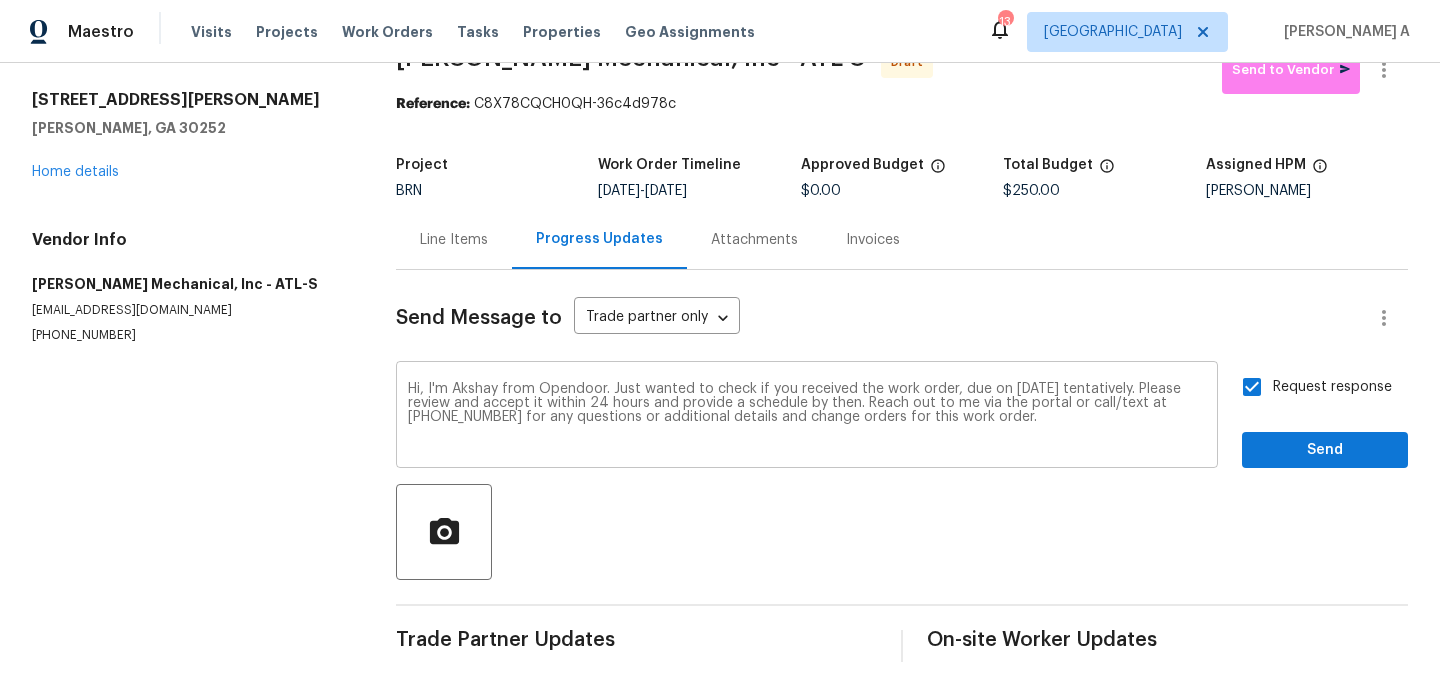 scroll, scrollTop: 1, scrollLeft: 0, axis: vertical 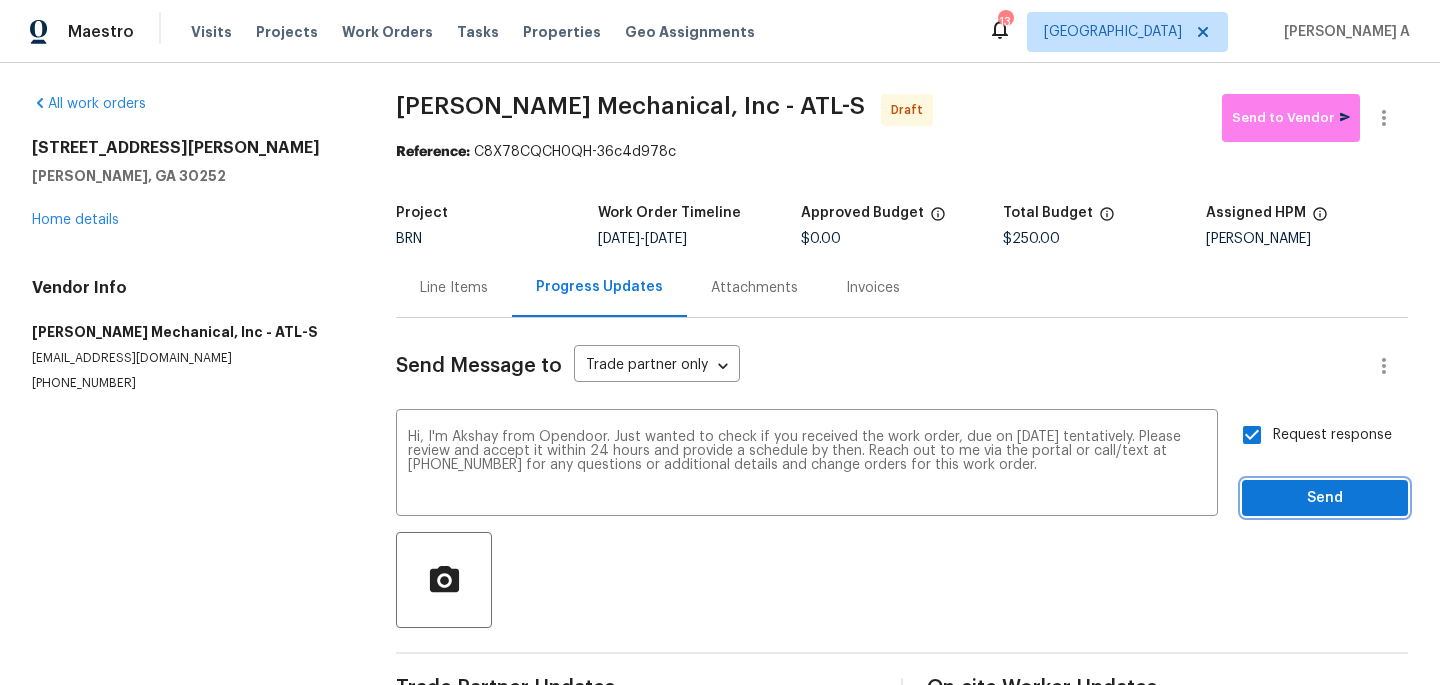 click on "Send" at bounding box center [1325, 498] 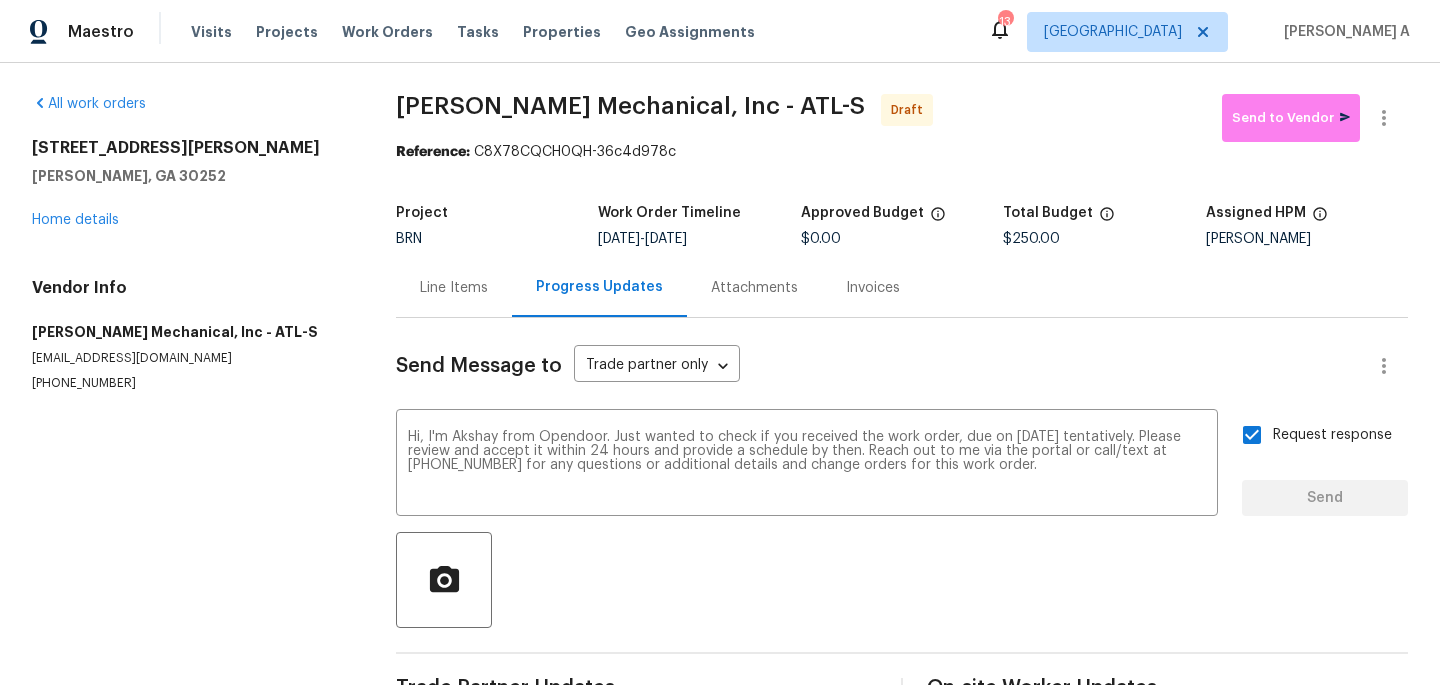 type 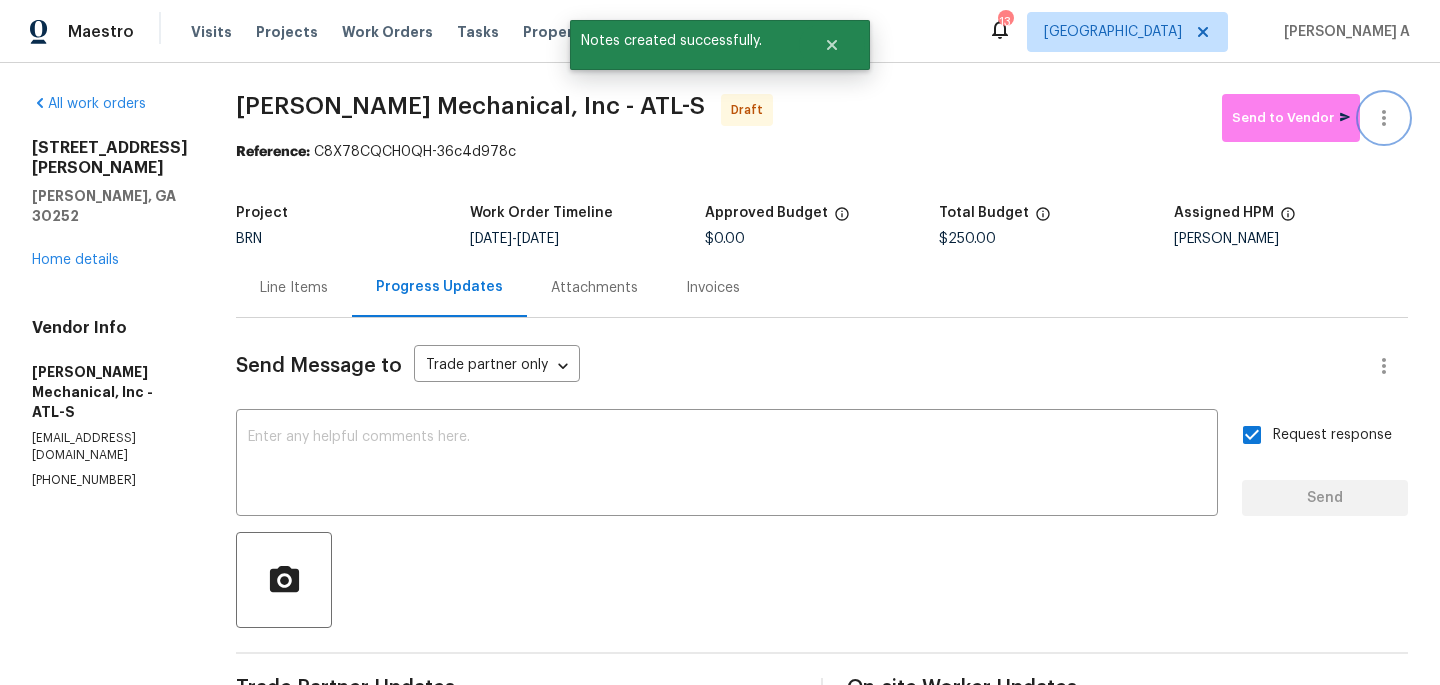 click at bounding box center [1384, 118] 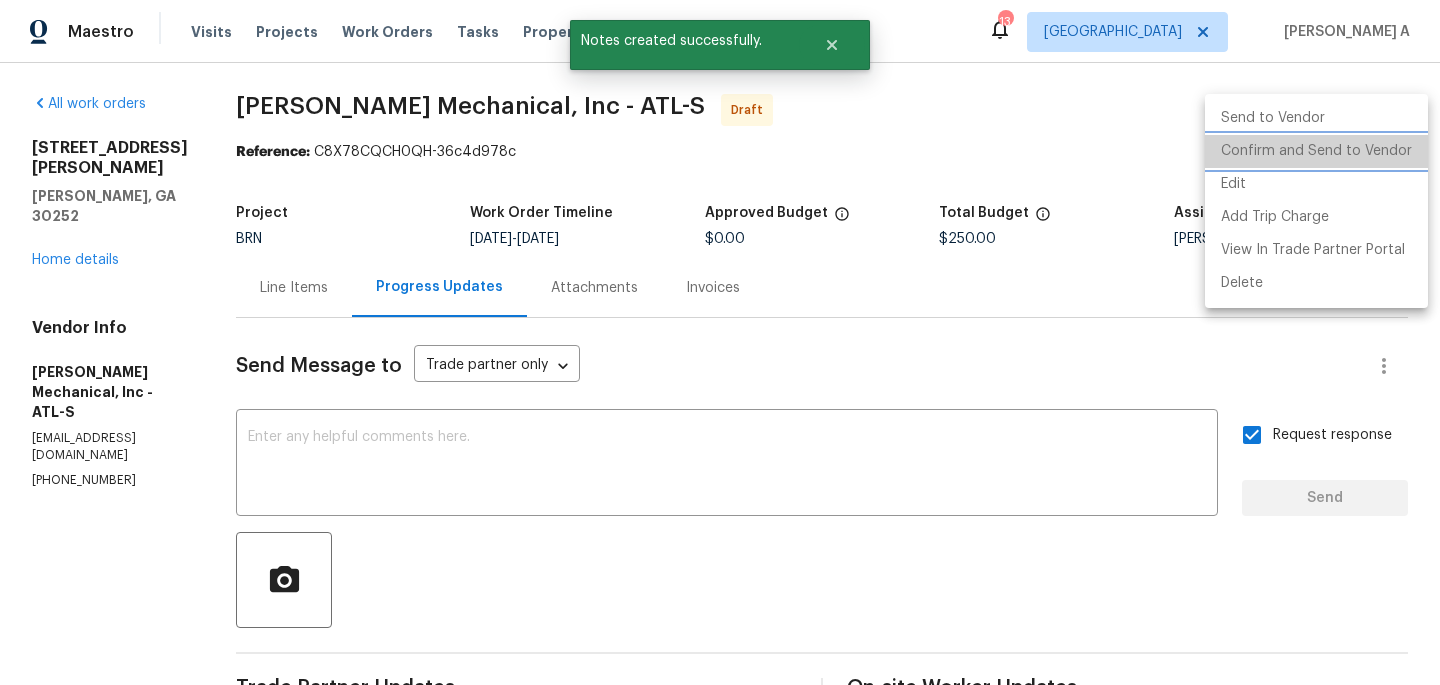 click on "Confirm and Send to Vendor" at bounding box center [1316, 151] 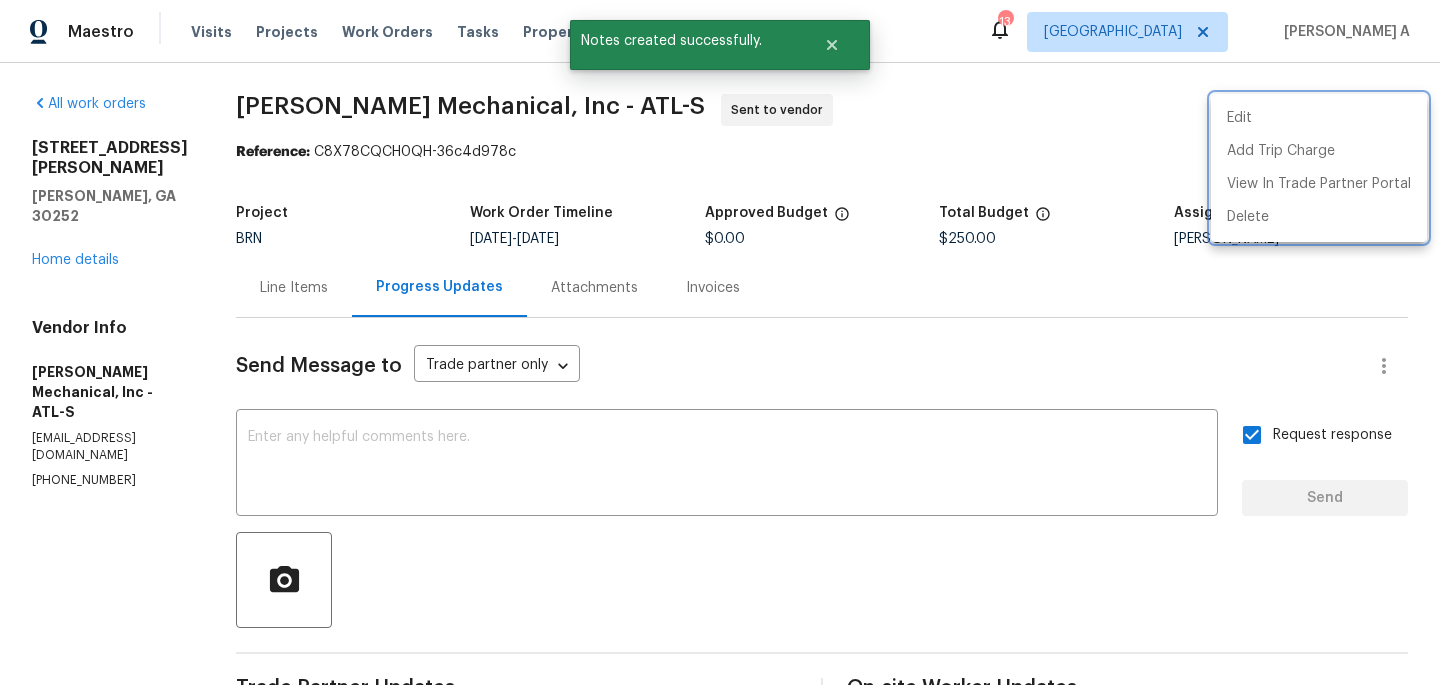 click at bounding box center (720, 342) 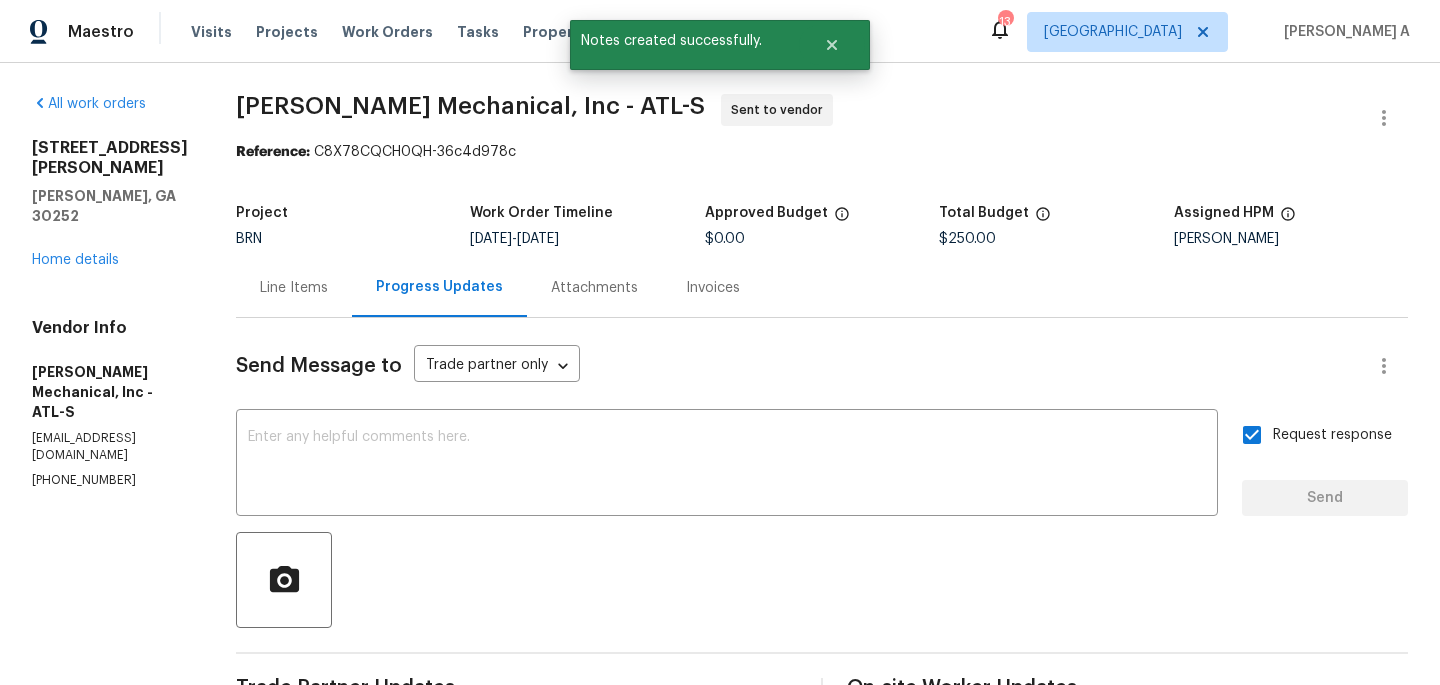 click on "All work orders 368 Madison Grace Ave McDonough, GA 30252 Home details Vendor Info JH Martin Mechanical, Inc - ATL-S service@jhmartinmechanical.com (770) 696-5947 JH Martin Mechanical, Inc - ATL-S Sent to vendor Reference:   C8X78CQCH0QH-36c4d978c Project BRN   Work Order Timeline 7/18/2025  -  7/19/2025 Approved Budget $0.00 Total Budget $250.00 Assigned HPM Wesley Brooks Line Items Progress Updates Attachments Invoices Send Message to Trade partner only Trade partner only ​ x ​ Request response Send Trade Partner Updates Akshay Ajaya Kumar A 07/17/2025 4:54 PM Hi, I'm Akshay from Opendoor. Just wanted to check if you received the work order, due on 07/19/2025 tentatively. Please review and accept it within 24 hours and provide a schedule by then. Reach out to me via the portal or call/text at 650-800-9524 for any questions or additional details and change orders for this work order. On-site Worker Updates" at bounding box center [720, 471] 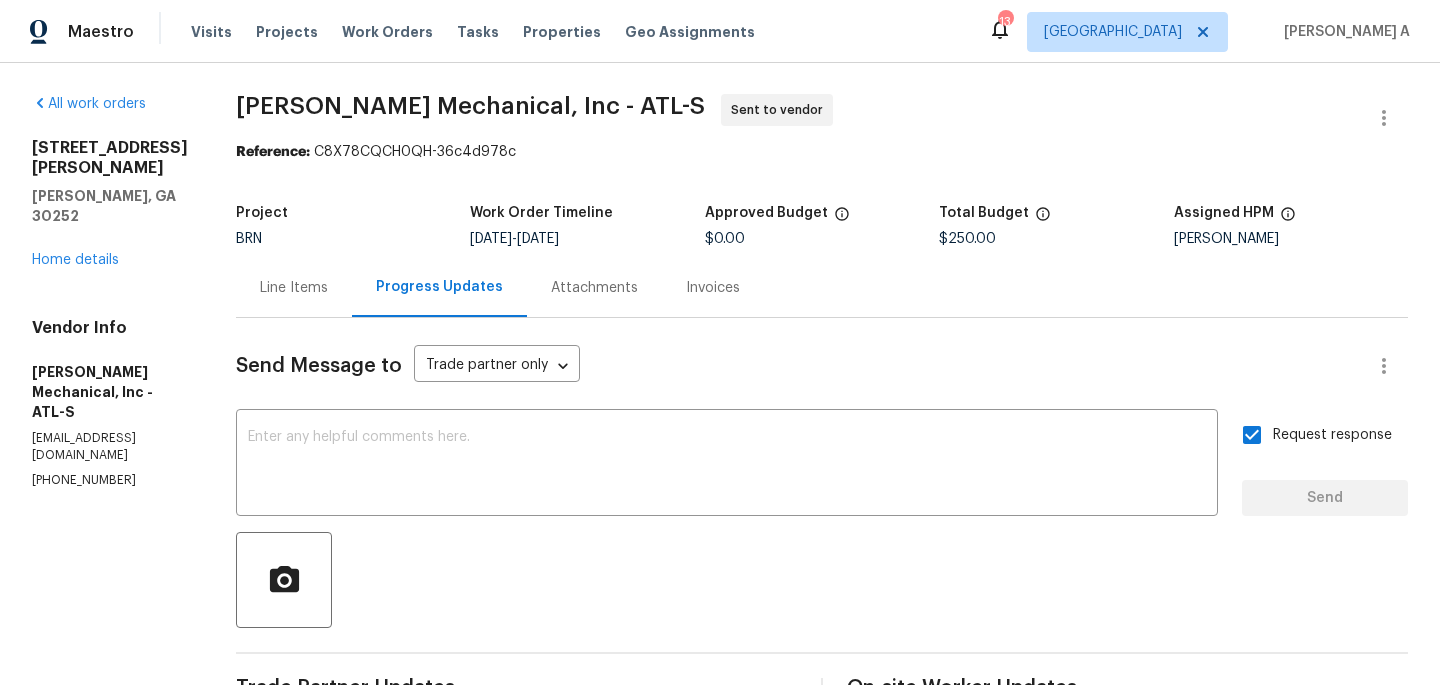 click on "Line Items" at bounding box center (294, 287) 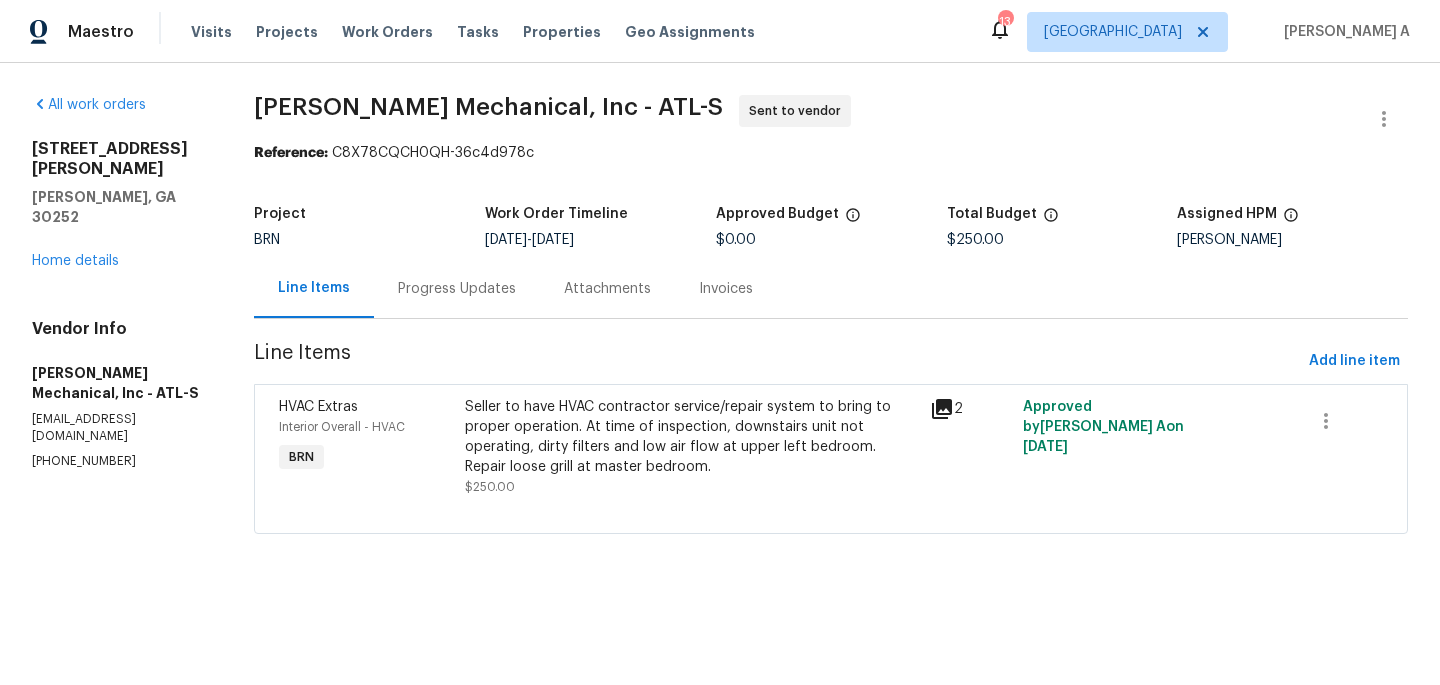 click on "JH Martin Mechanical, Inc - ATL-S Sent to vendor" at bounding box center (807, 119) 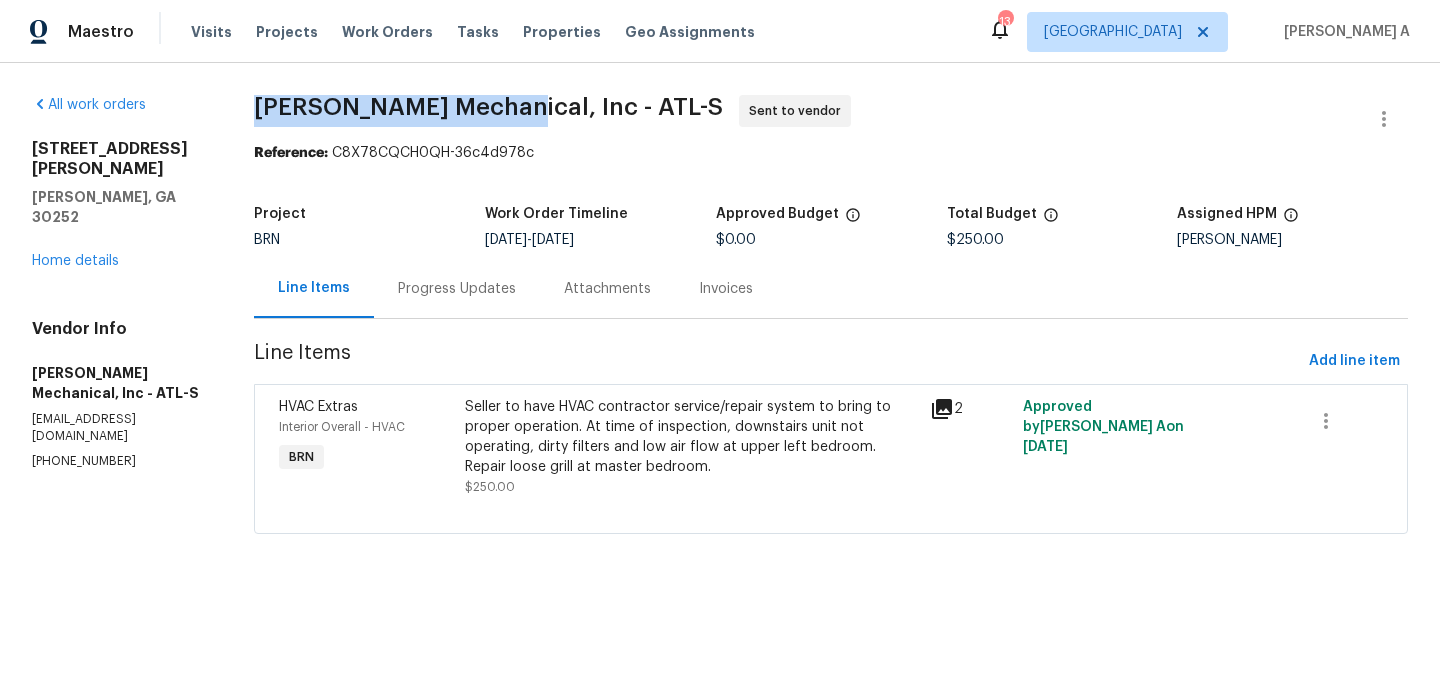 copy on "JH Martin Mechanical" 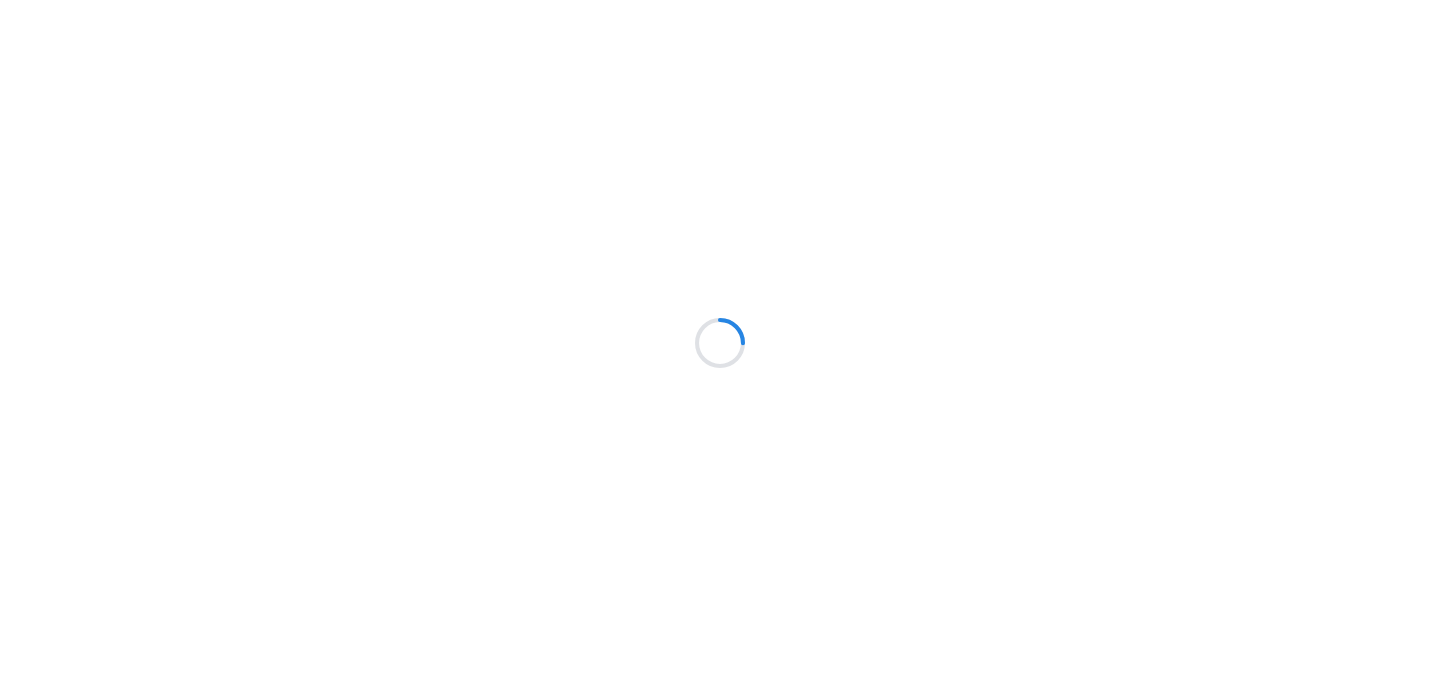 scroll, scrollTop: 0, scrollLeft: 0, axis: both 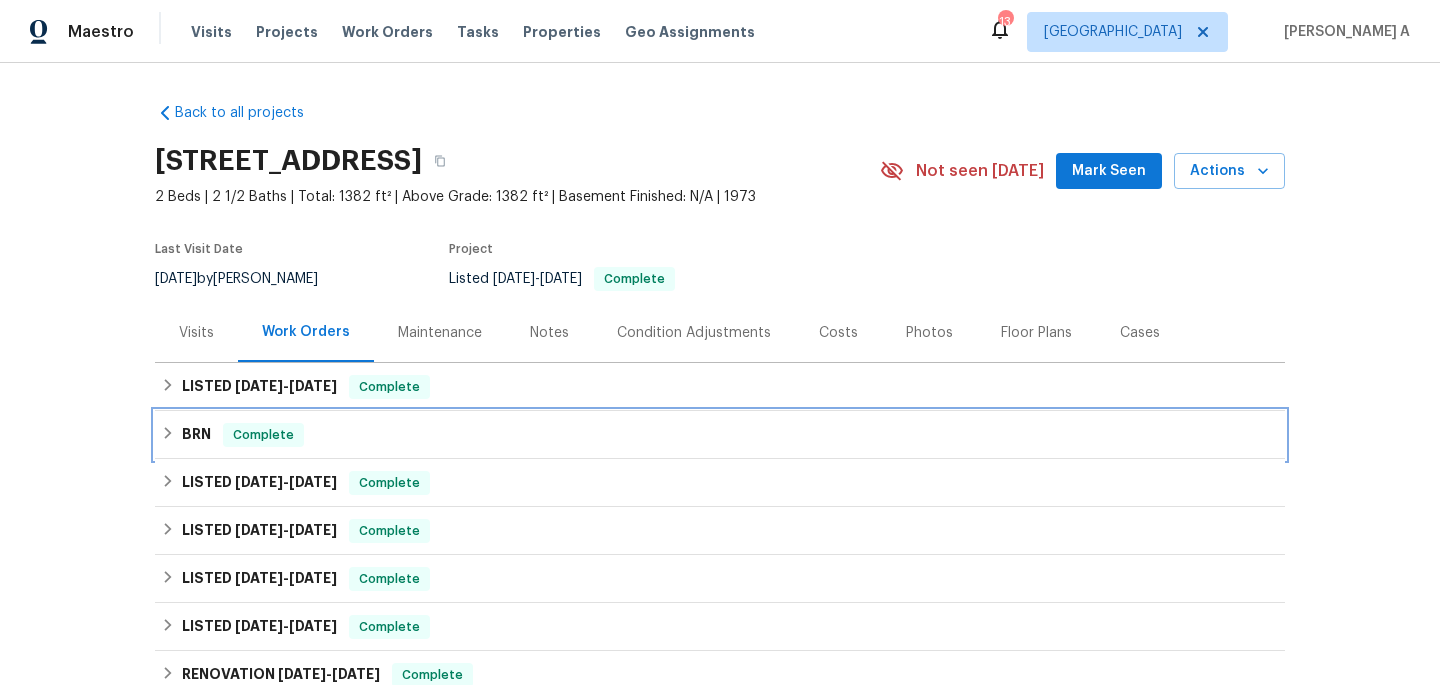 click on "BRN   Complete" at bounding box center (720, 435) 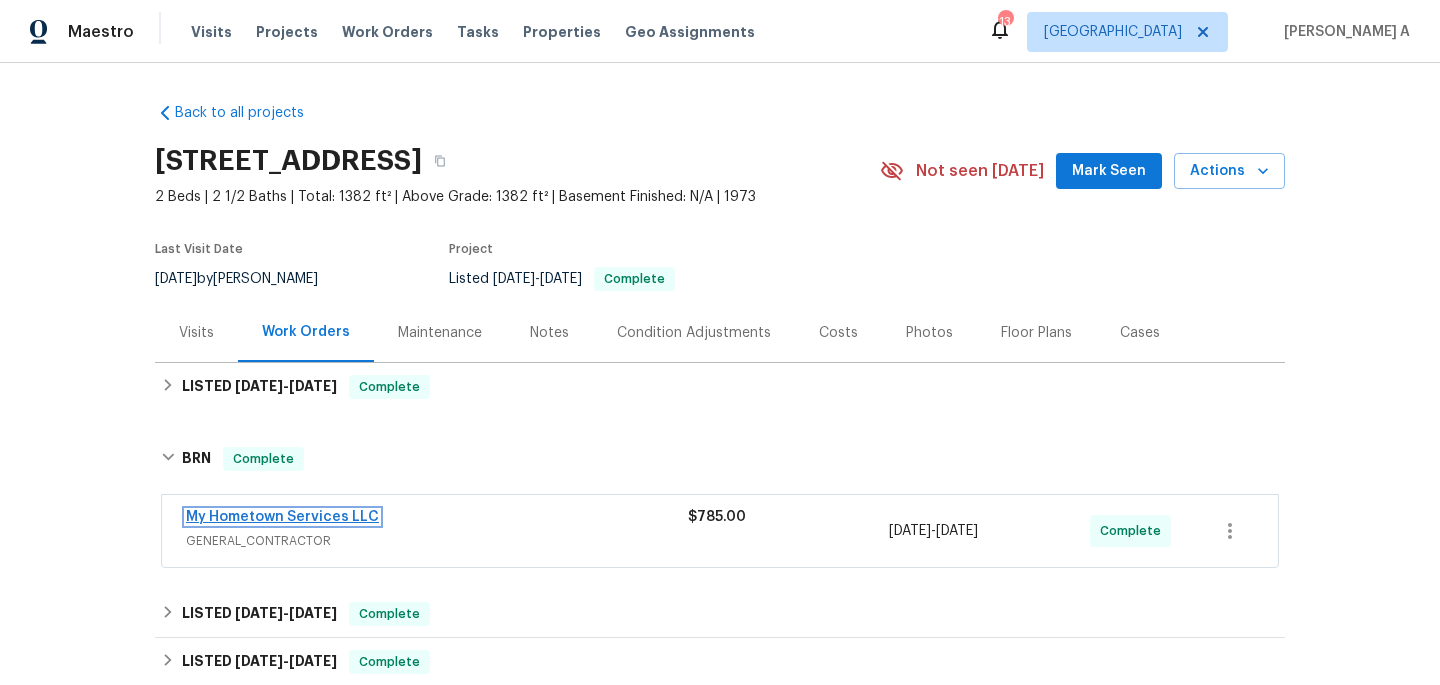 click on "My Hometown Services LLC" at bounding box center (282, 517) 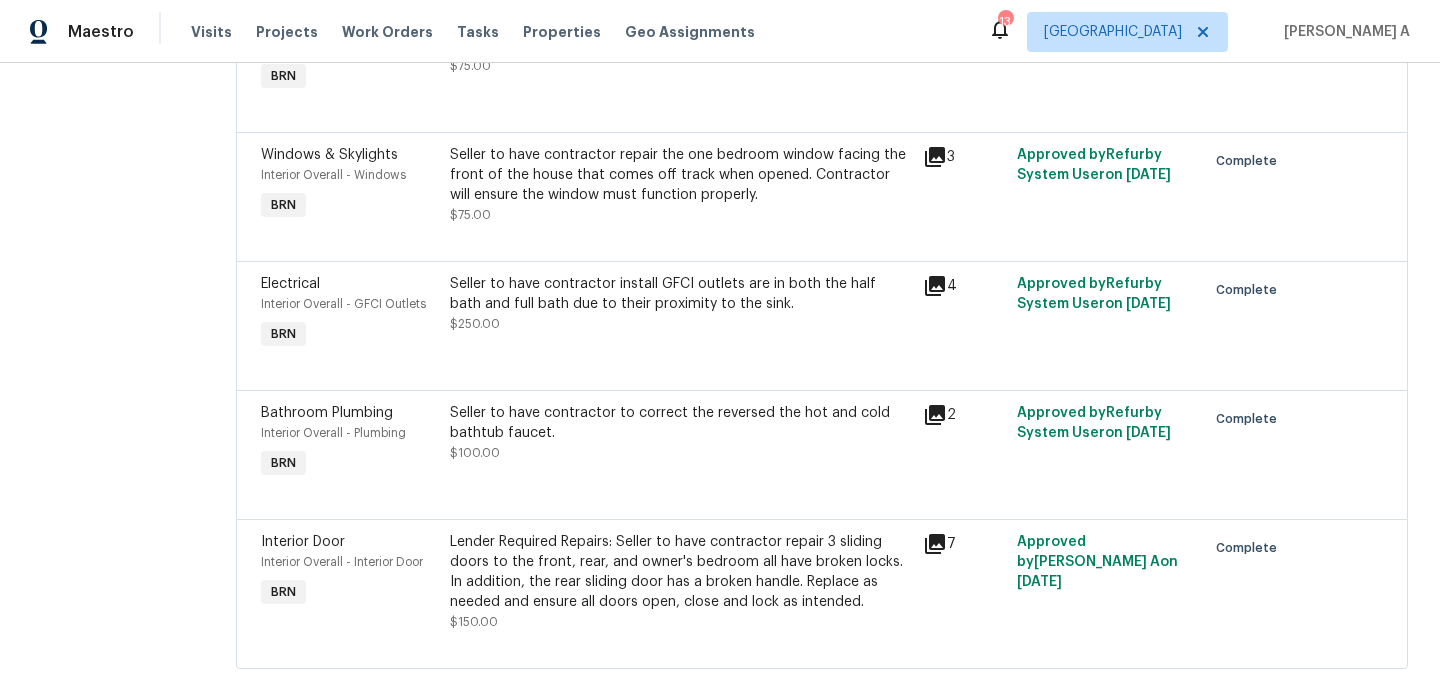 scroll, scrollTop: 573, scrollLeft: 0, axis: vertical 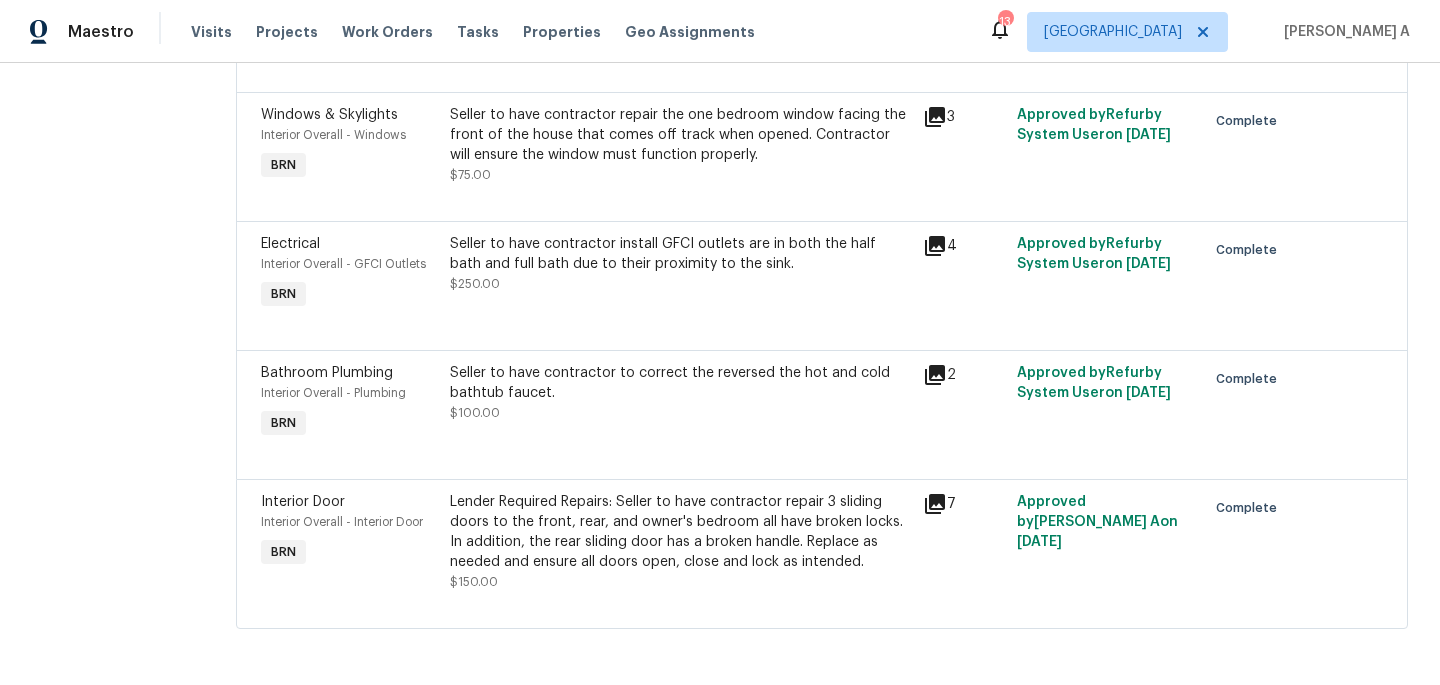 click on "Seller to have contractor install GFCI outlets are in both the half bath and full bath due to their proximity to the sink. $250.00" at bounding box center [680, 264] 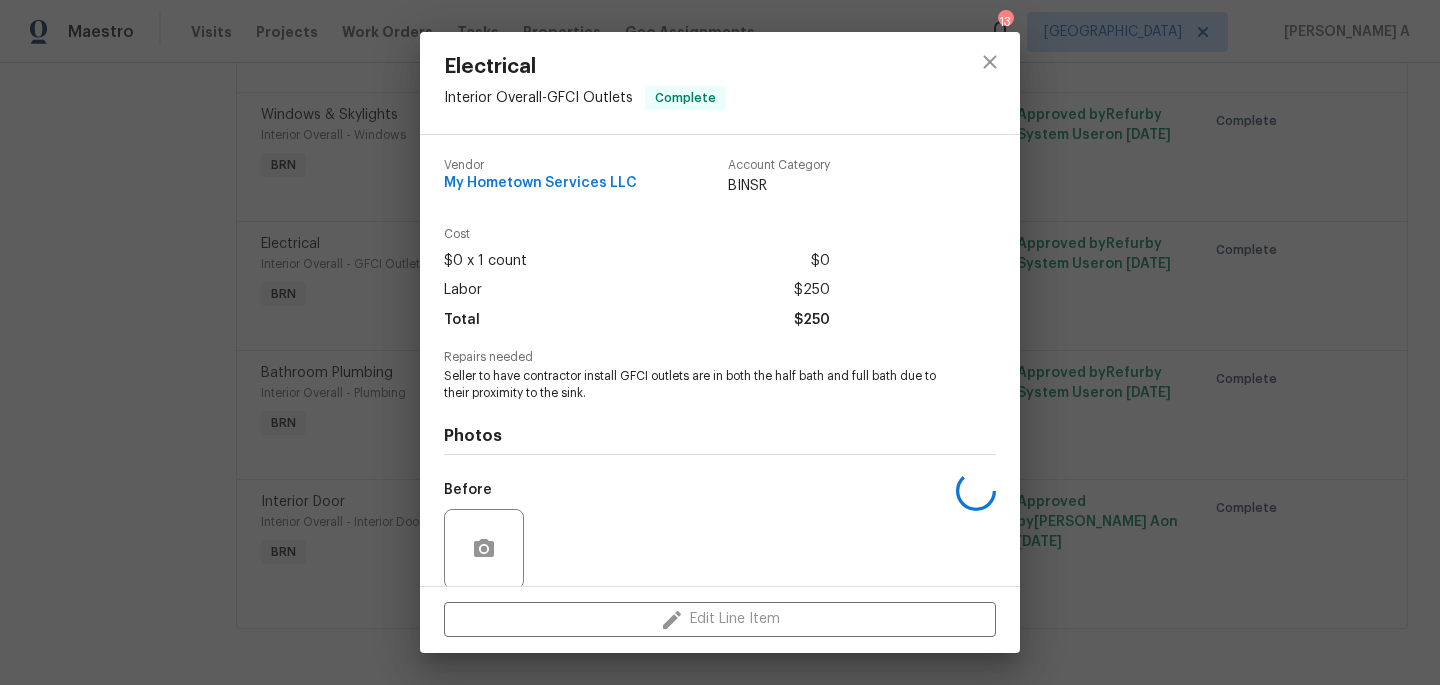 scroll, scrollTop: 152, scrollLeft: 0, axis: vertical 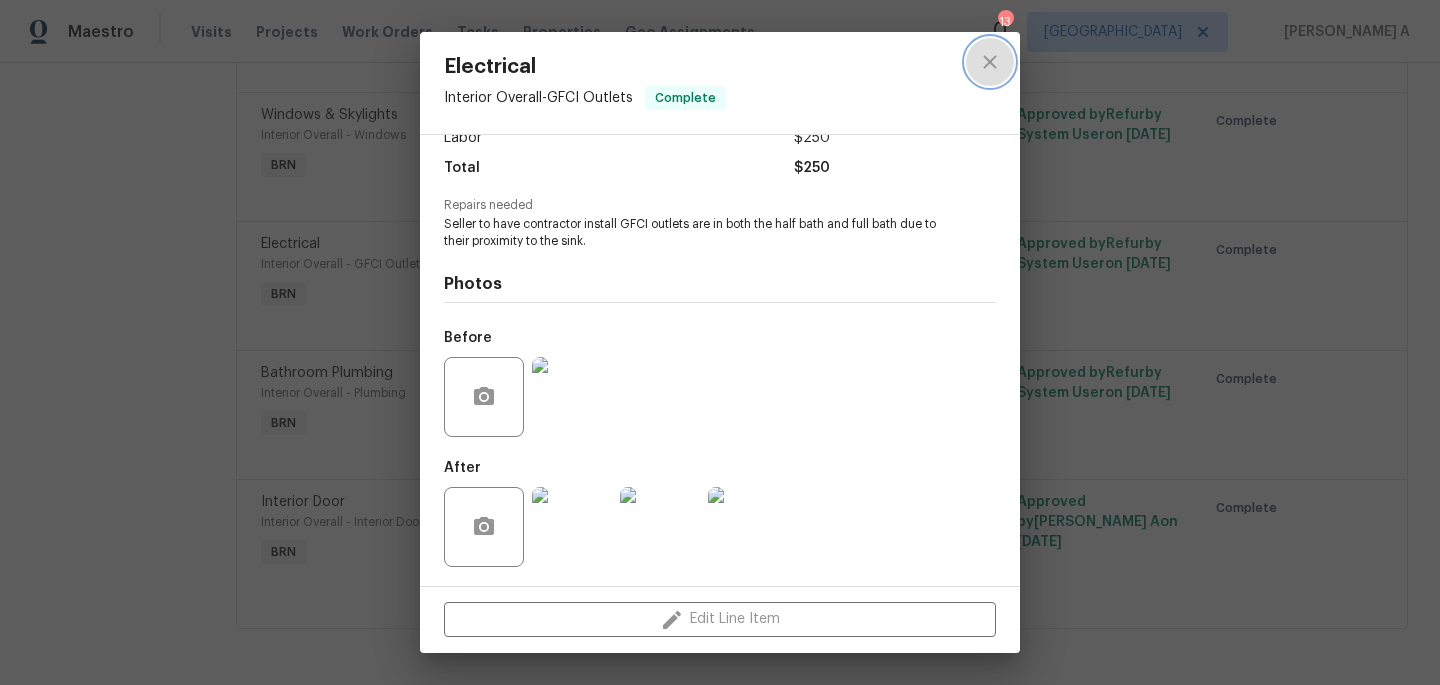 click 